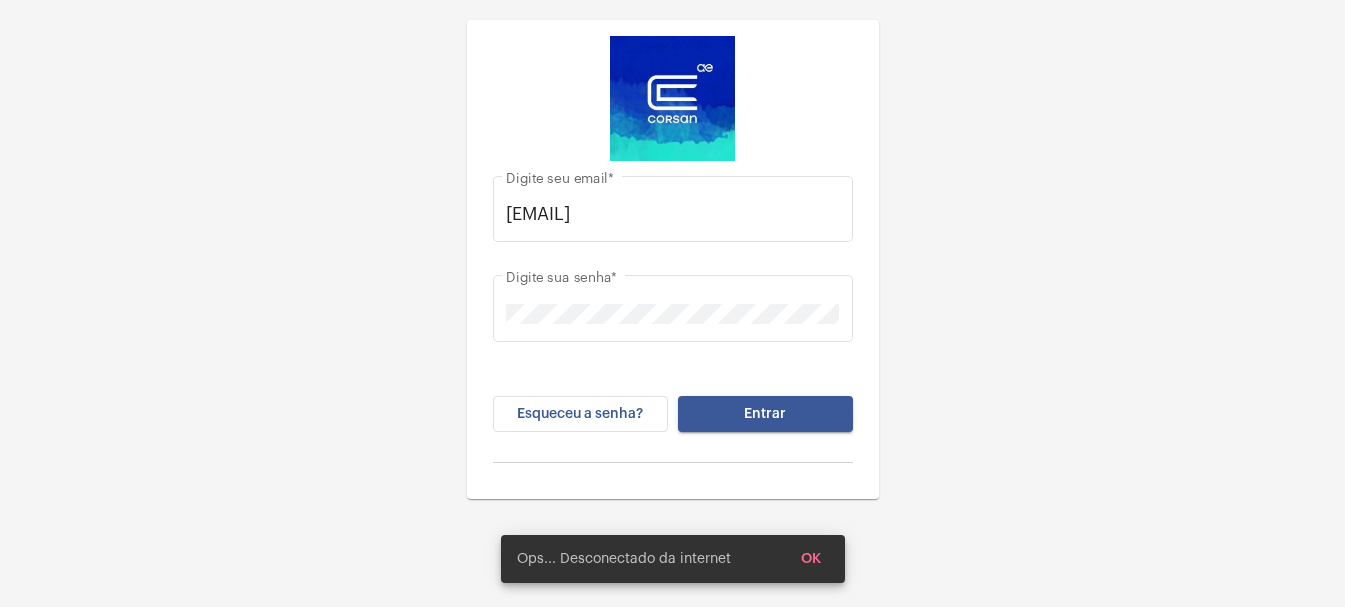 scroll, scrollTop: 0, scrollLeft: 0, axis: both 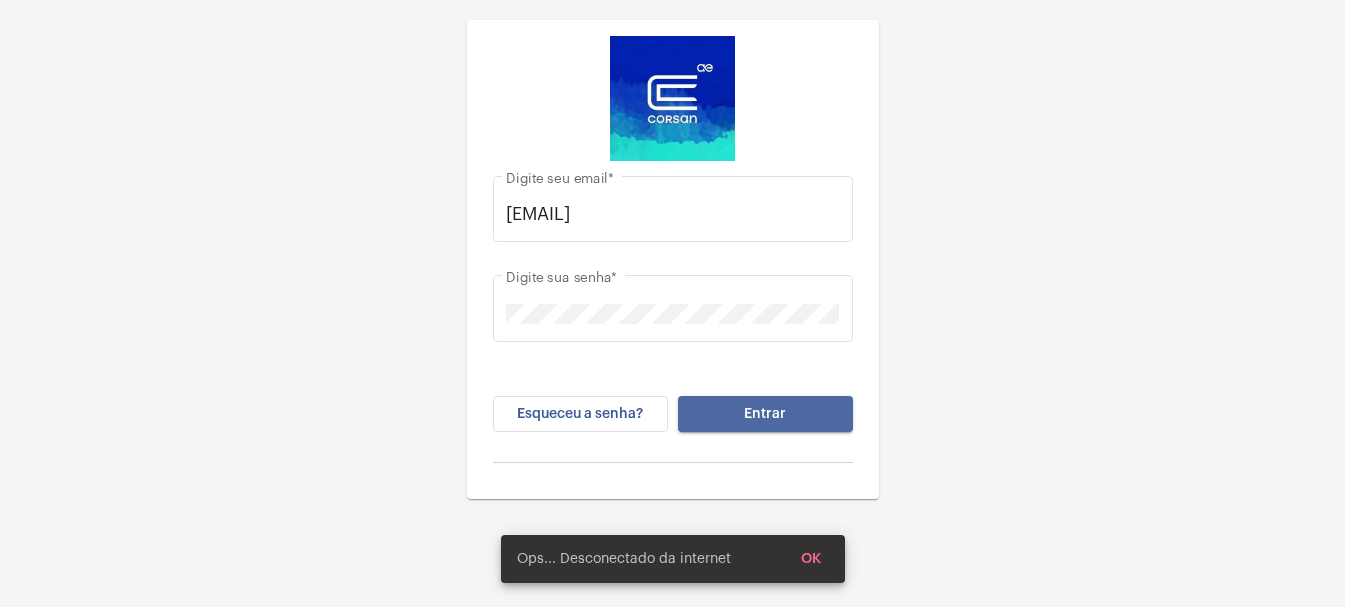 click on "Entrar" 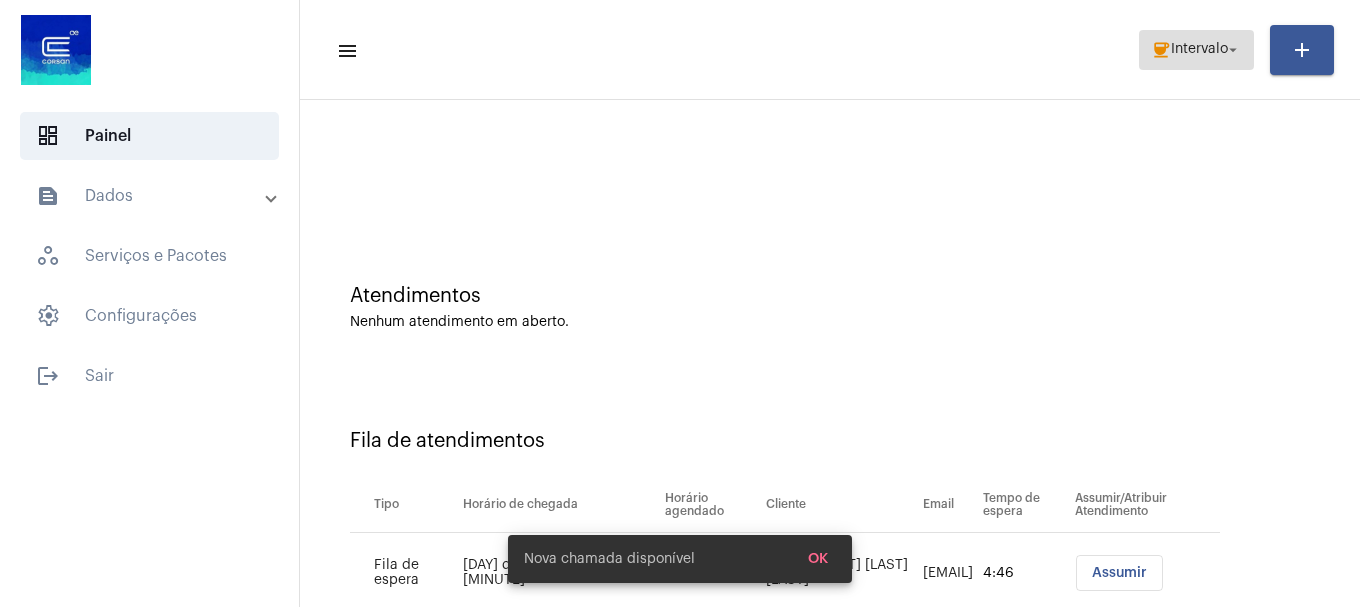 click on "coffee  Intervalo arrow_drop_down" 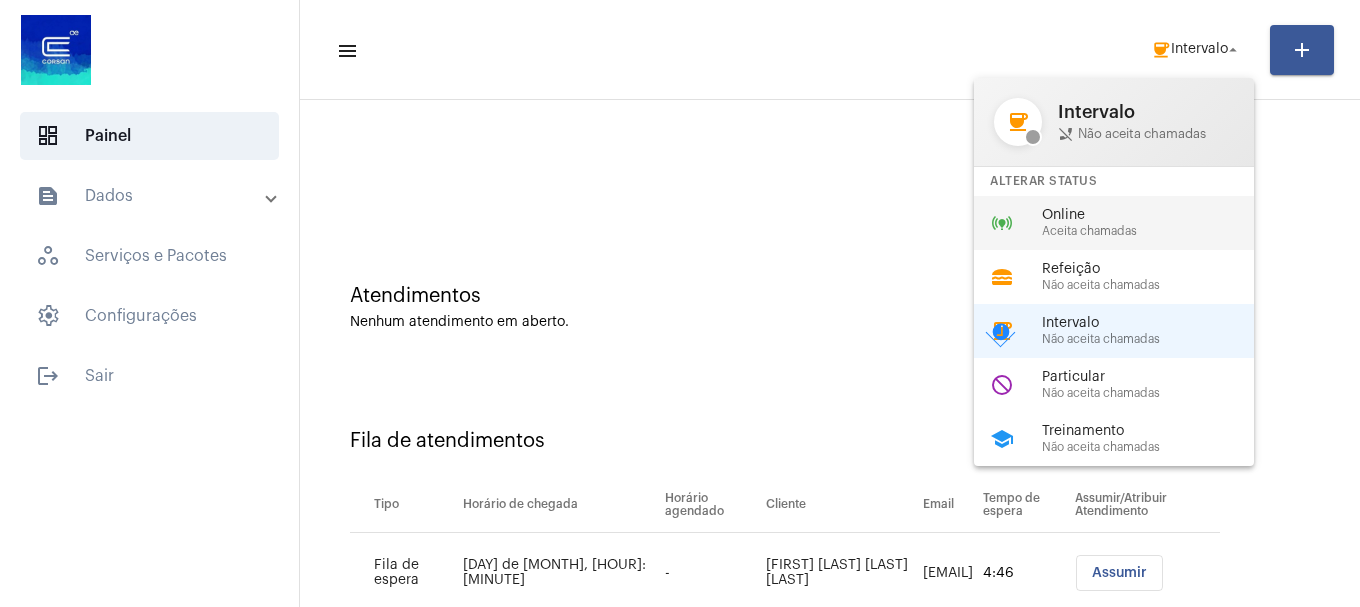 click on "online_prediction  Online Aceita chamadas" at bounding box center (1130, 223) 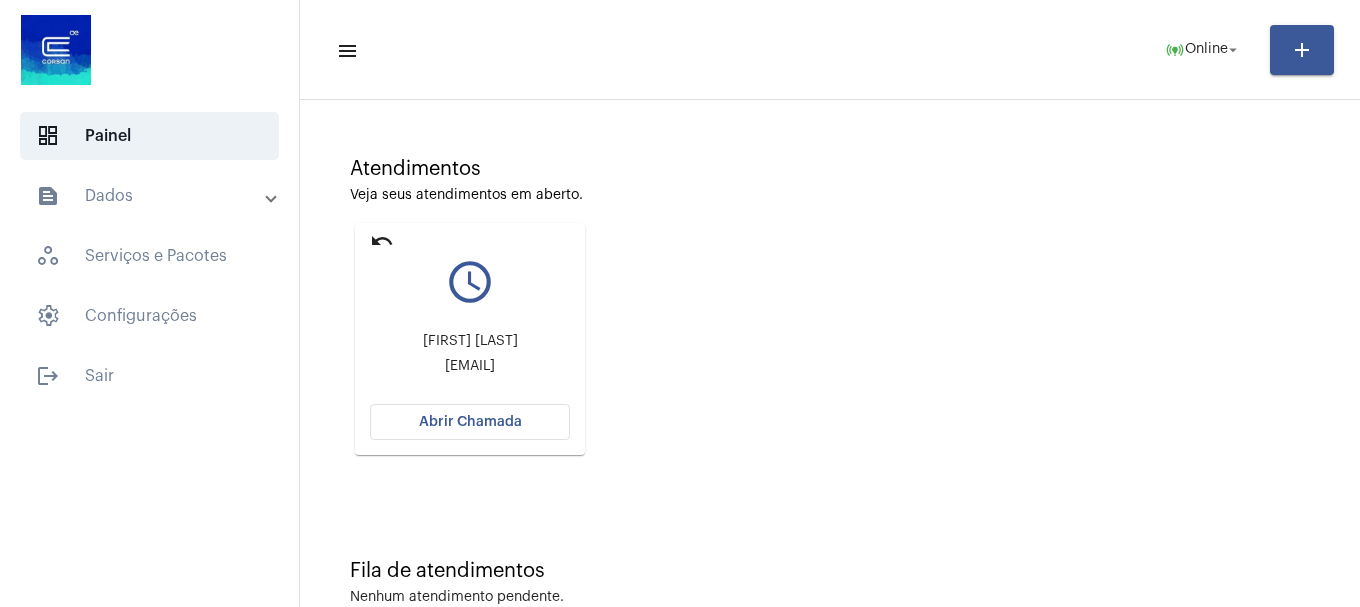 scroll, scrollTop: 175, scrollLeft: 0, axis: vertical 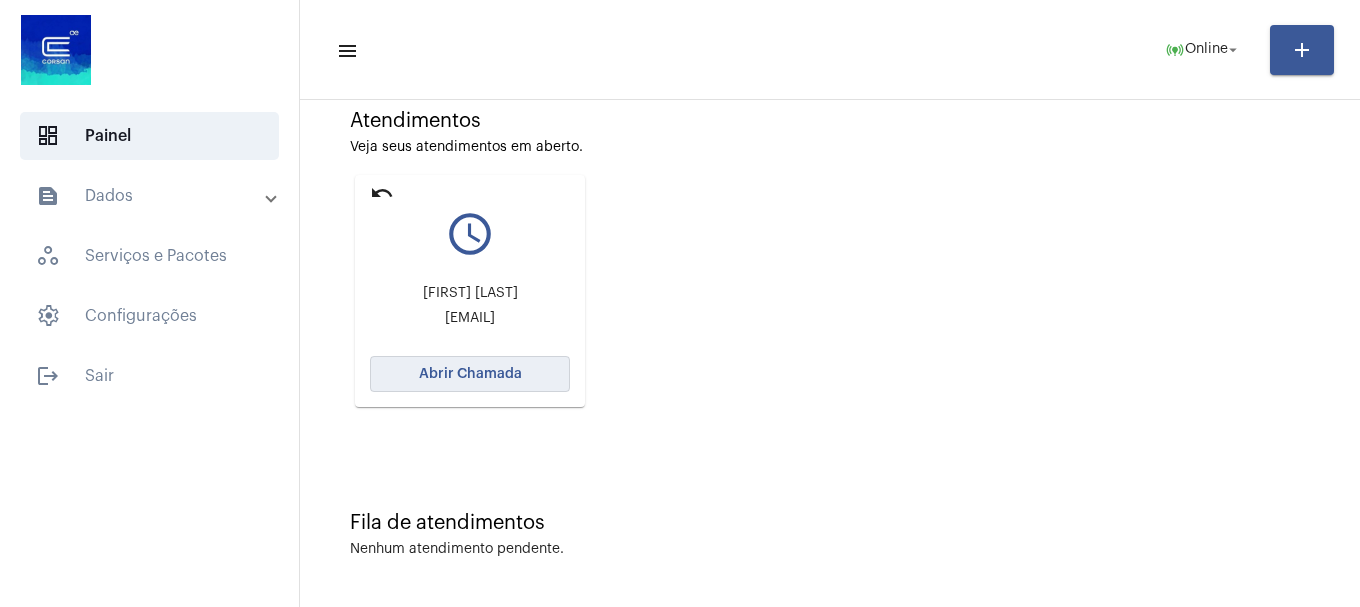 click on "Abrir Chamada" 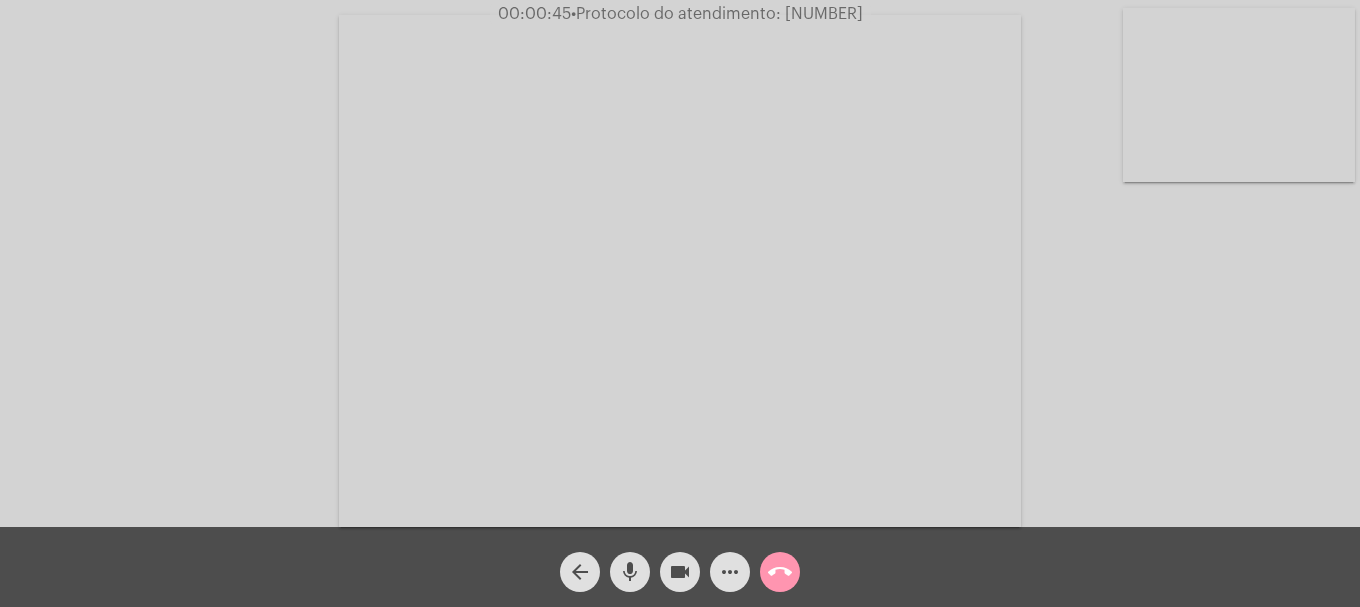click on "mic" 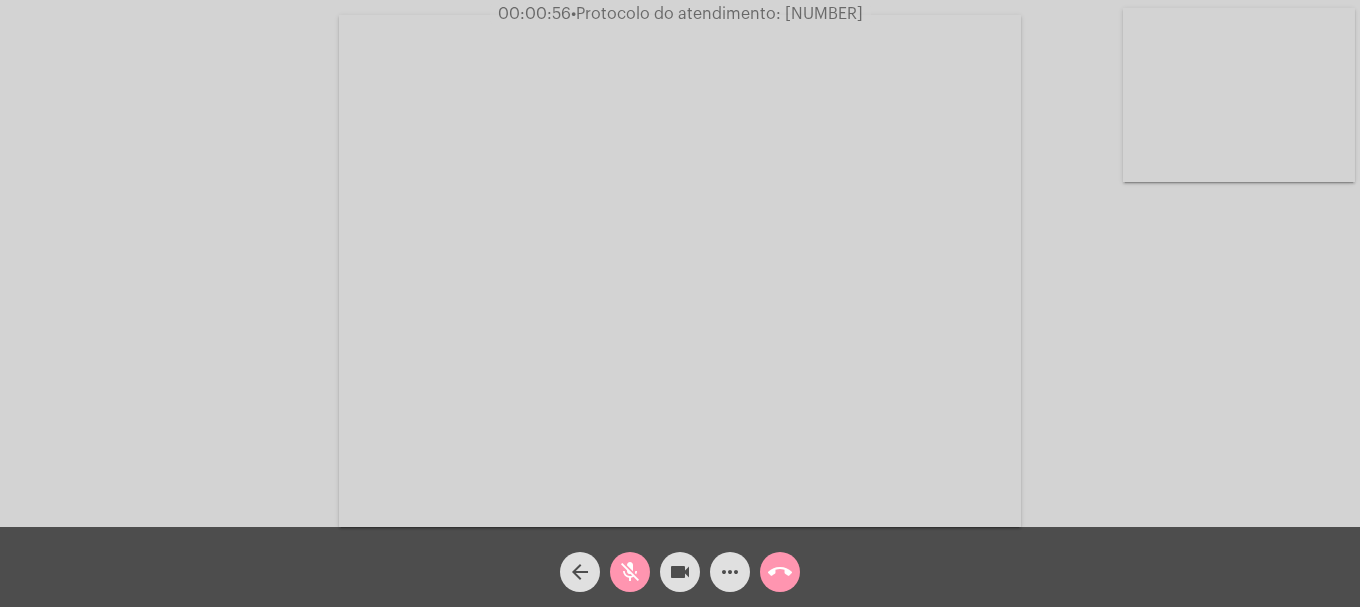click on "mic_off" 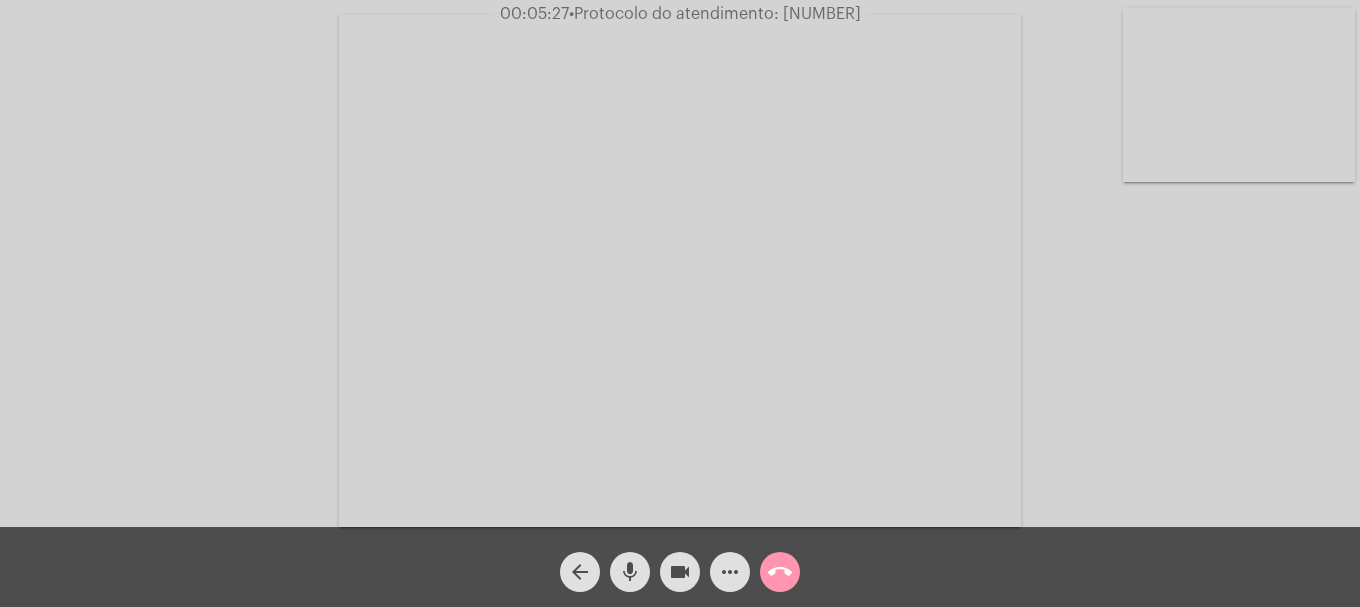 click on "videocam" 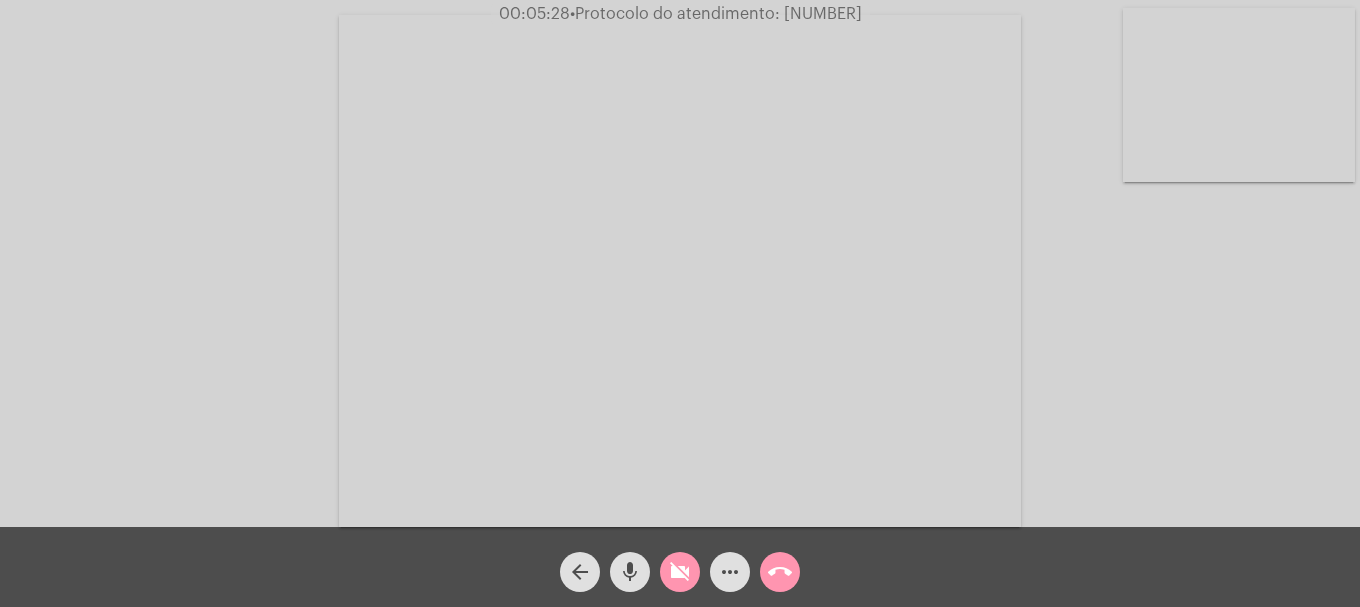 click on "mic" 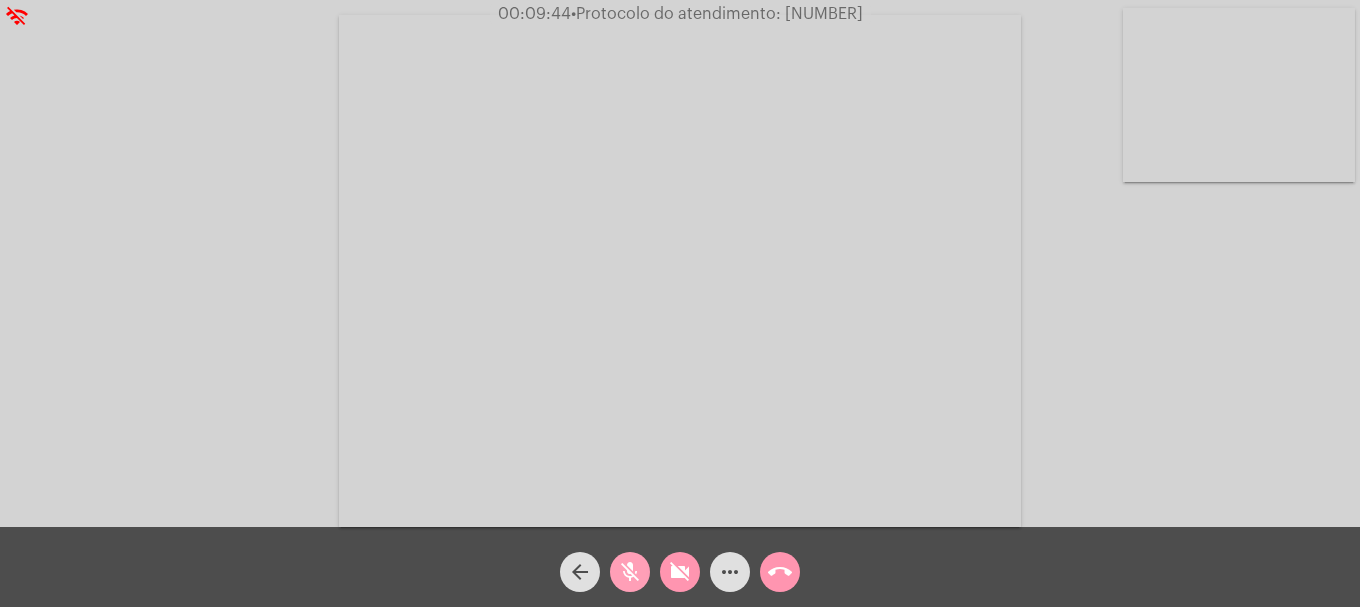 click on "mic_off" 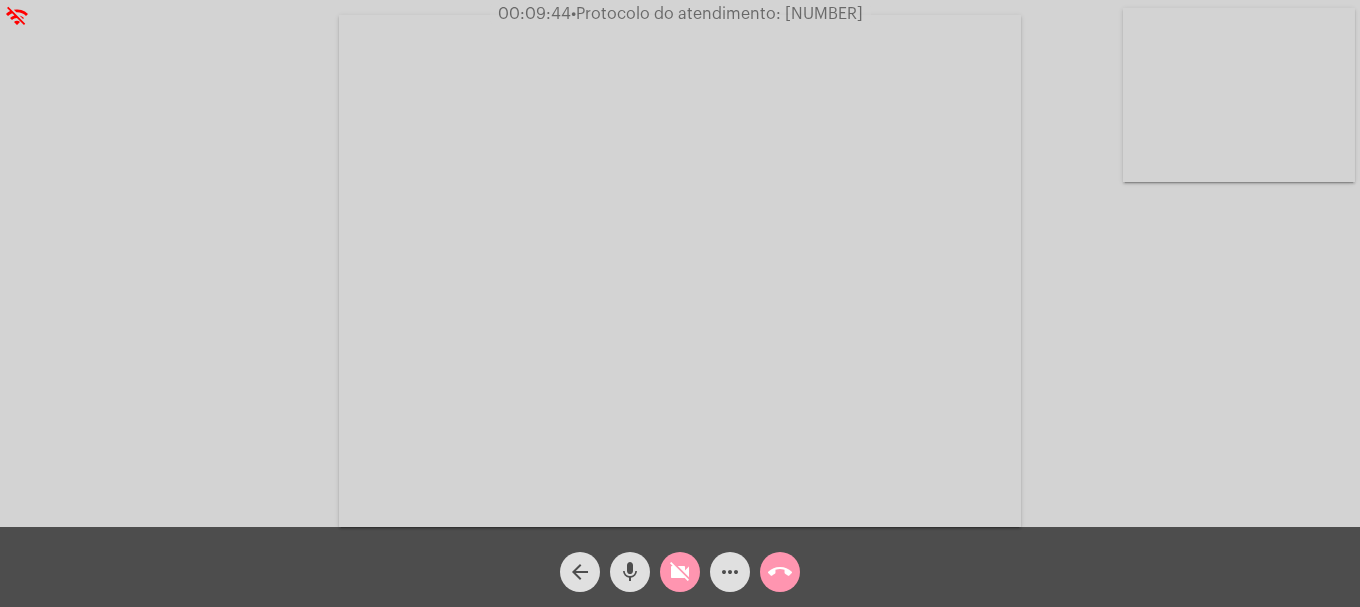 click on "more_horiz" 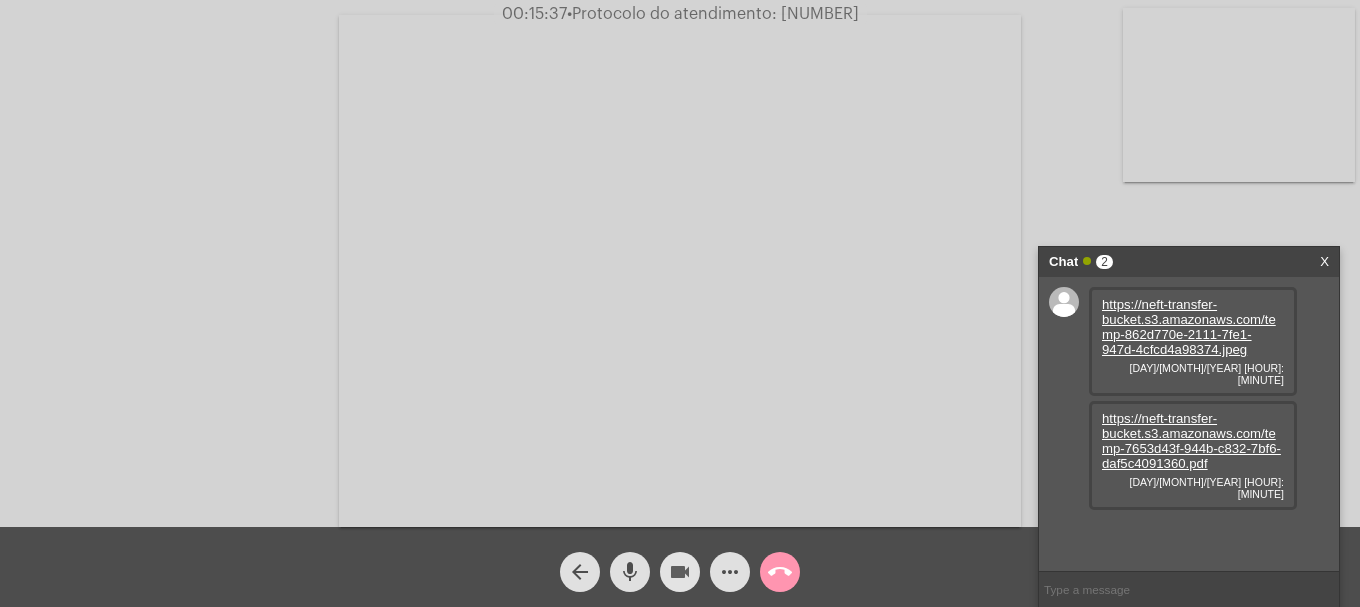 click on "videocam" 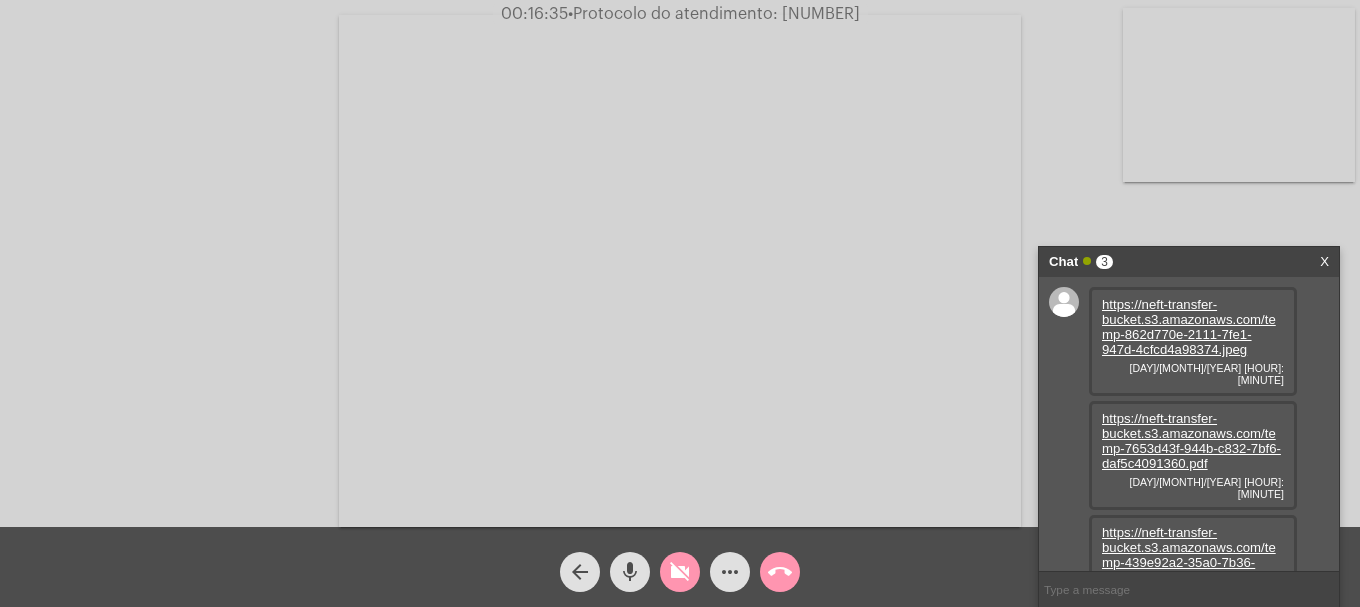 click on "videocam_off" 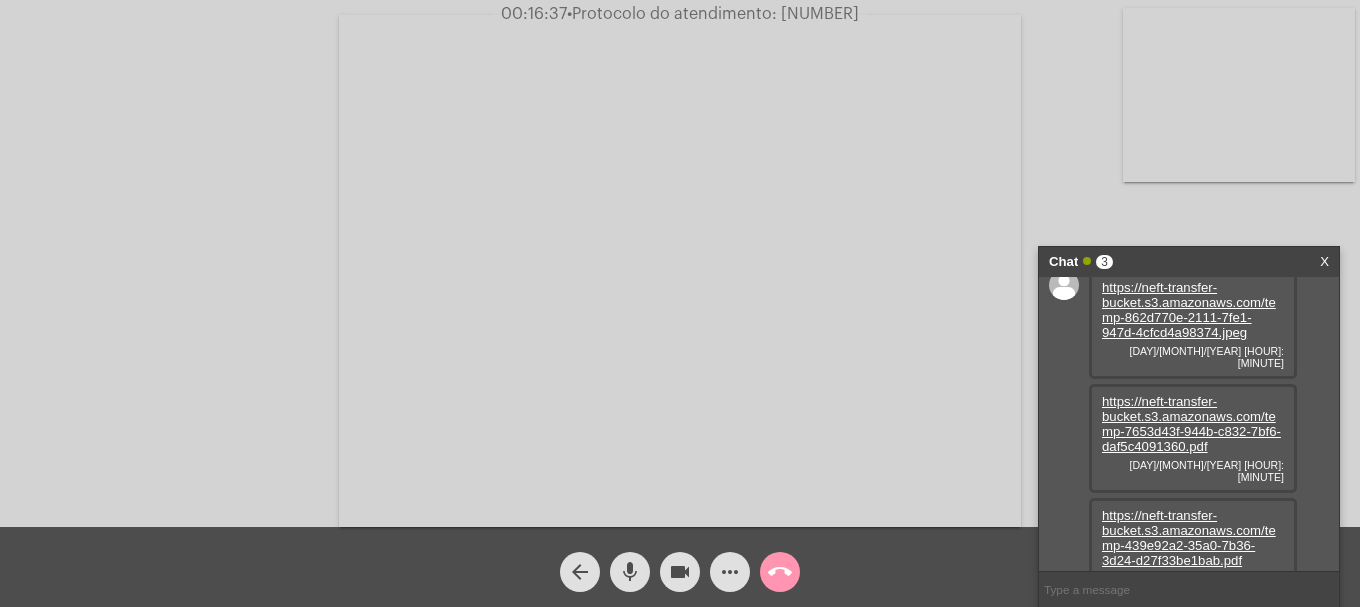scroll, scrollTop: 0, scrollLeft: 0, axis: both 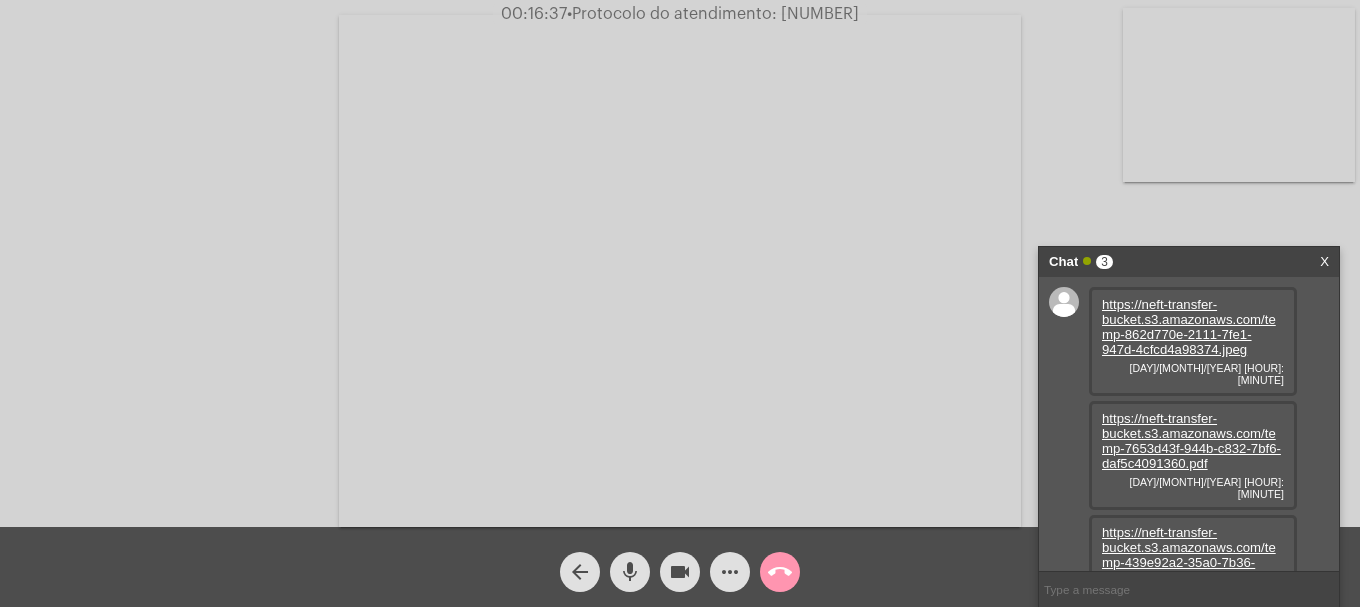 drag, startPoint x: 1186, startPoint y: 268, endPoint x: 1184, endPoint y: 289, distance: 21.095022 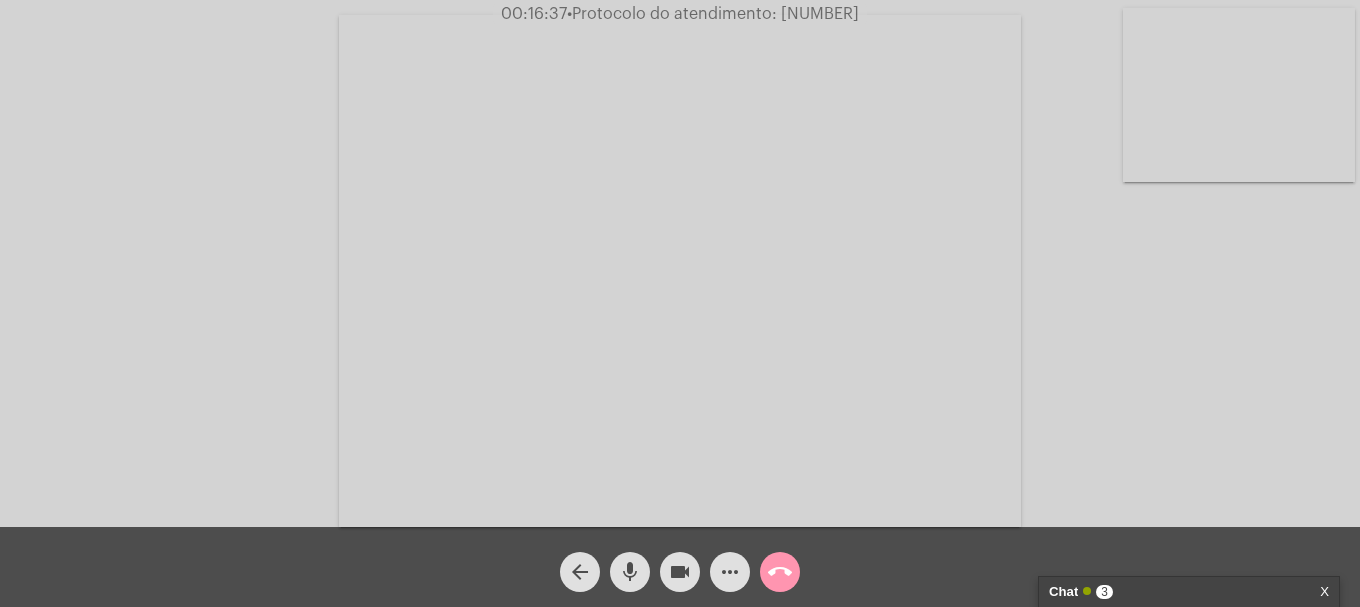click on "Acessando Câmera e Microfone..." 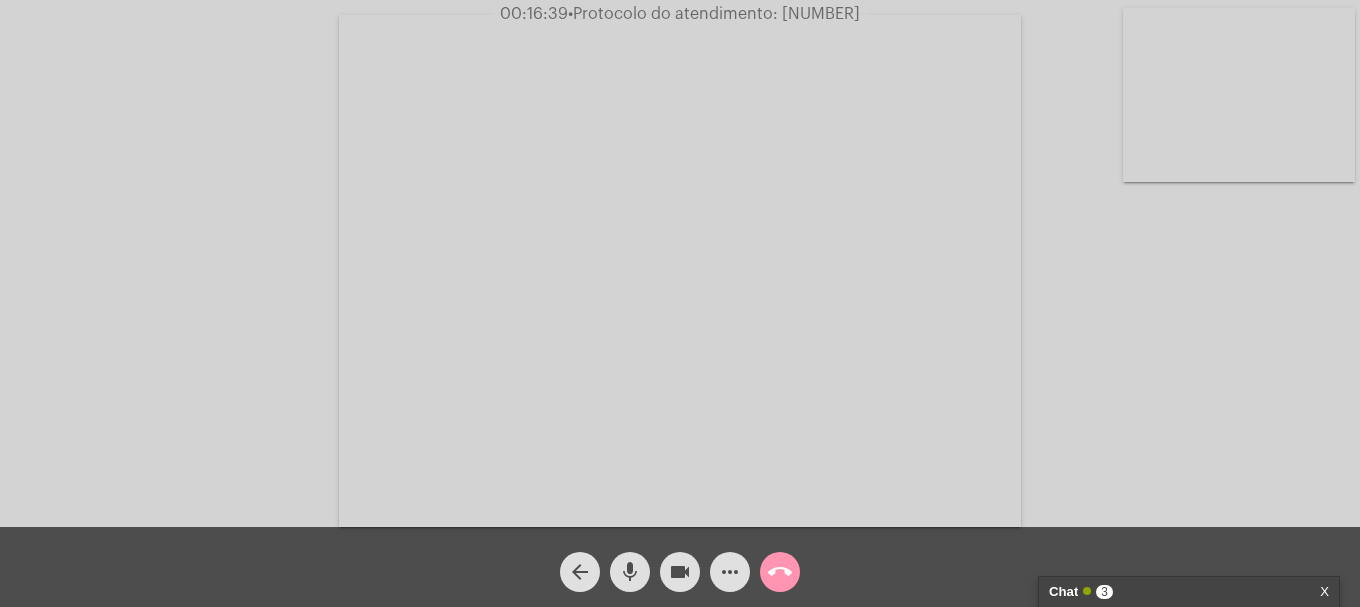 click on "Chat  3" at bounding box center [1168, 592] 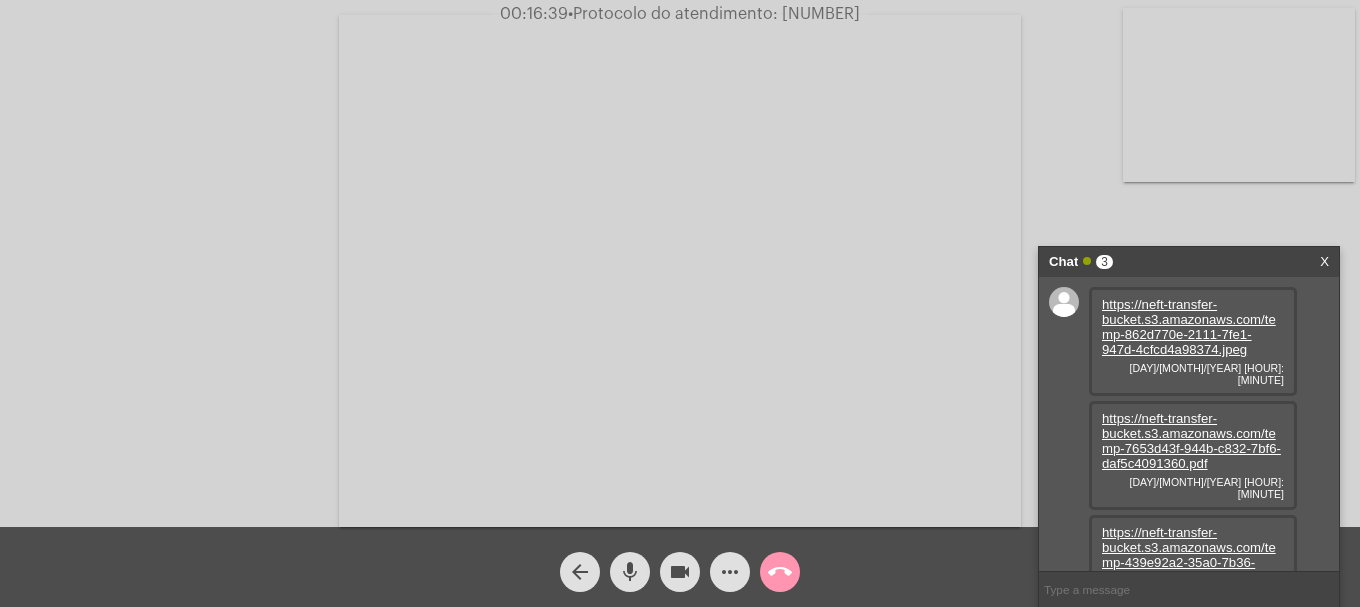 scroll, scrollTop: 17, scrollLeft: 0, axis: vertical 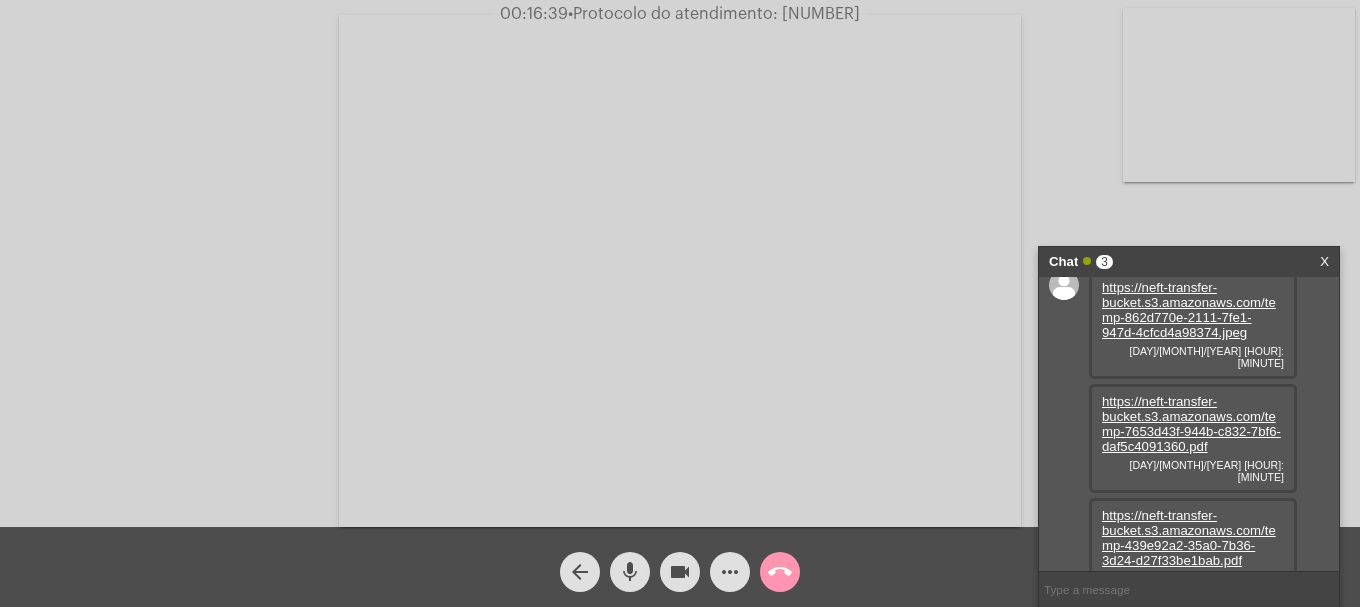 click on "https://neft-transfer-bucket.s3.amazonaws.com/temp-862d770e-2111-7fe1-947d-4cfcd4a98374.jpeg" at bounding box center [1189, 310] 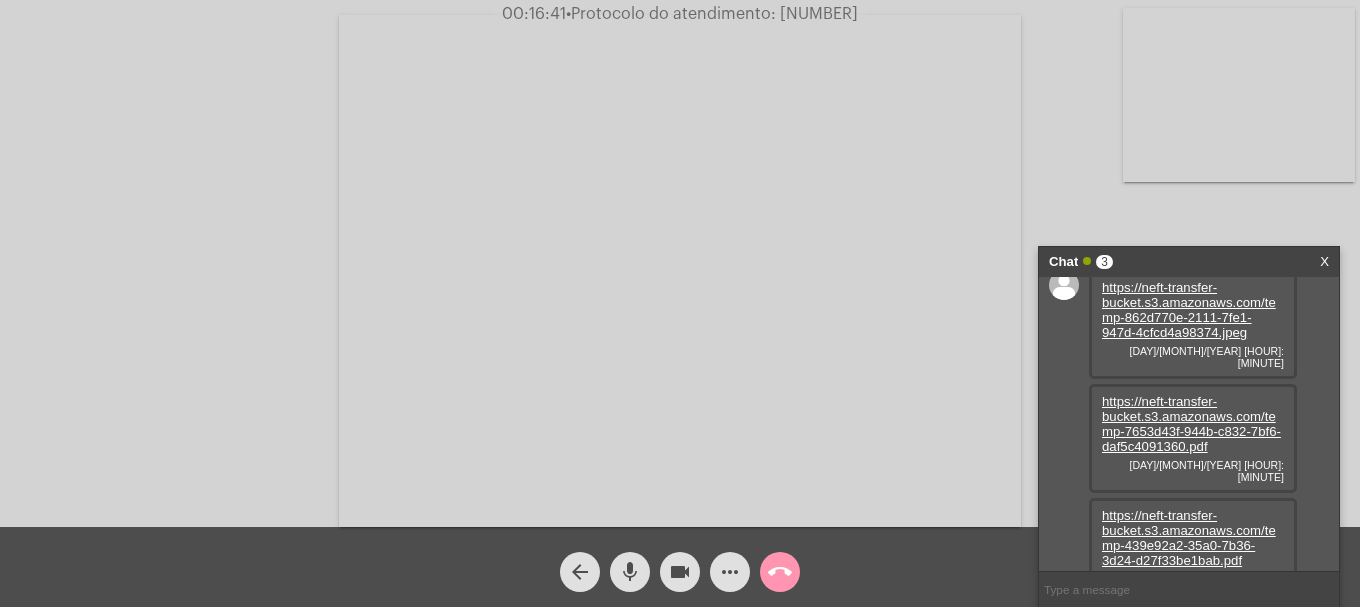scroll, scrollTop: 0, scrollLeft: 0, axis: both 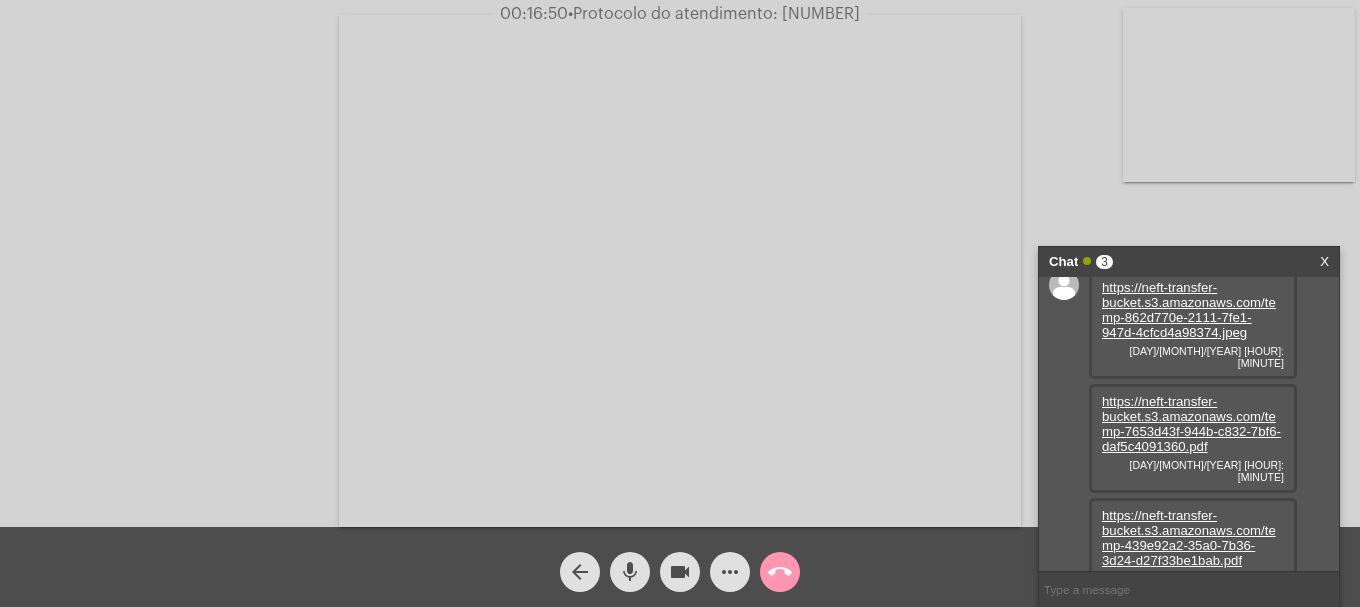 click on "https://neft-transfer-bucket.s3.amazonaws.com/temp-7653d43f-944b-c832-7bf6-daf5c4091360.pdf" at bounding box center [1191, 424] 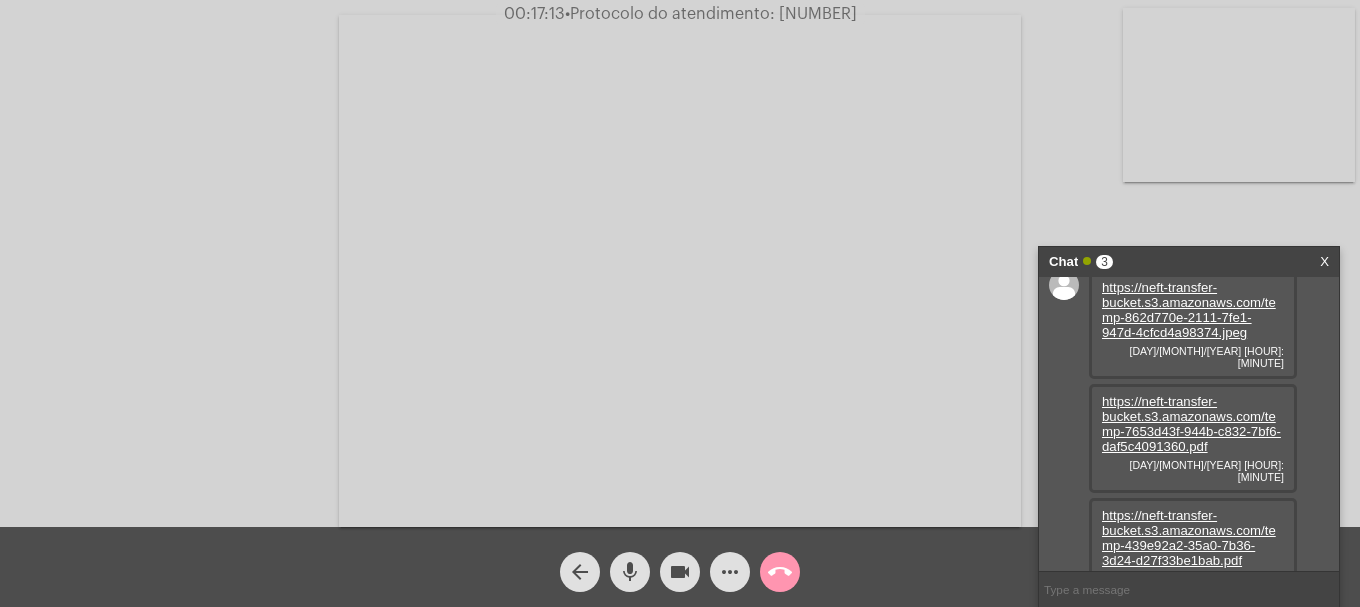 click on "https://neft-transfer-bucket.s3.amazonaws.com/temp-439e92a2-35a0-7b36-3d24-d27f33be1bab.pdf" at bounding box center (1189, 538) 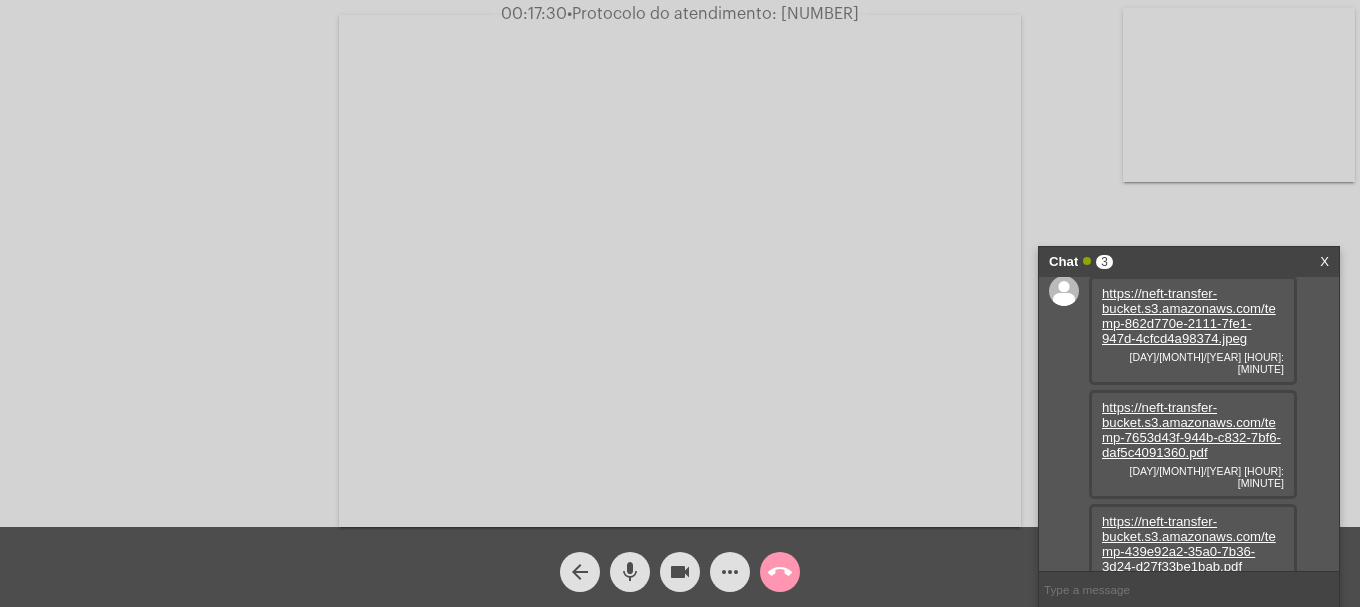 scroll, scrollTop: 0, scrollLeft: 0, axis: both 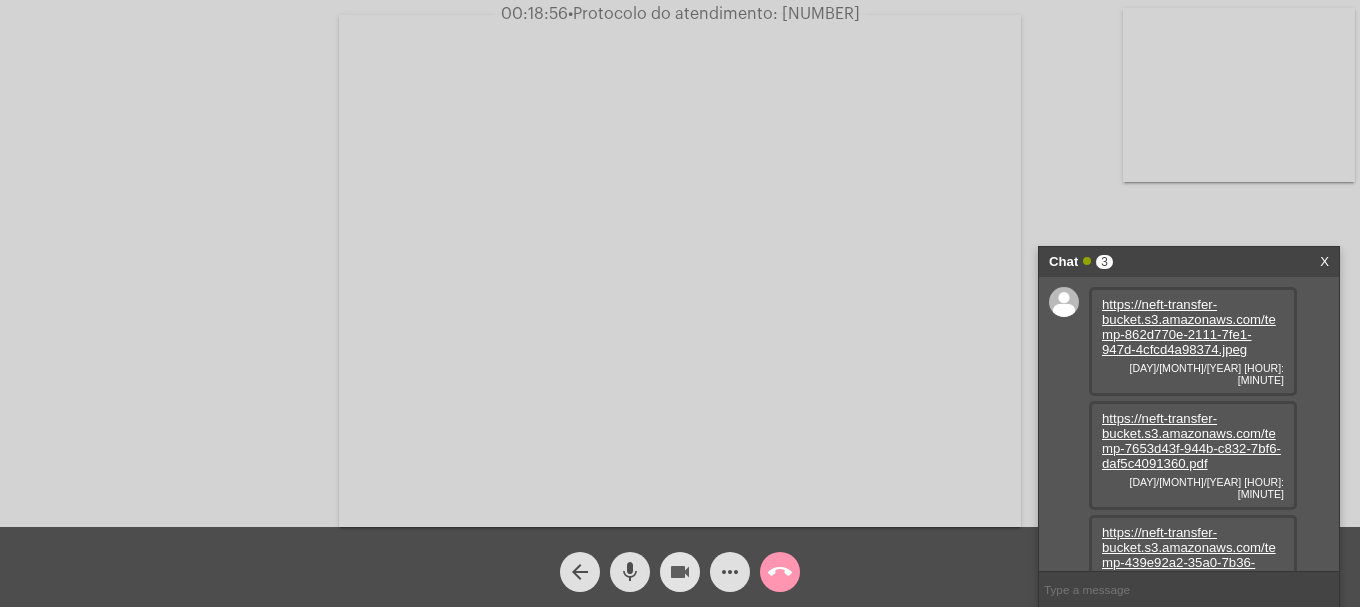 click on "videocam" 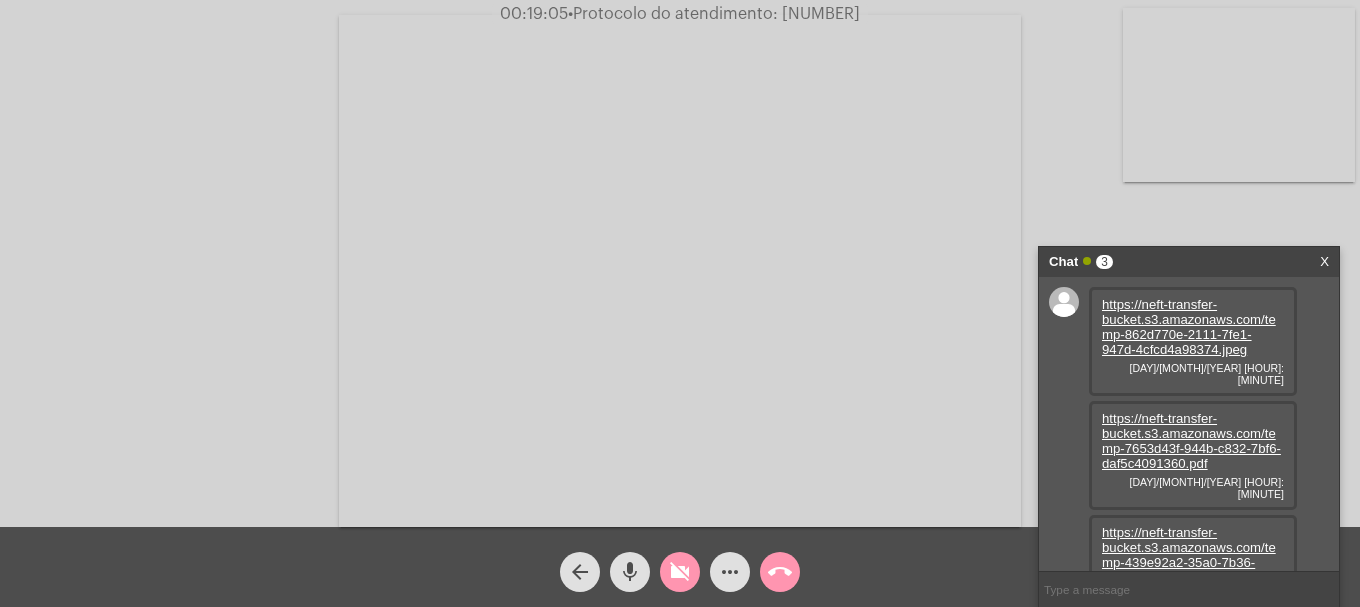 click on "mic" 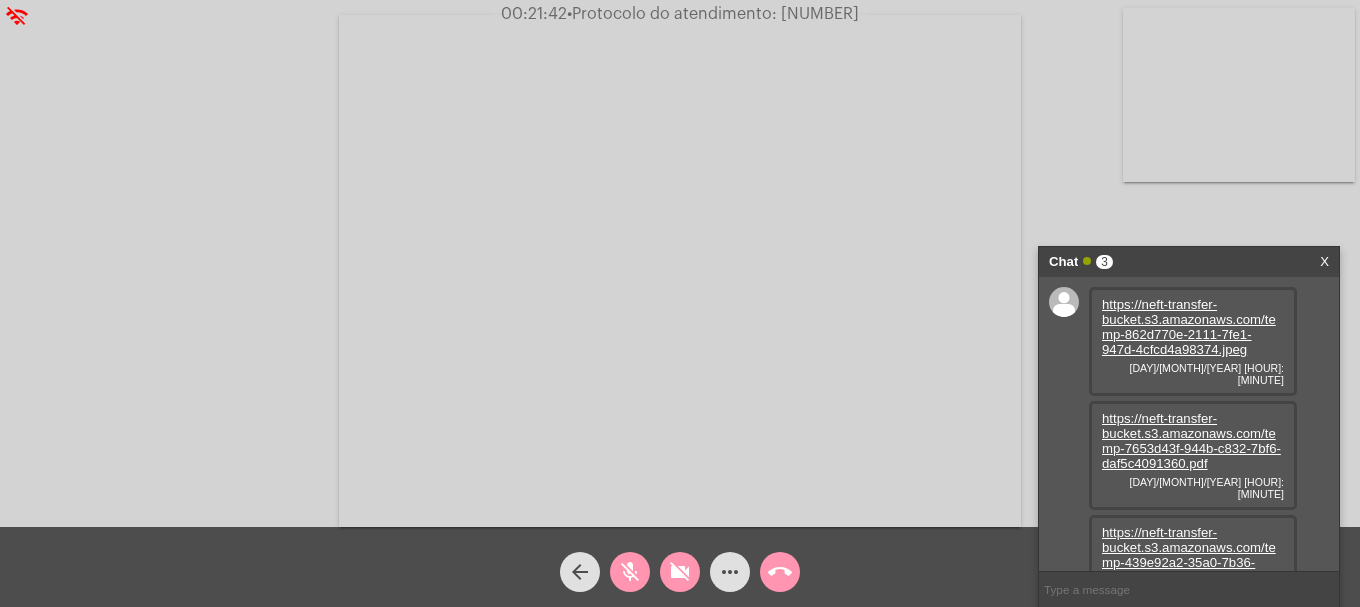 click on "mic_off" 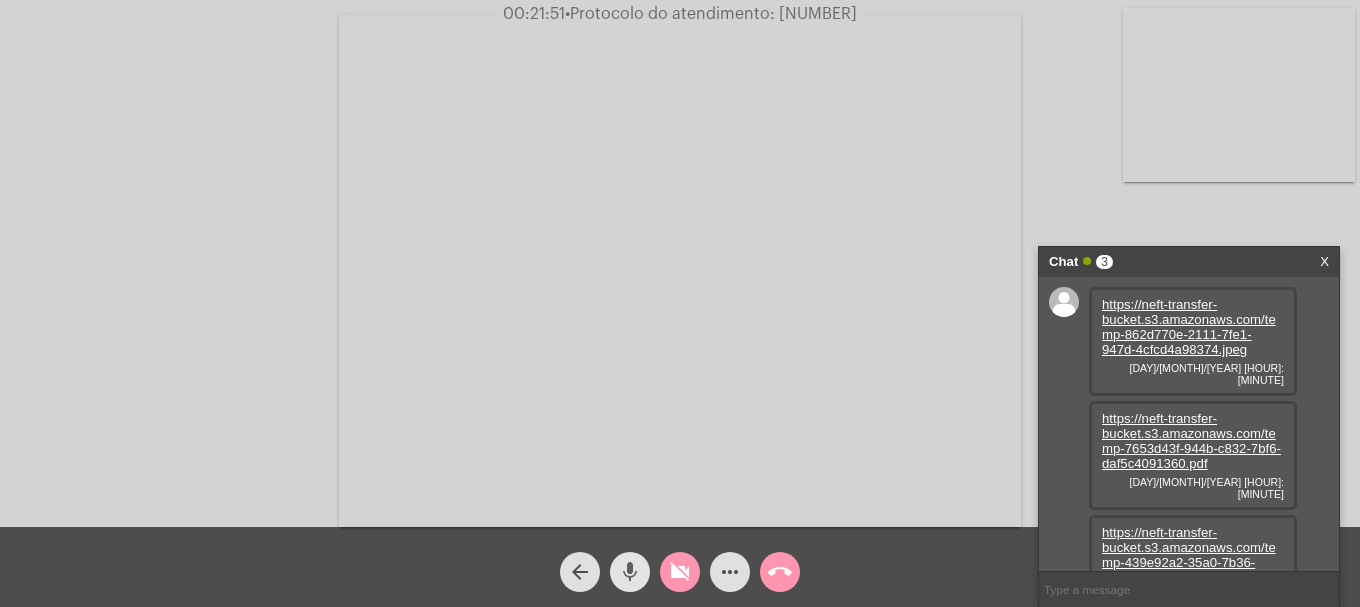 click on "mic" 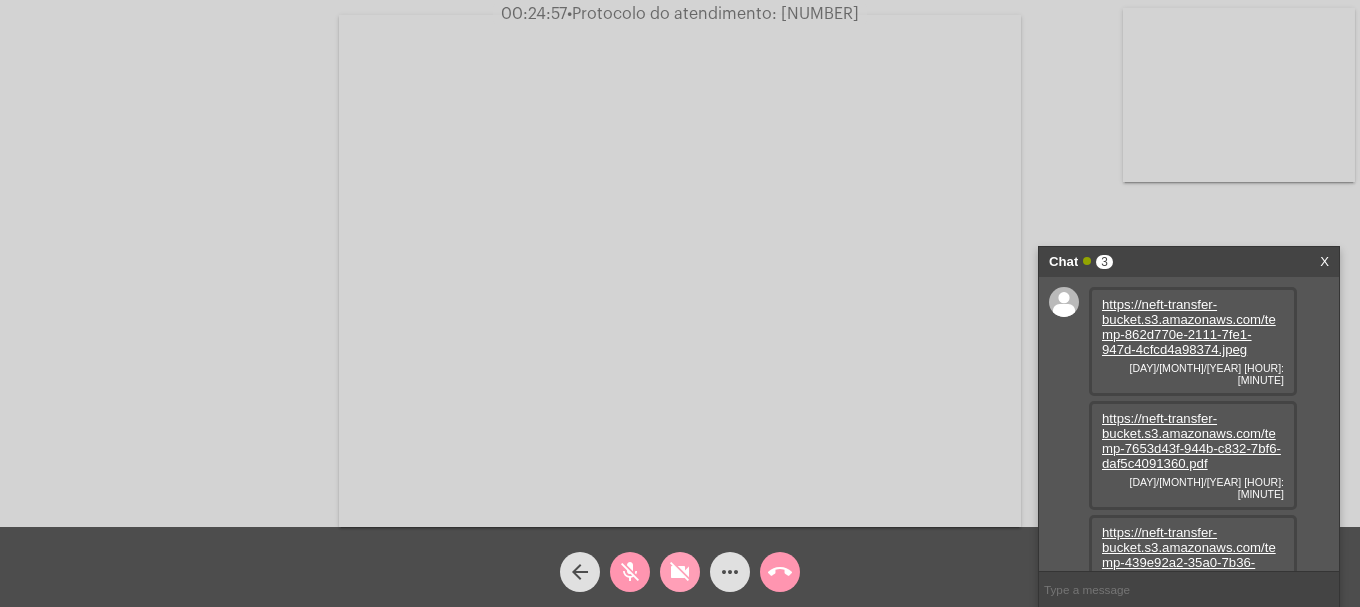 click on "videocam_off" 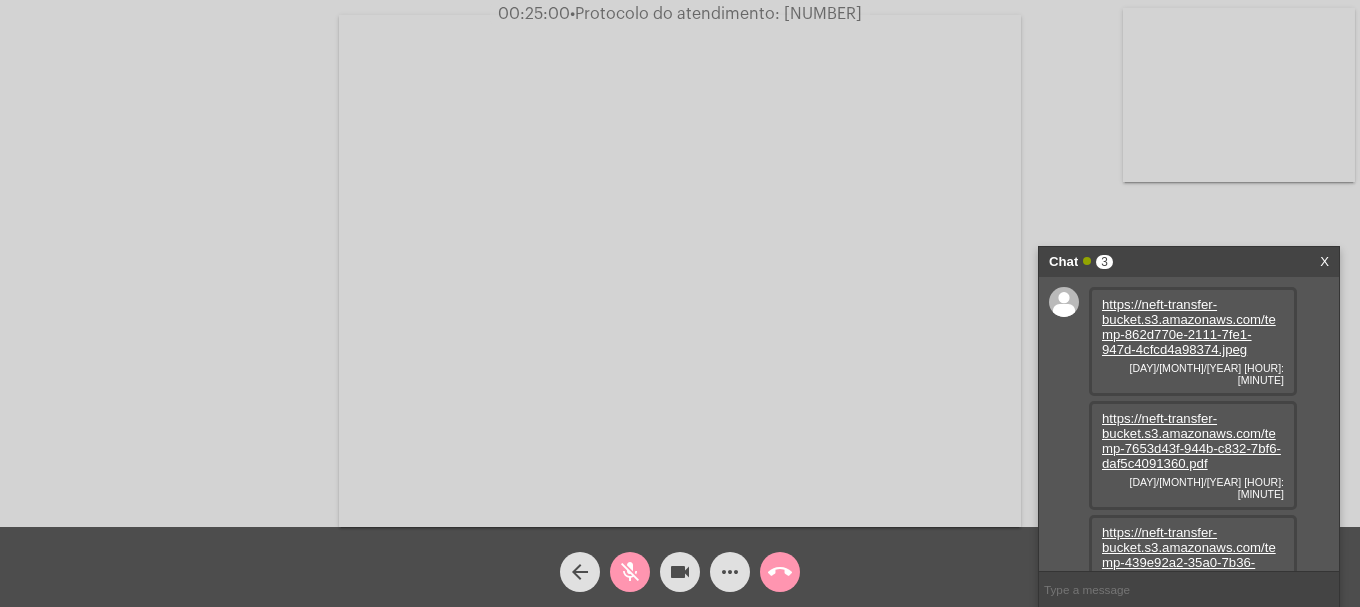 click on "mic_off" 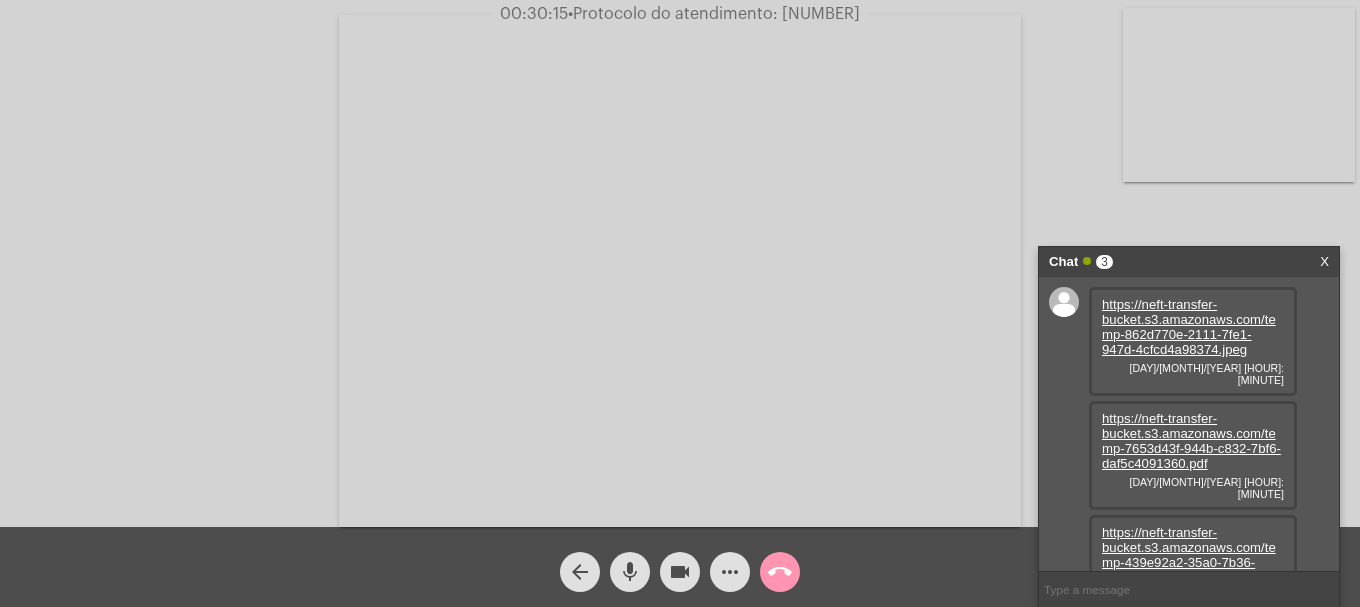 click on "Protocolo do atendimento: [NUMBER]" 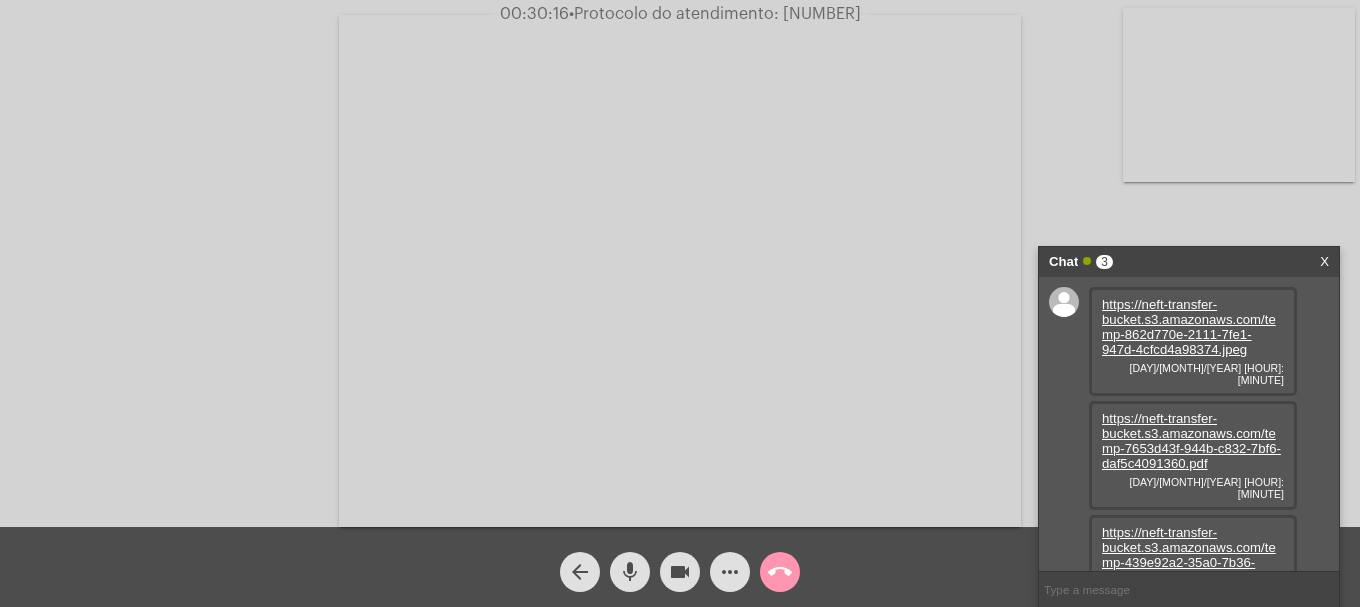 copy on "Protocolo do atendimento: [NUMBER]" 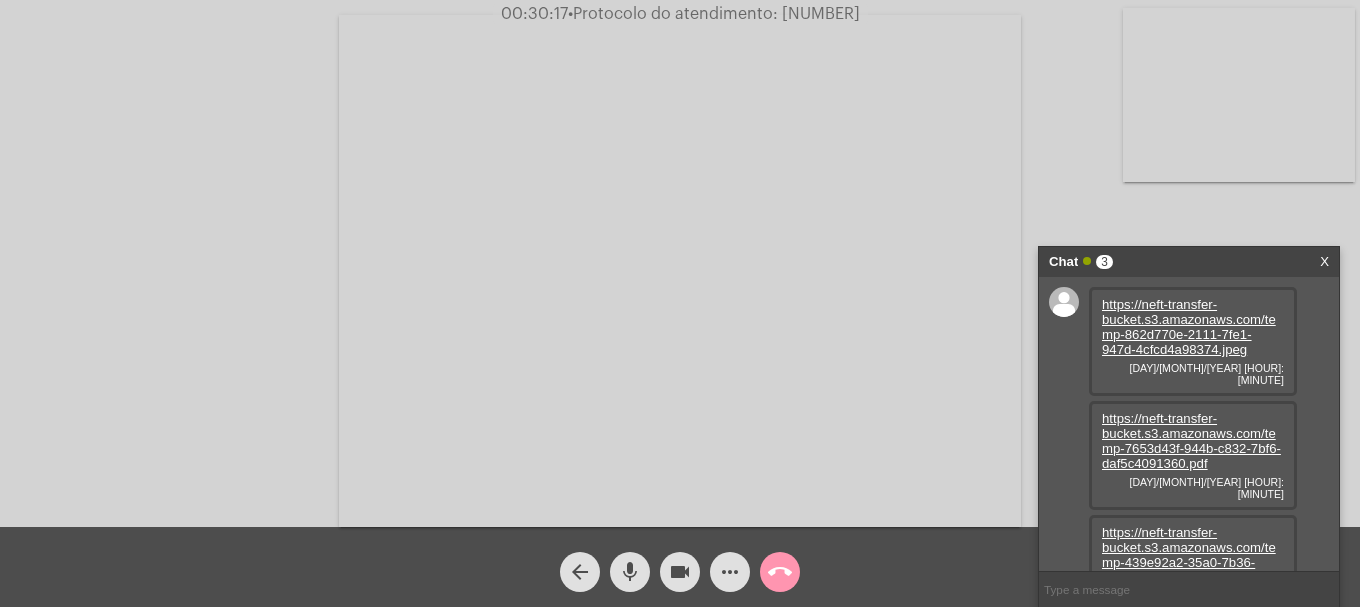 click at bounding box center [1189, 589] 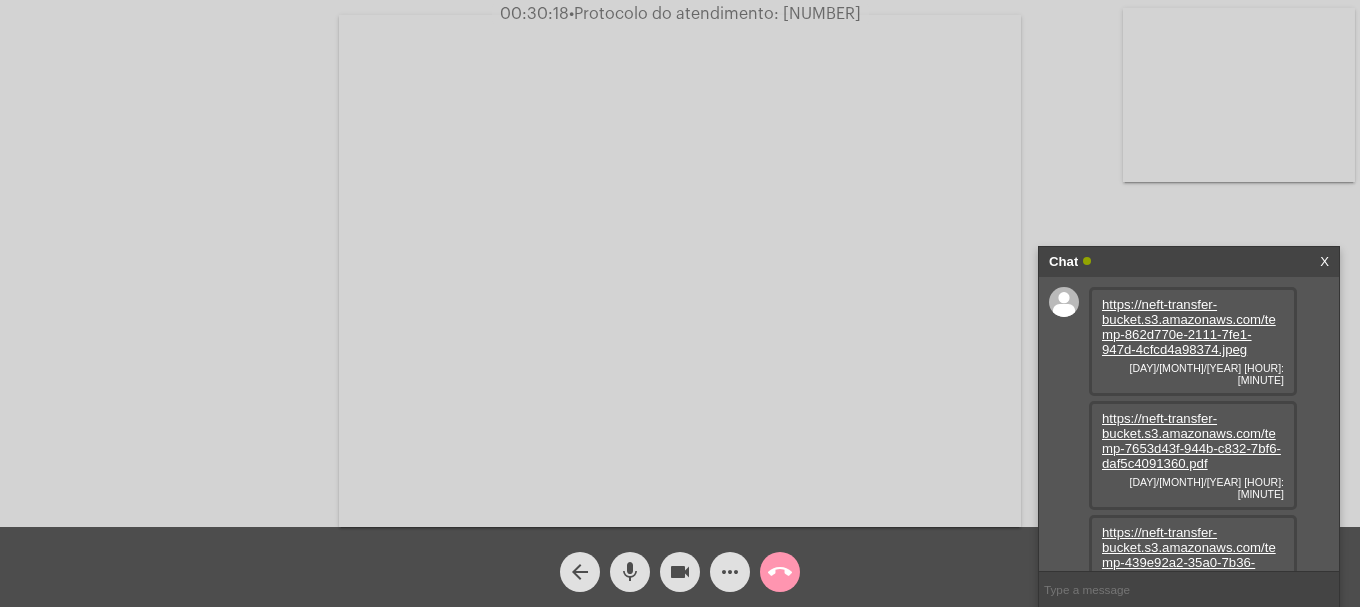 paste on "Protocolo do atendimento: [NUMBER]" 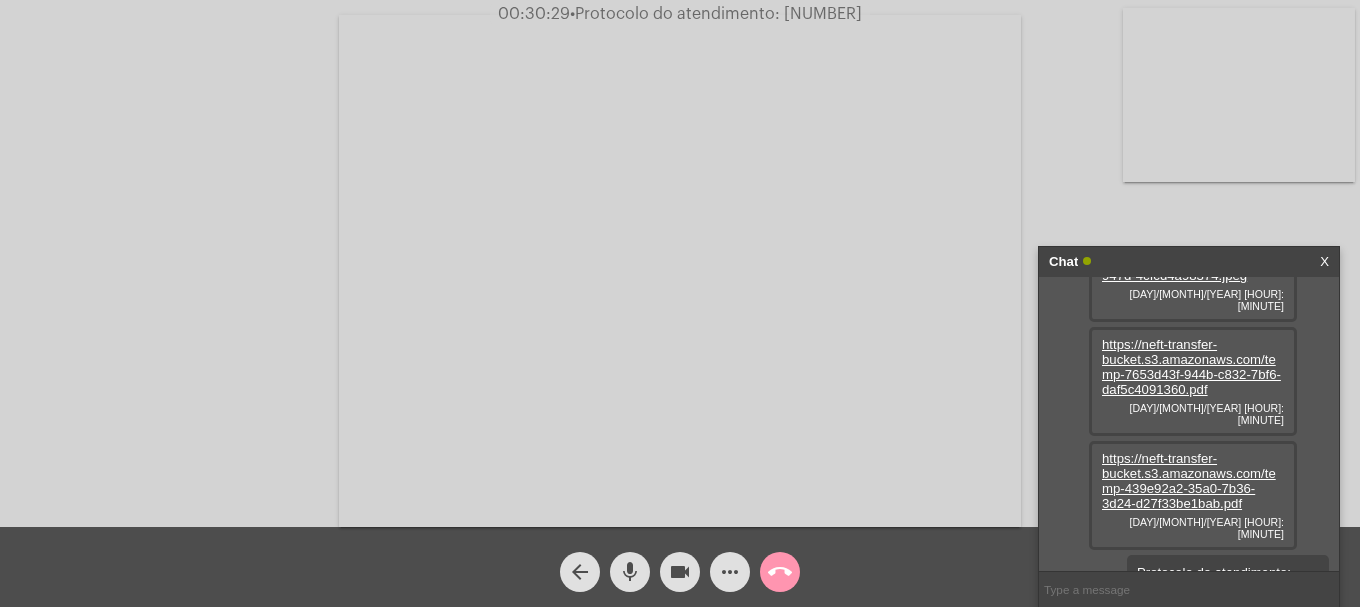 click at bounding box center [1189, 589] 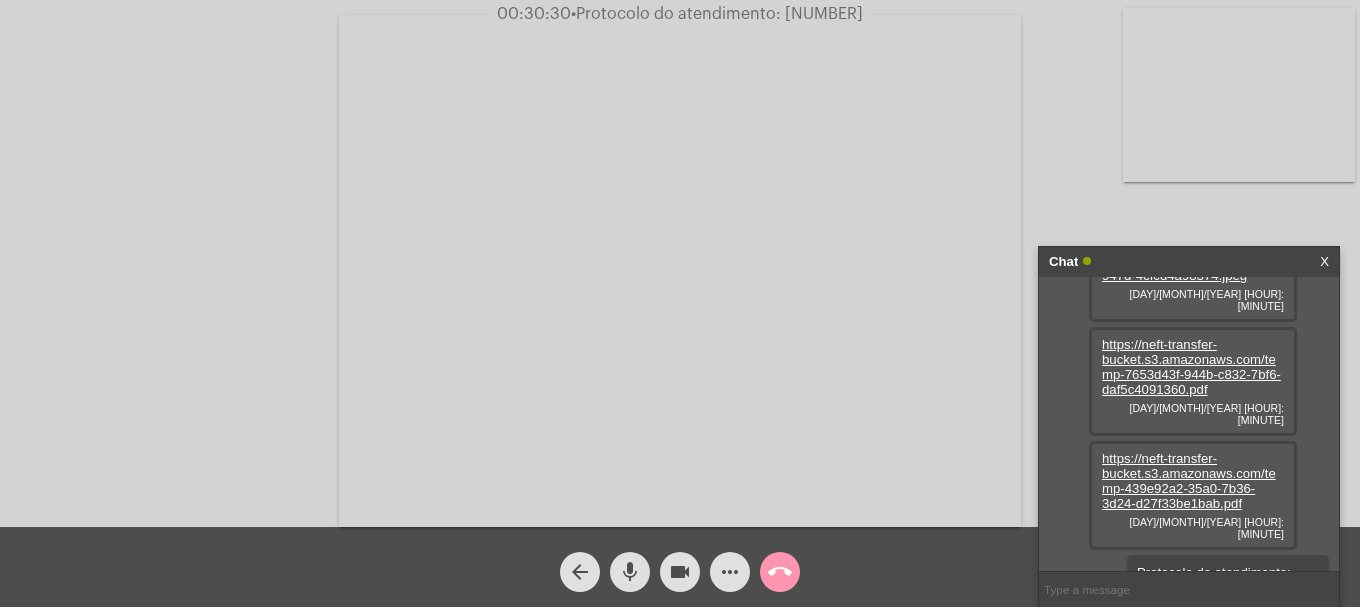 paste on "[NUMBER]" 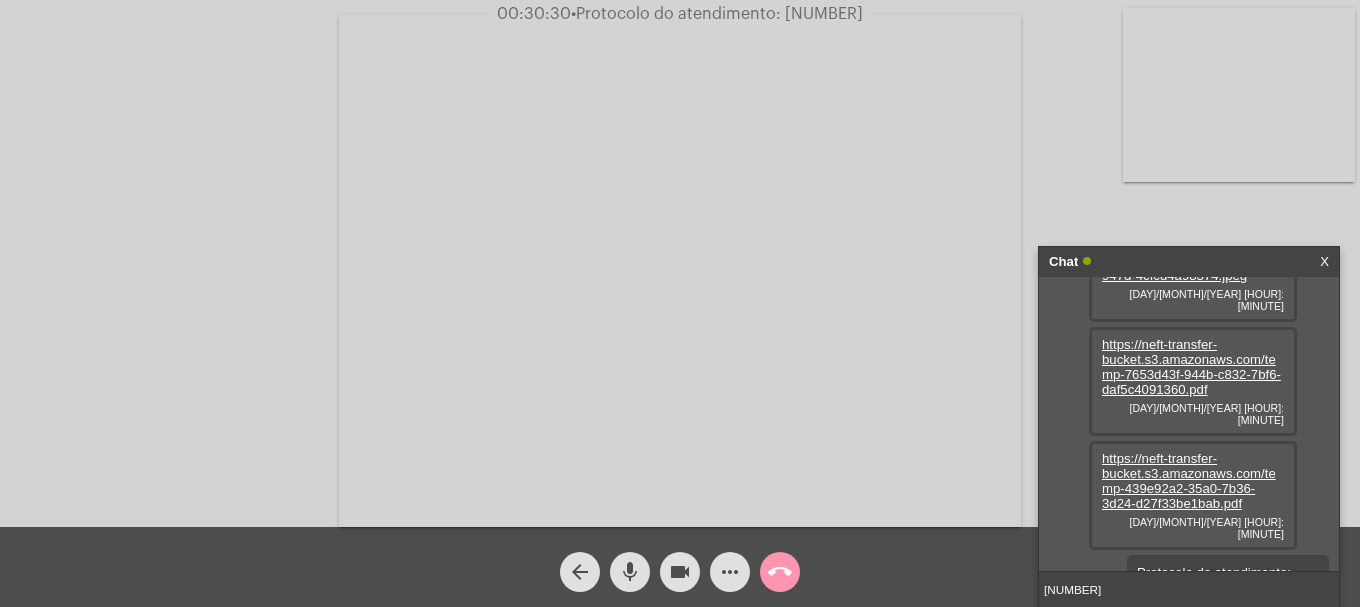 type 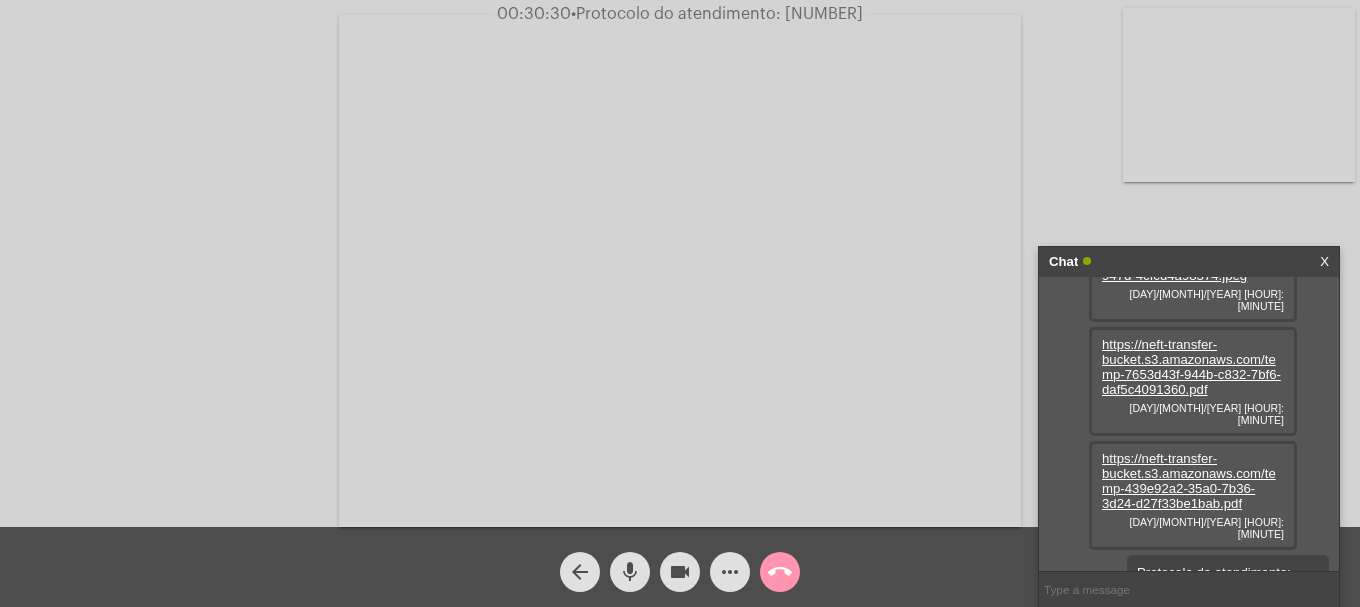 scroll, scrollTop: 131, scrollLeft: 0, axis: vertical 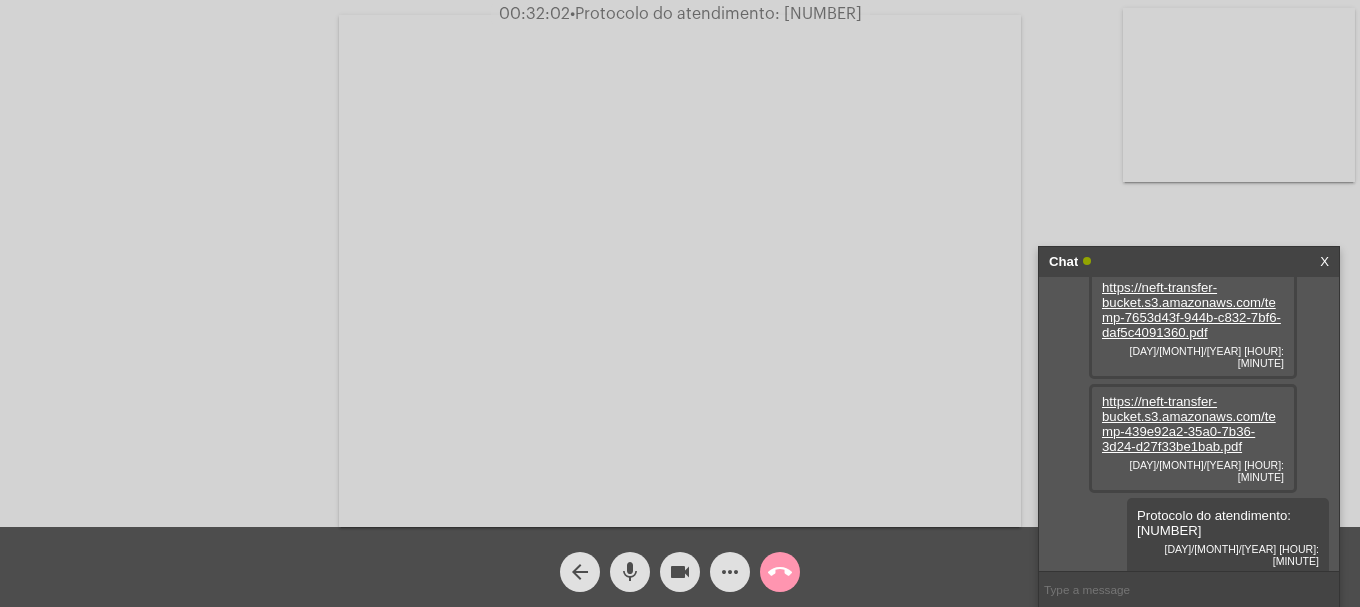 click on "call_end" 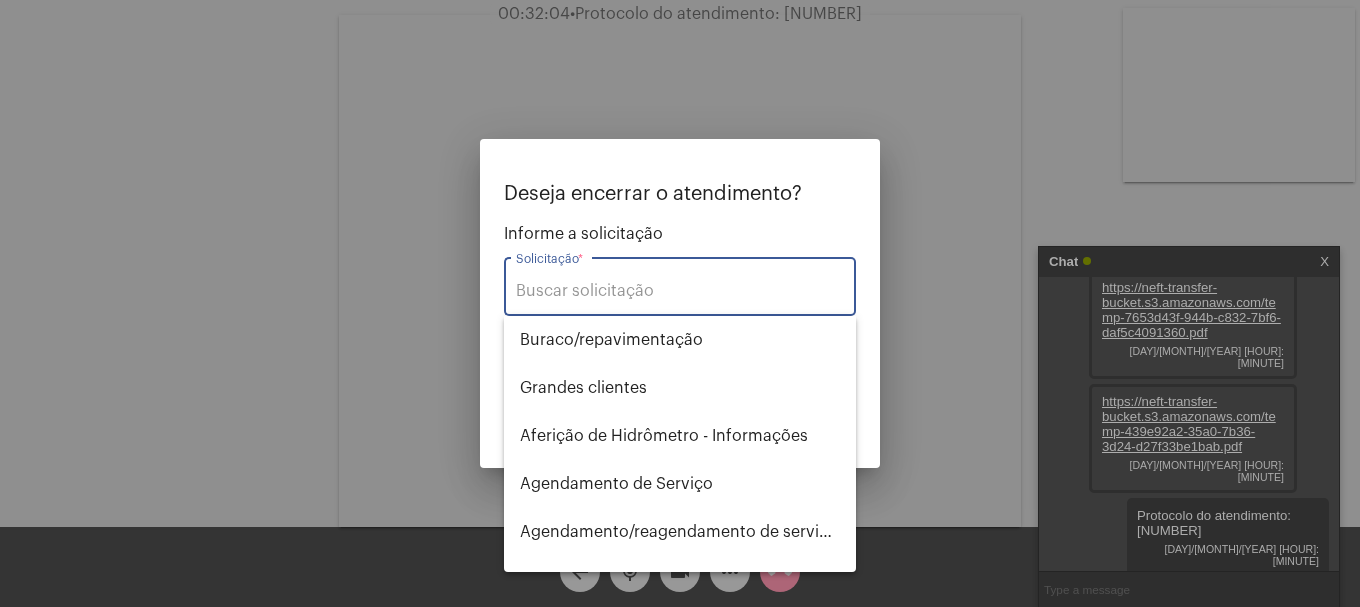 click on "Solicitação  *" at bounding box center [680, 291] 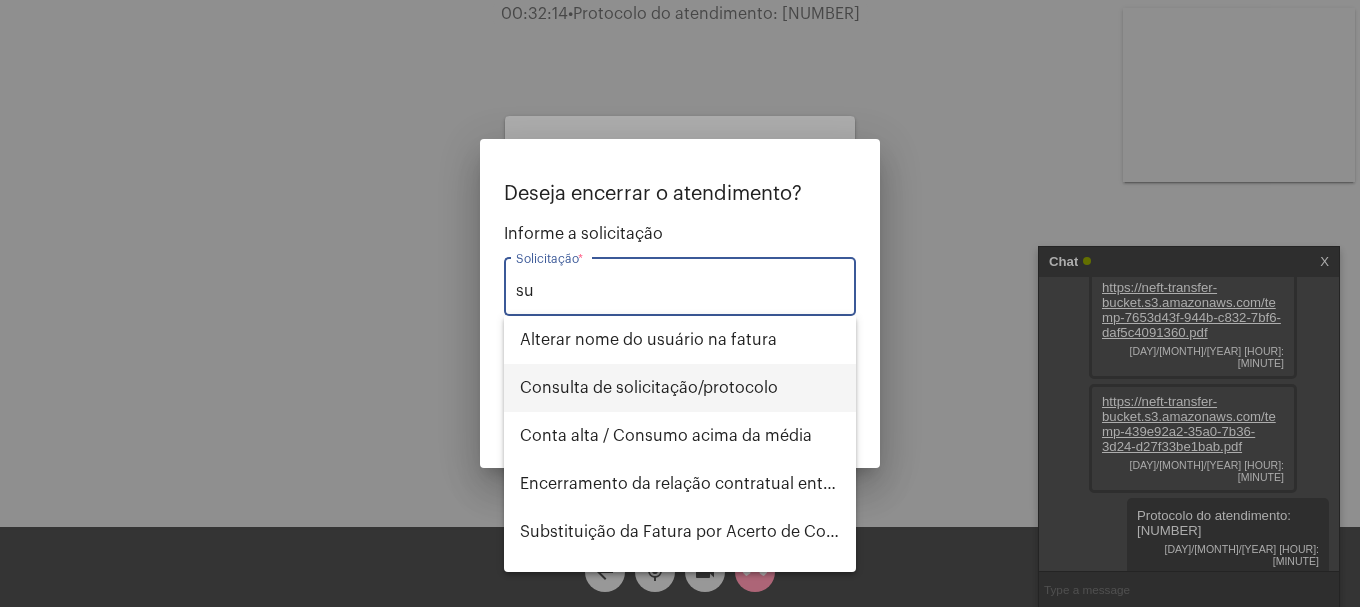 click on "Consulta de solicitação/protocolo" at bounding box center [680, 388] 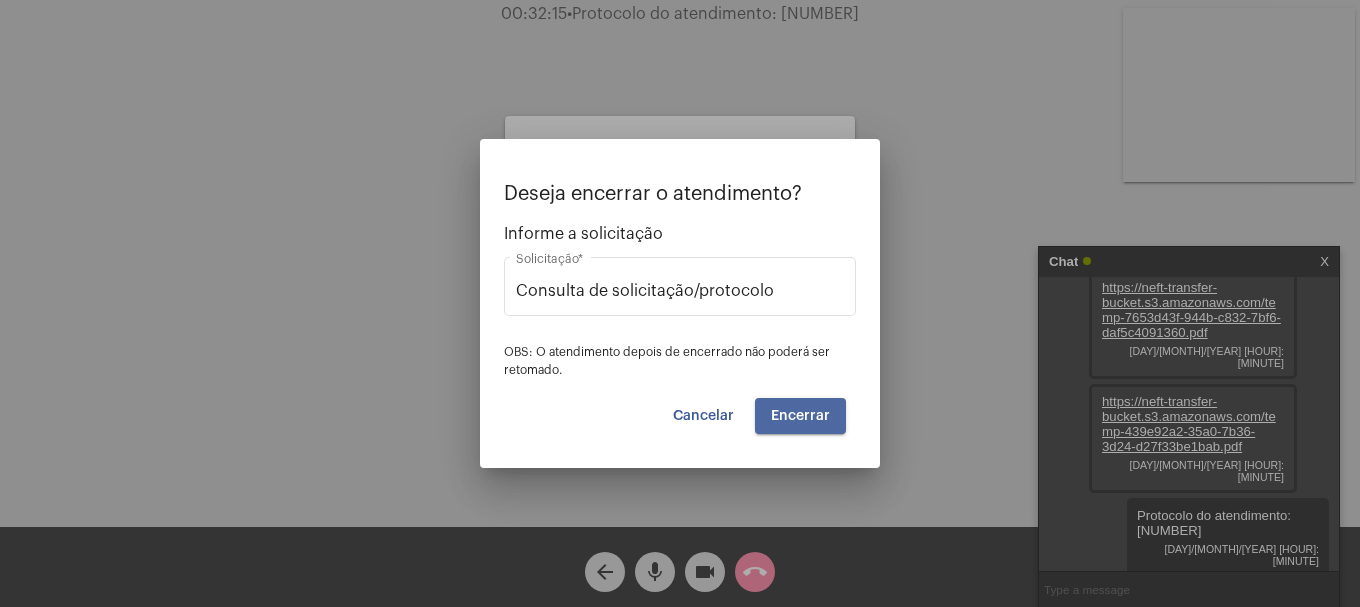 click on "Encerrar" at bounding box center (800, 416) 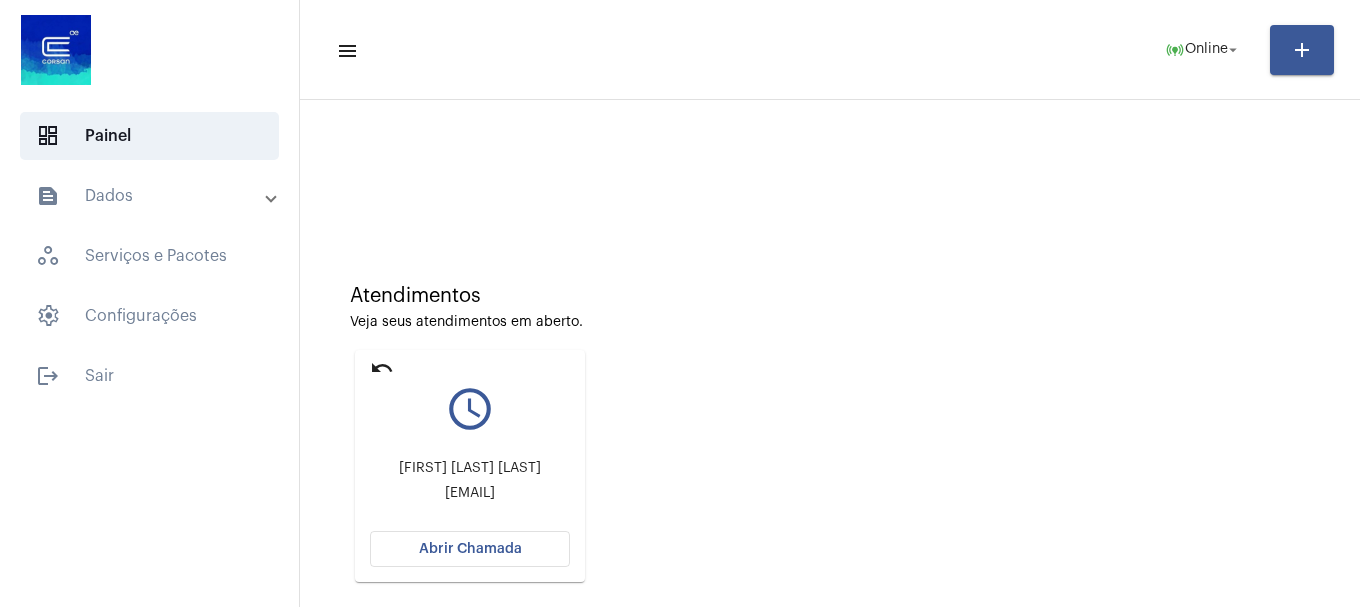 click on "undo query_builder [FIRST] [LAST] [EMAIL] Abrir Chamada" 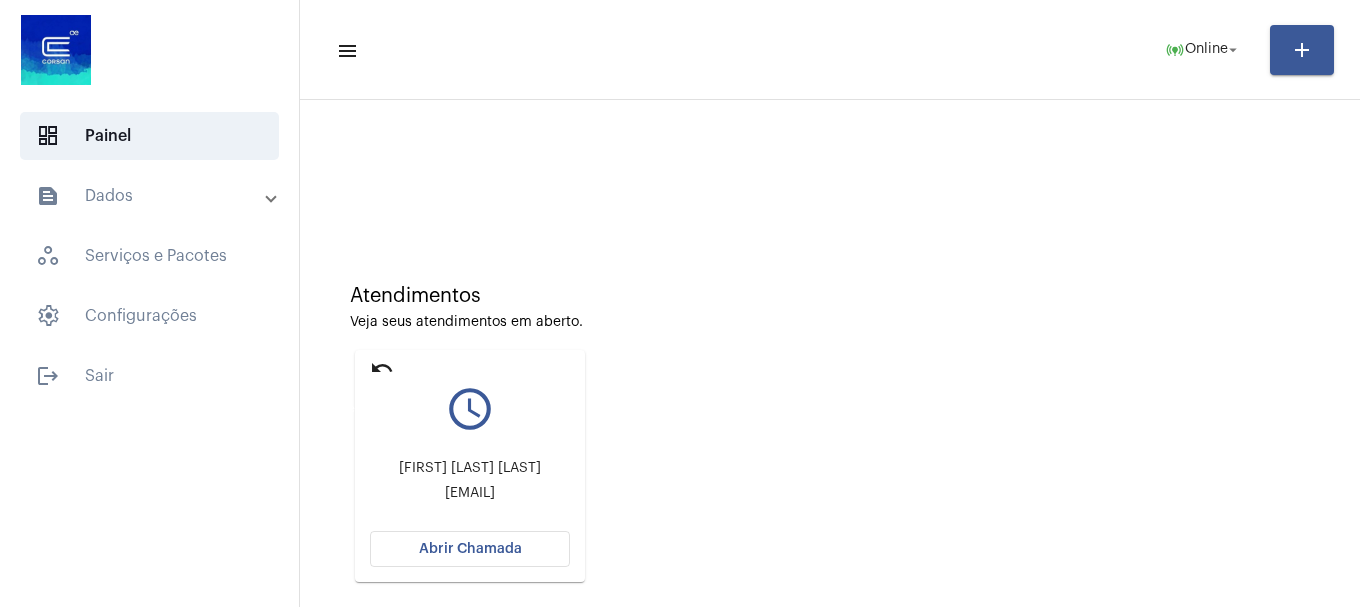 click on "undo" 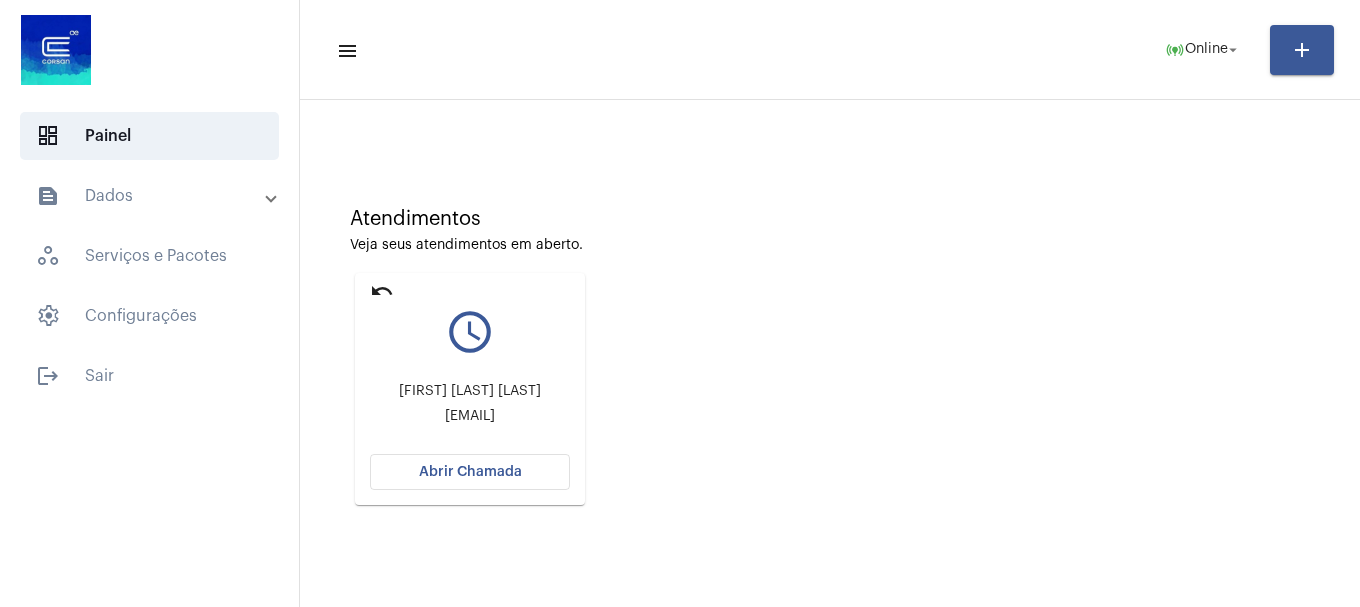 scroll, scrollTop: 175, scrollLeft: 0, axis: vertical 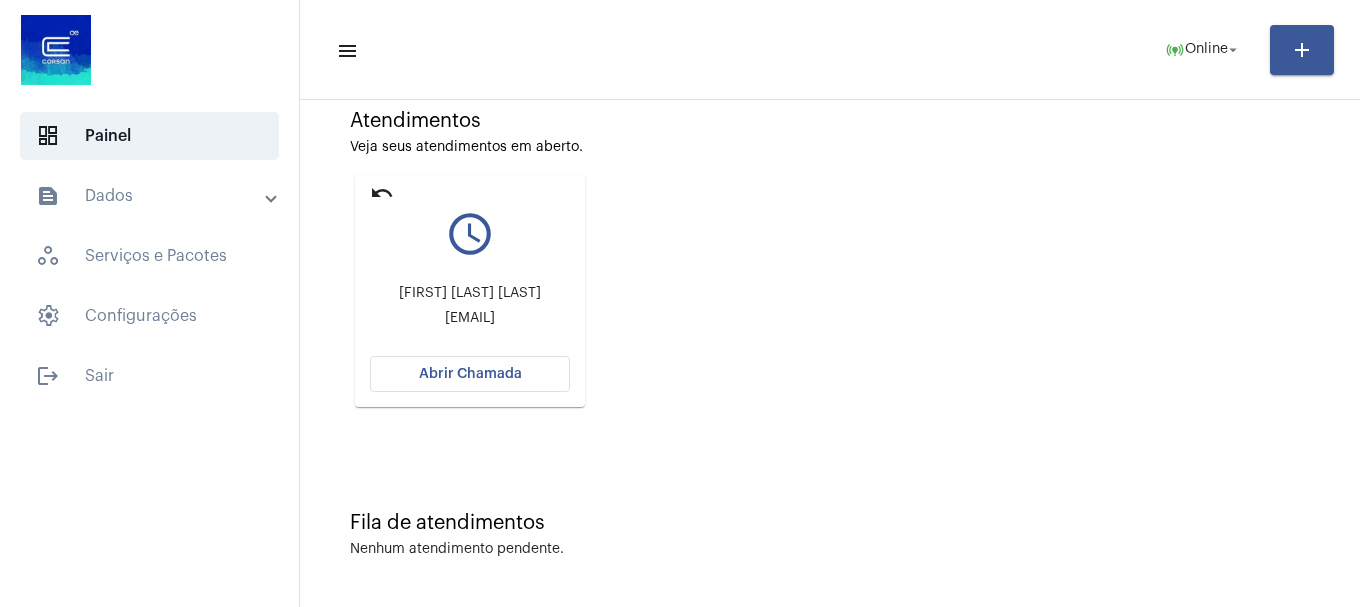 click on "Abrir Chamada" 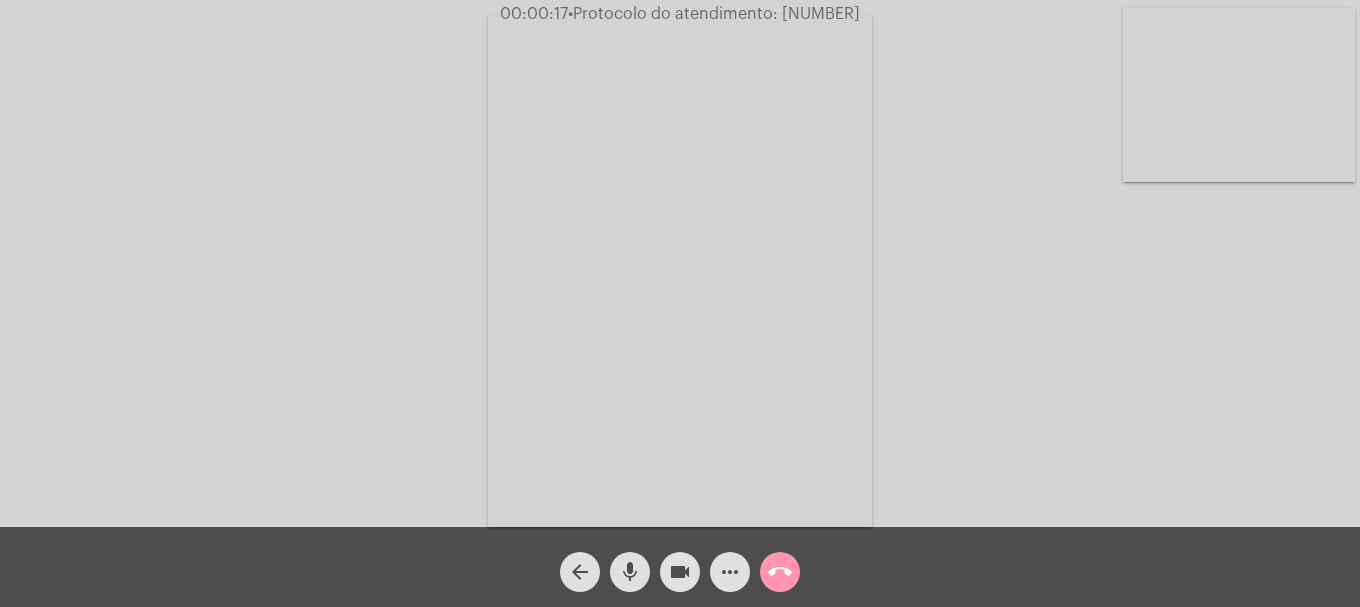 click at bounding box center (1239, 95) 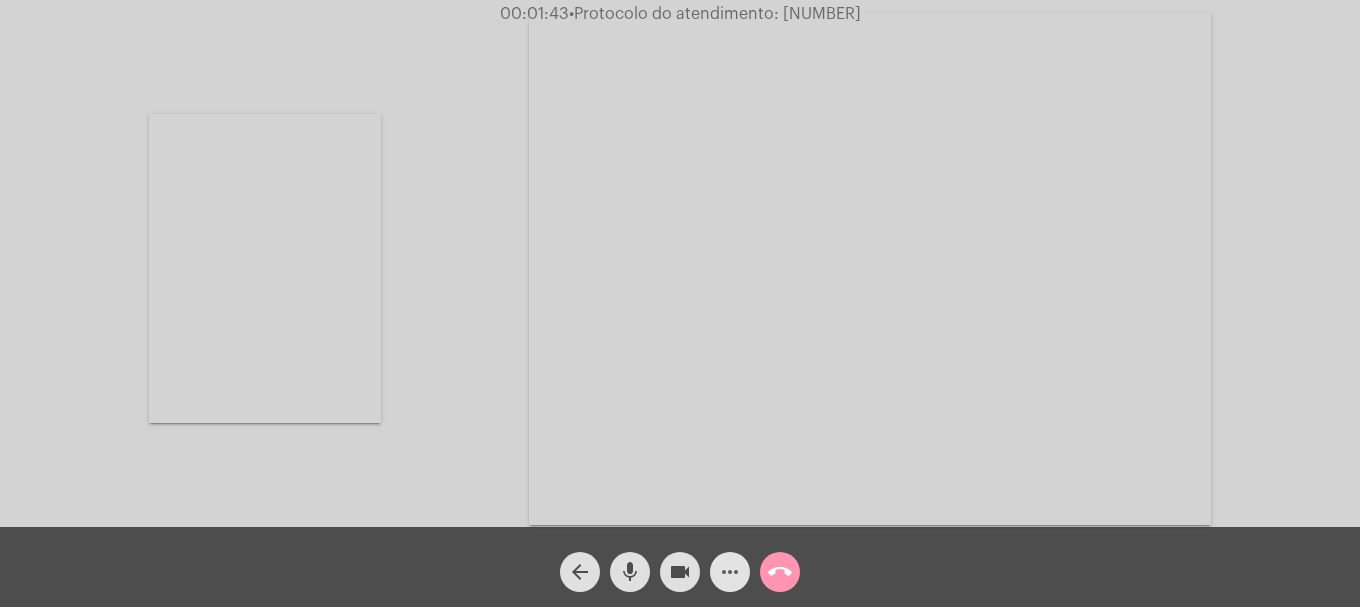 click on "more_horiz" 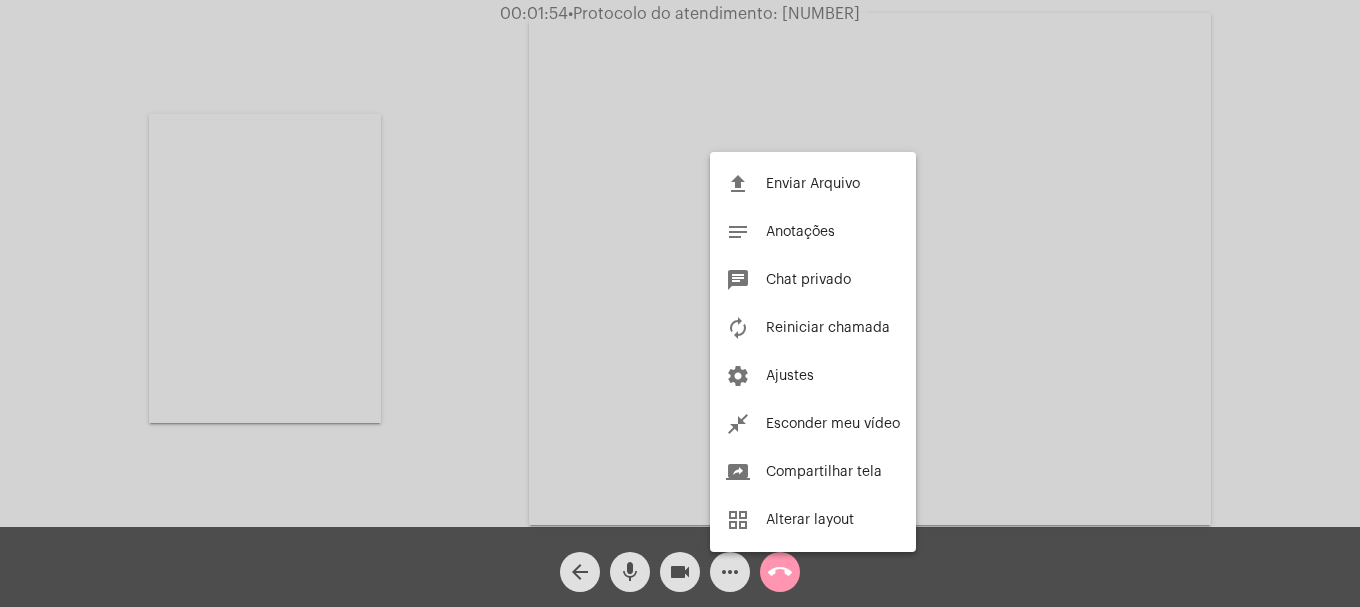 click at bounding box center (680, 303) 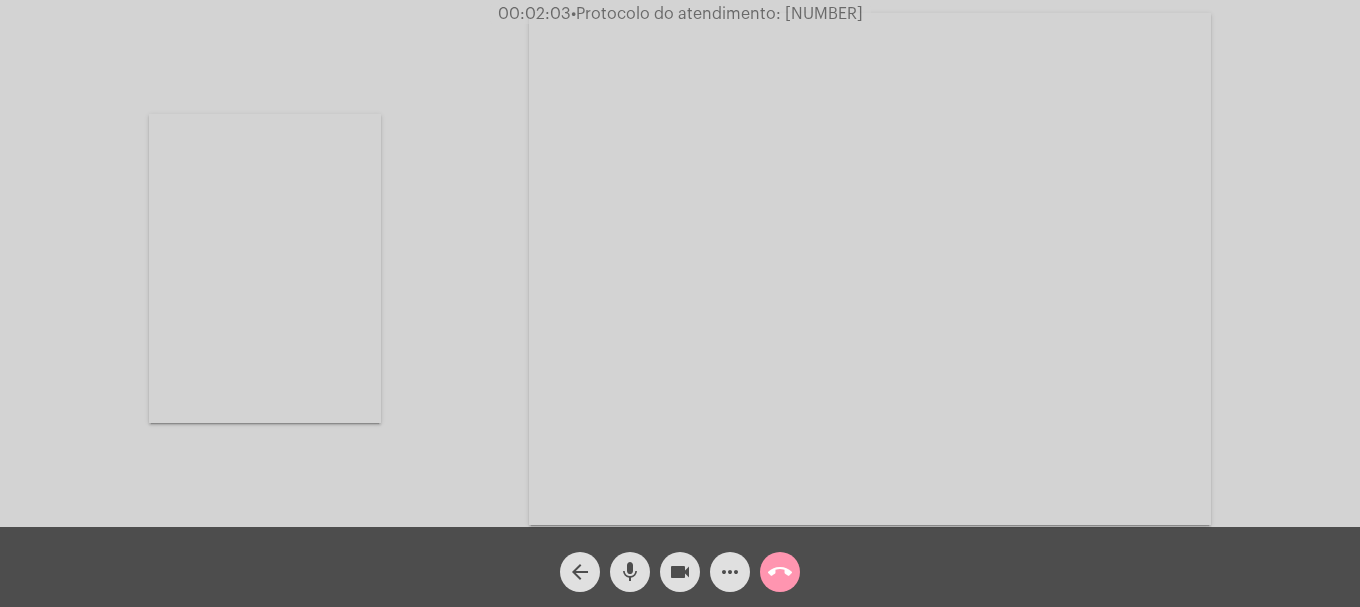 click on "Acessando Câmera e Microfone..." 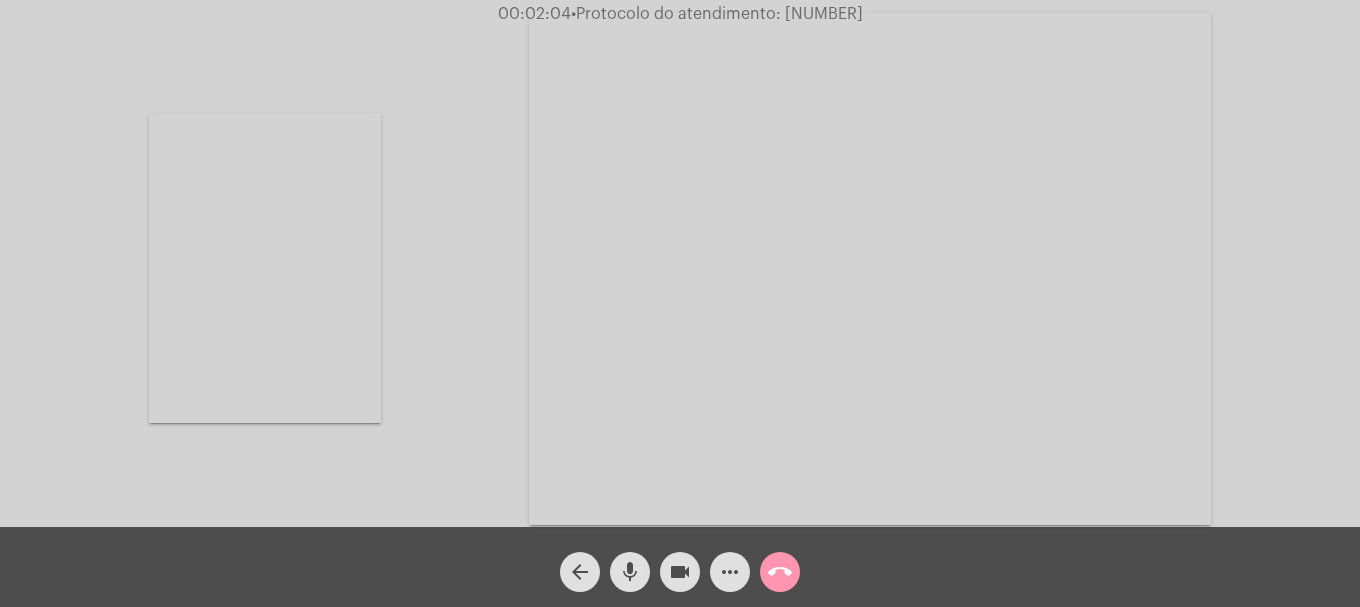 click at bounding box center (265, 268) 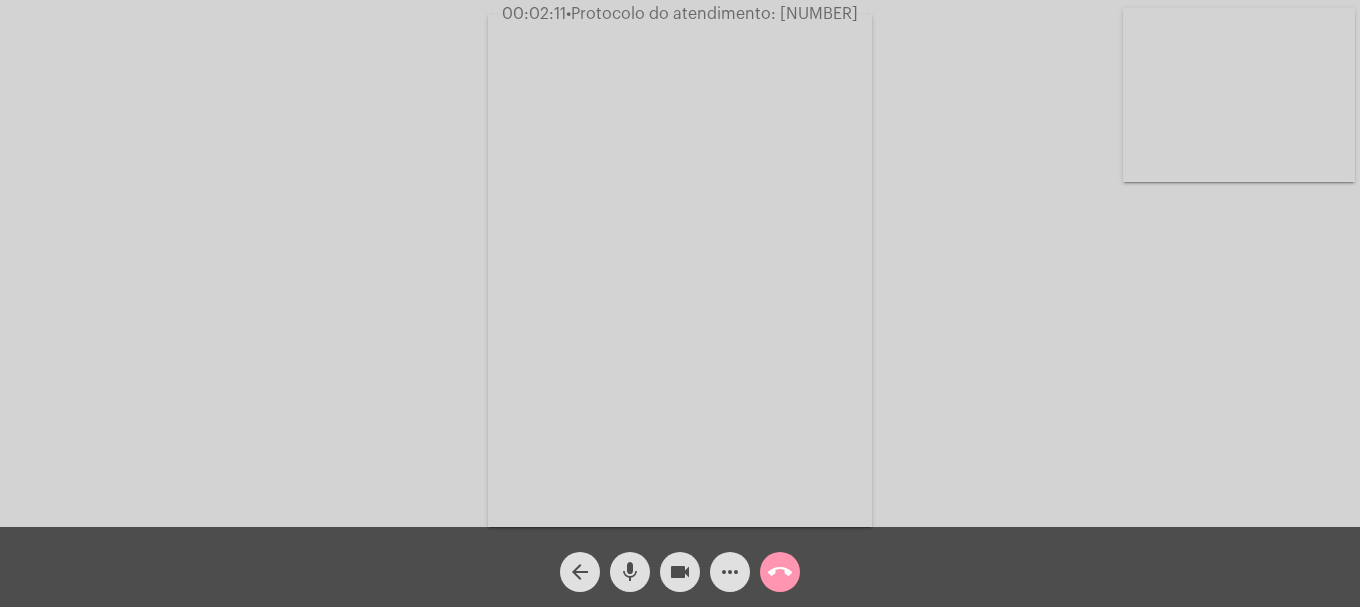 click at bounding box center (1239, 95) 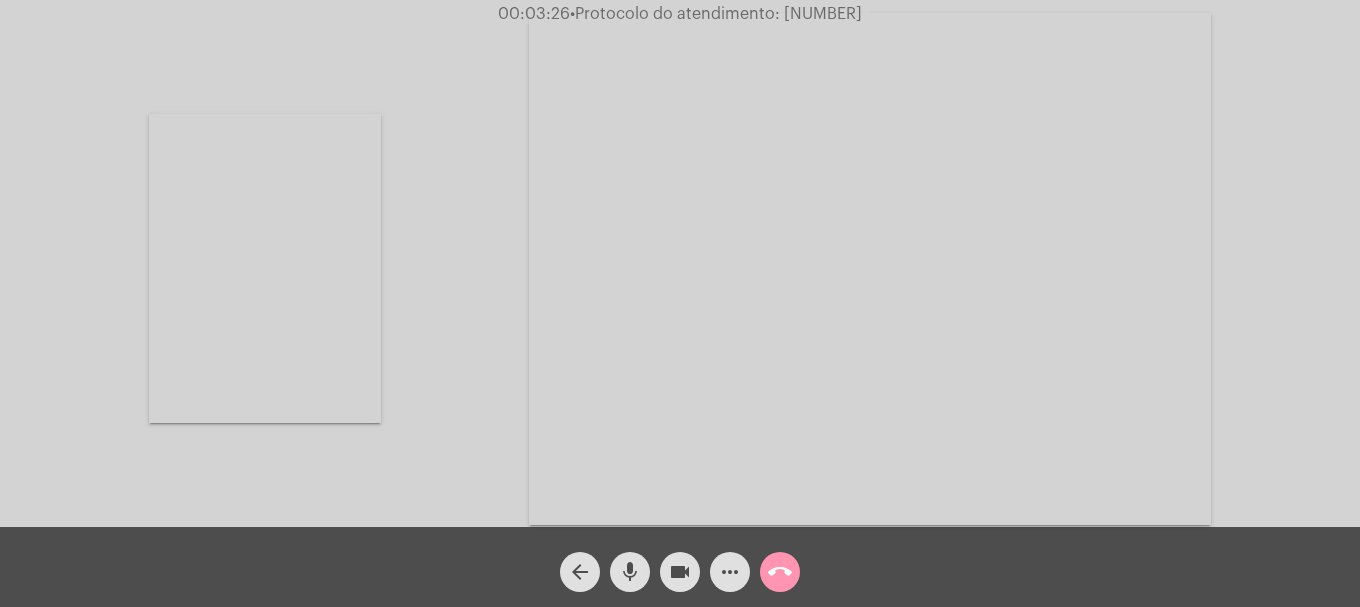 click at bounding box center [265, 268] 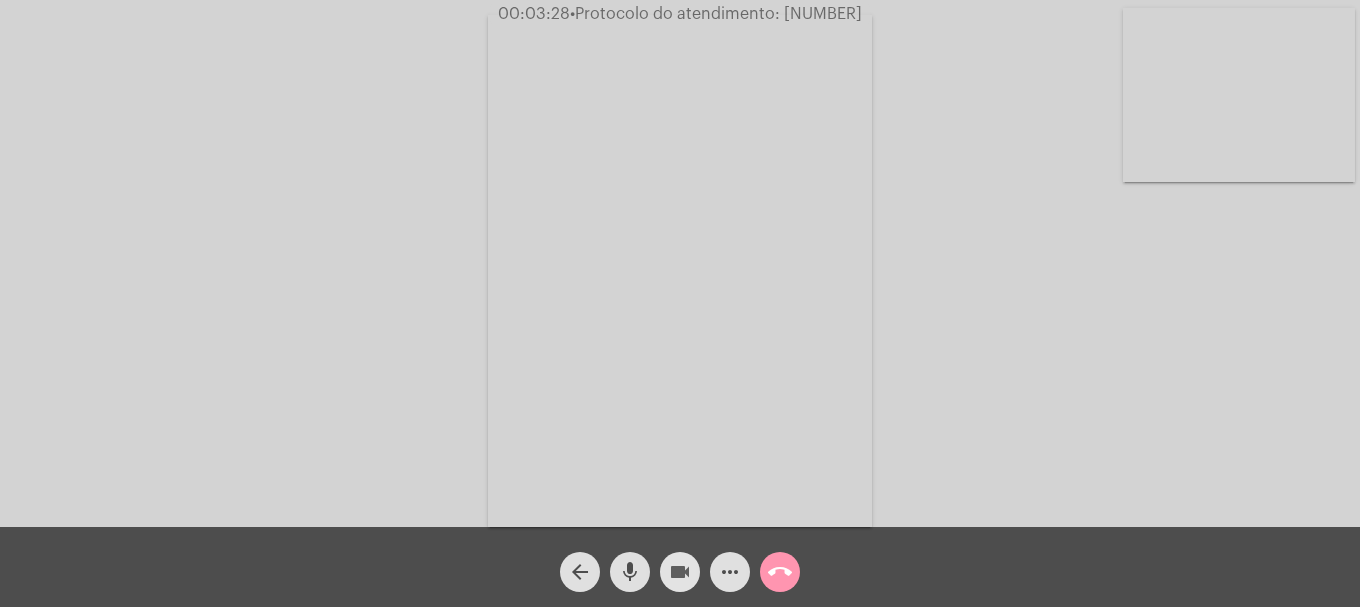 click on "videocam" 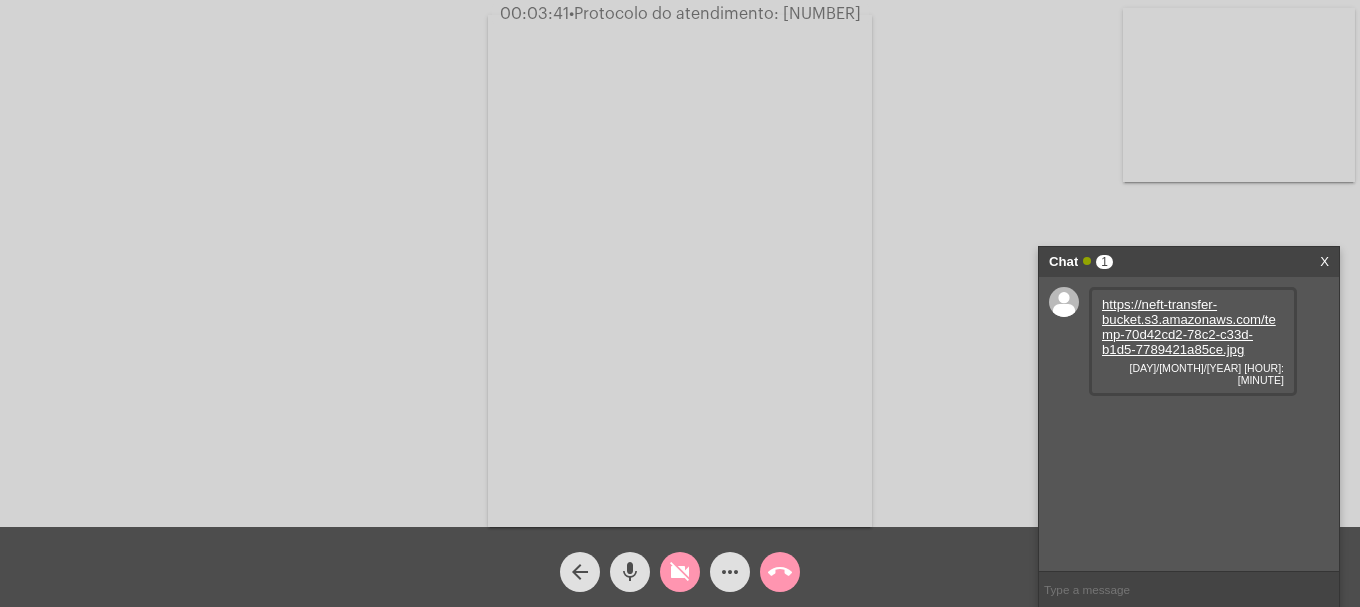 click on "videocam_off" 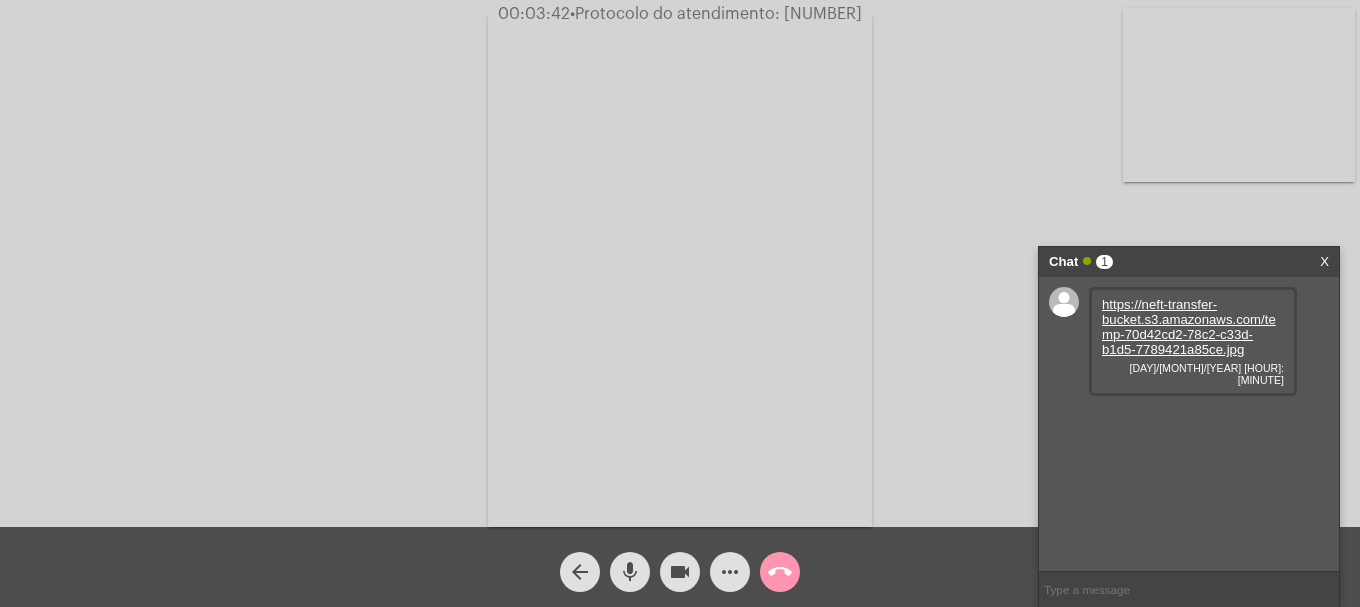 click on "https://neft-transfer-bucket.s3.amazonaws.com/temp-70d42cd2-78c2-c33d-b1d5-7789421a85ce.jpg" at bounding box center (1189, 327) 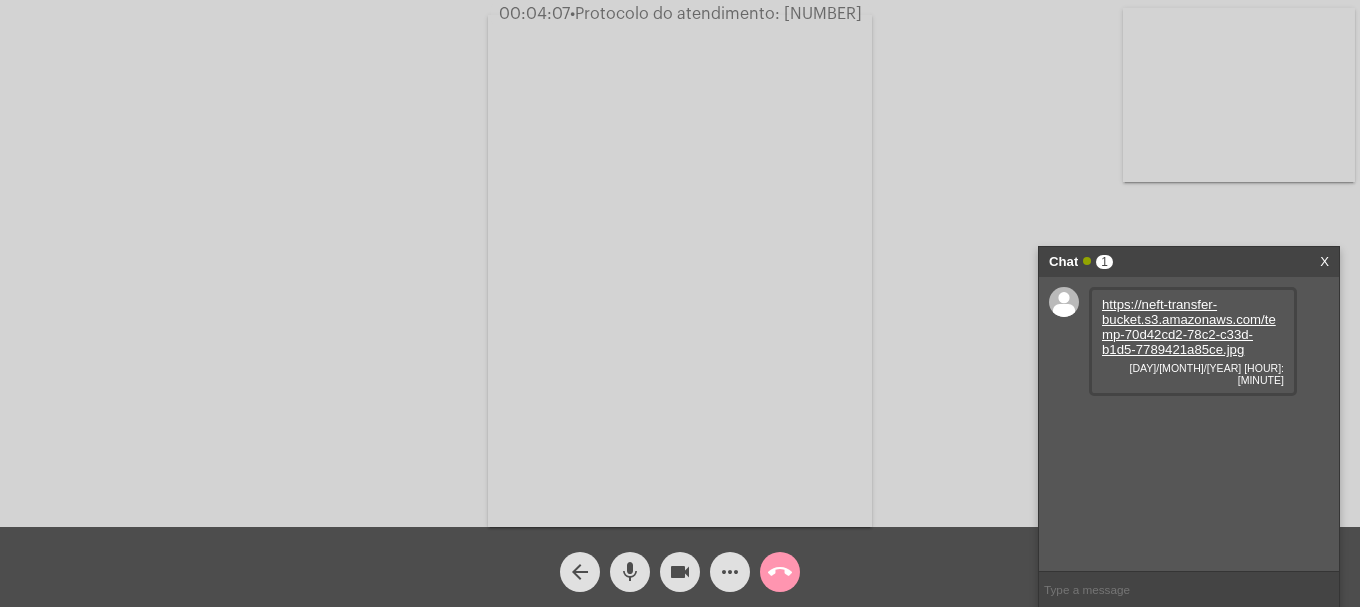 click at bounding box center [1239, 95] 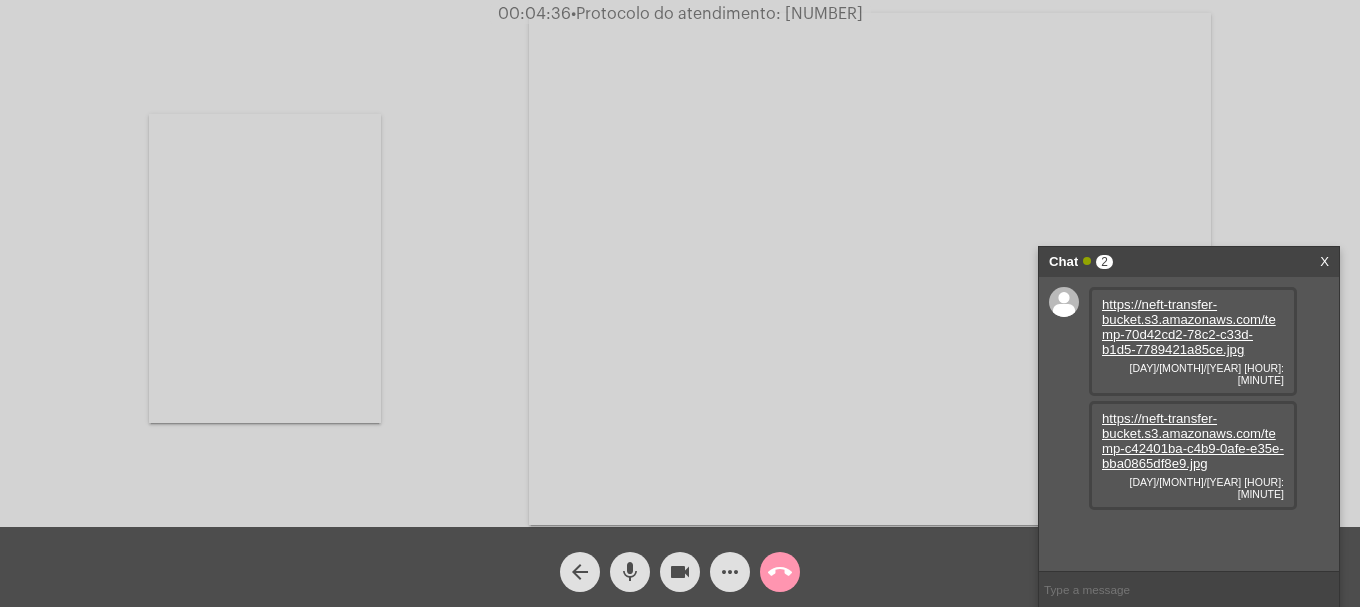 click on "https://neft-transfer-bucket.s3.amazonaws.com/temp-c42401ba-c4b9-0afe-e35e-bba0865df8e9.jpg" at bounding box center (1193, 441) 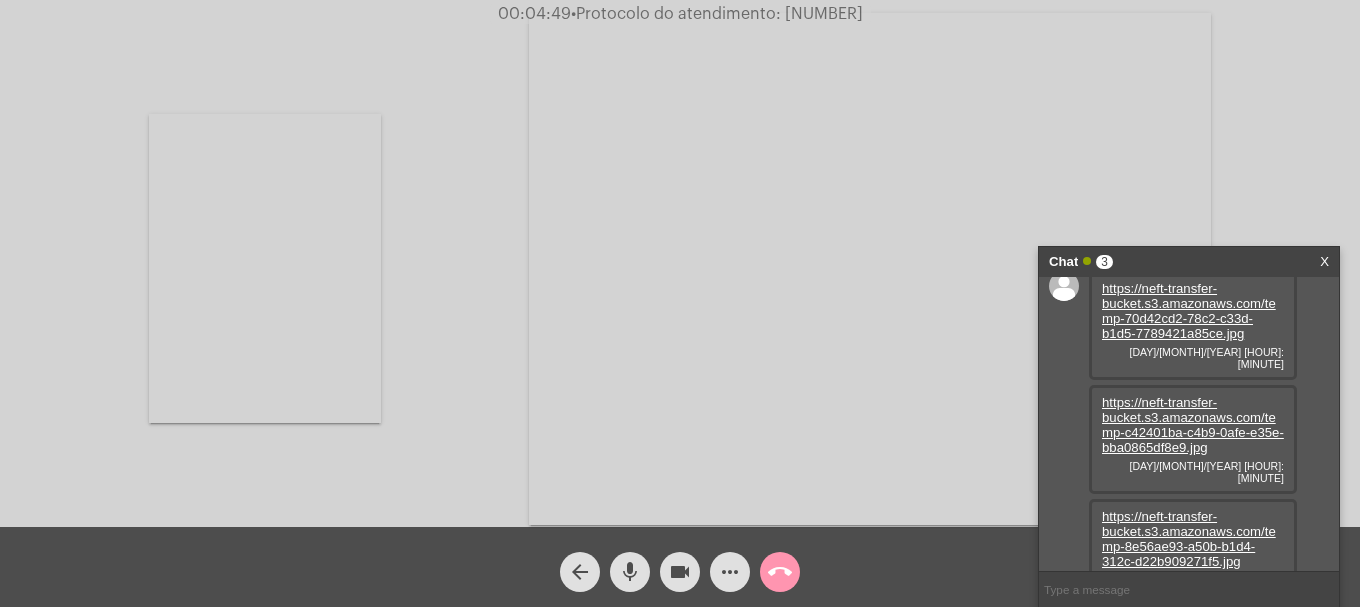 scroll, scrollTop: 17, scrollLeft: 0, axis: vertical 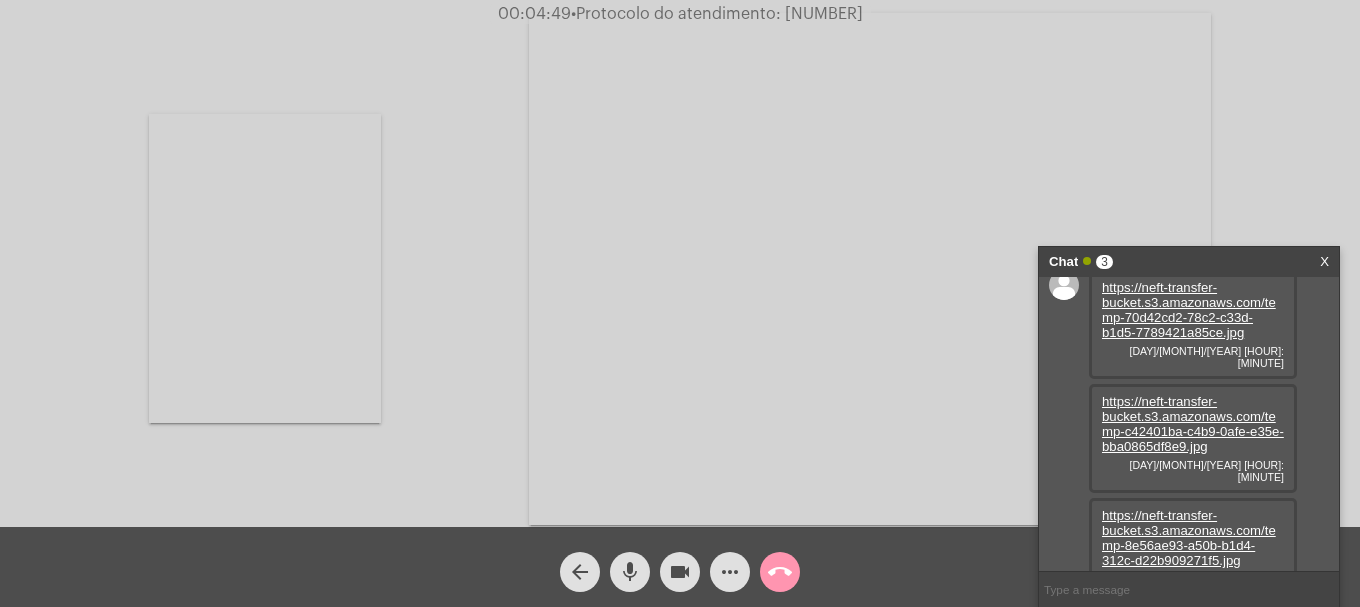 click on "https://neft-transfer-bucket.s3.amazonaws.com/temp-8e56ae93-a50b-b1d4-312c-d22b909271f5.jpg" at bounding box center [1189, 538] 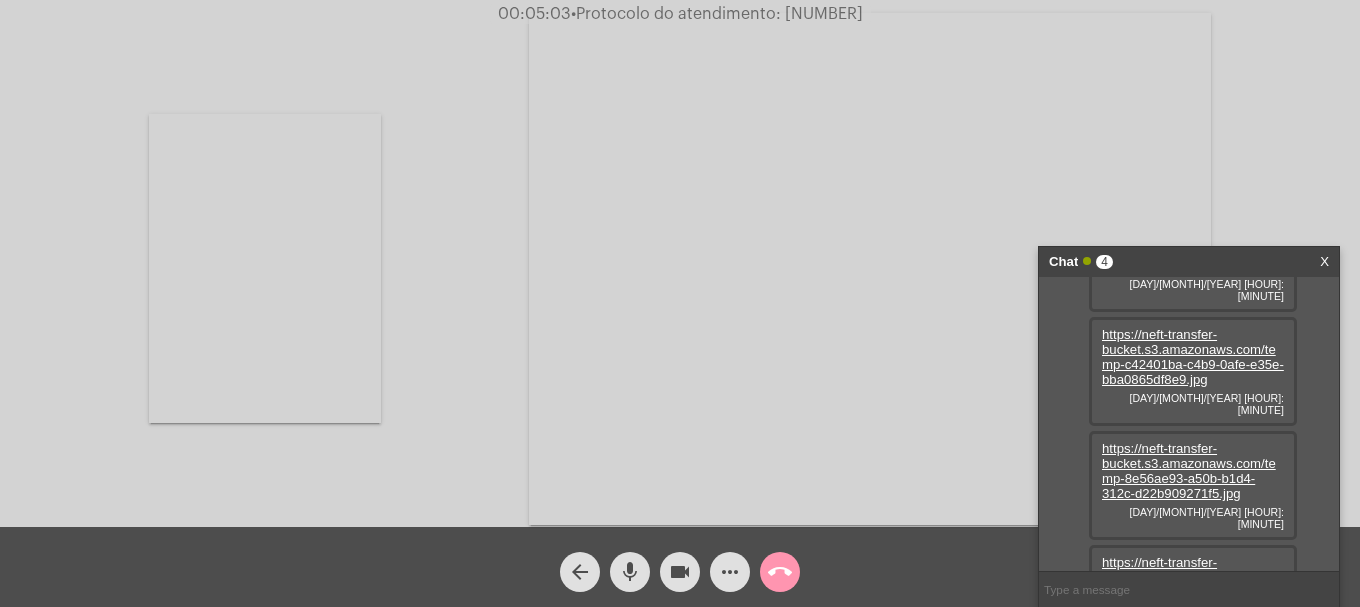 scroll, scrollTop: 119, scrollLeft: 0, axis: vertical 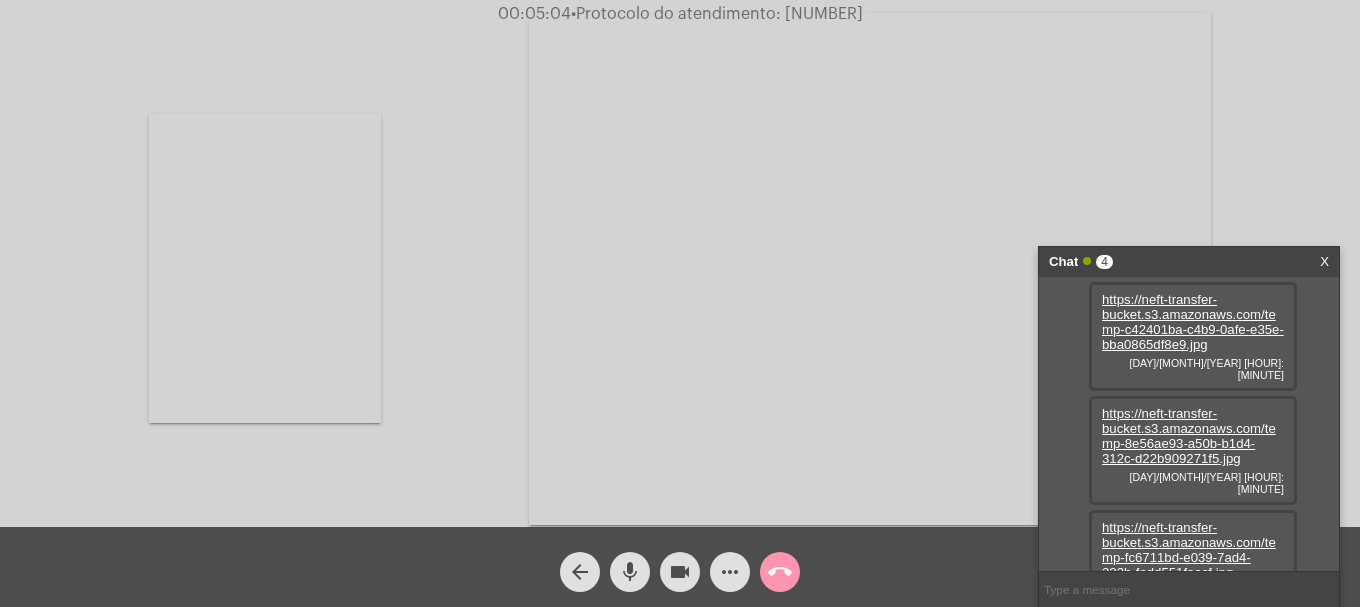 click on "https://neft-transfer-bucket.s3.amazonaws.com/temp-fc6711bd-e039-7ad4-233b-fedd551faacf.jpg" at bounding box center (1189, 550) 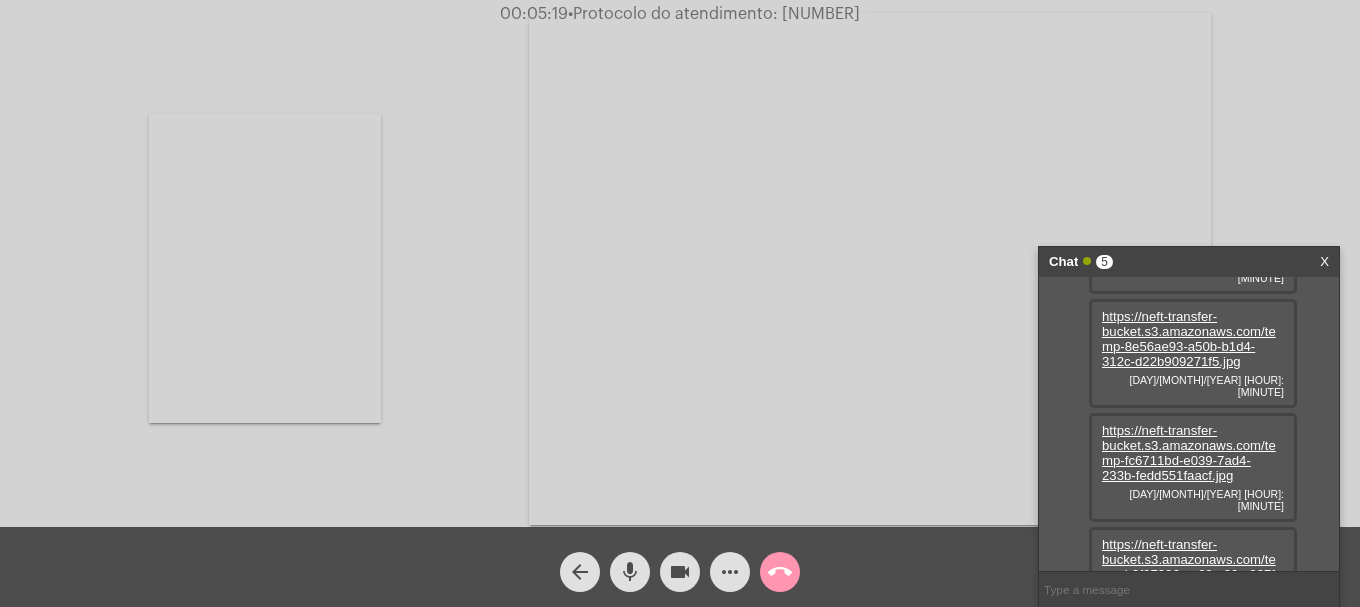 scroll, scrollTop: 221, scrollLeft: 0, axis: vertical 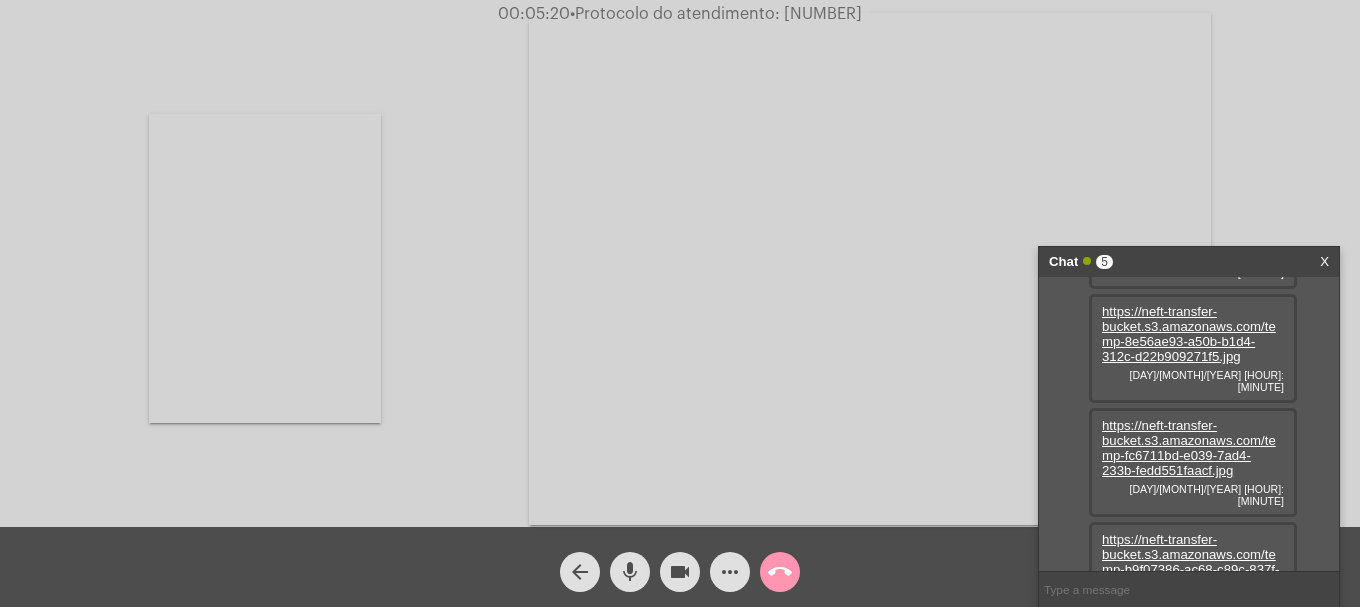 click on "https://neft-transfer-bucket.s3.amazonaws.com/temp-b9f07386-ac68-c89c-837f-3e48d23a0c65.jpg" at bounding box center (1190, 562) 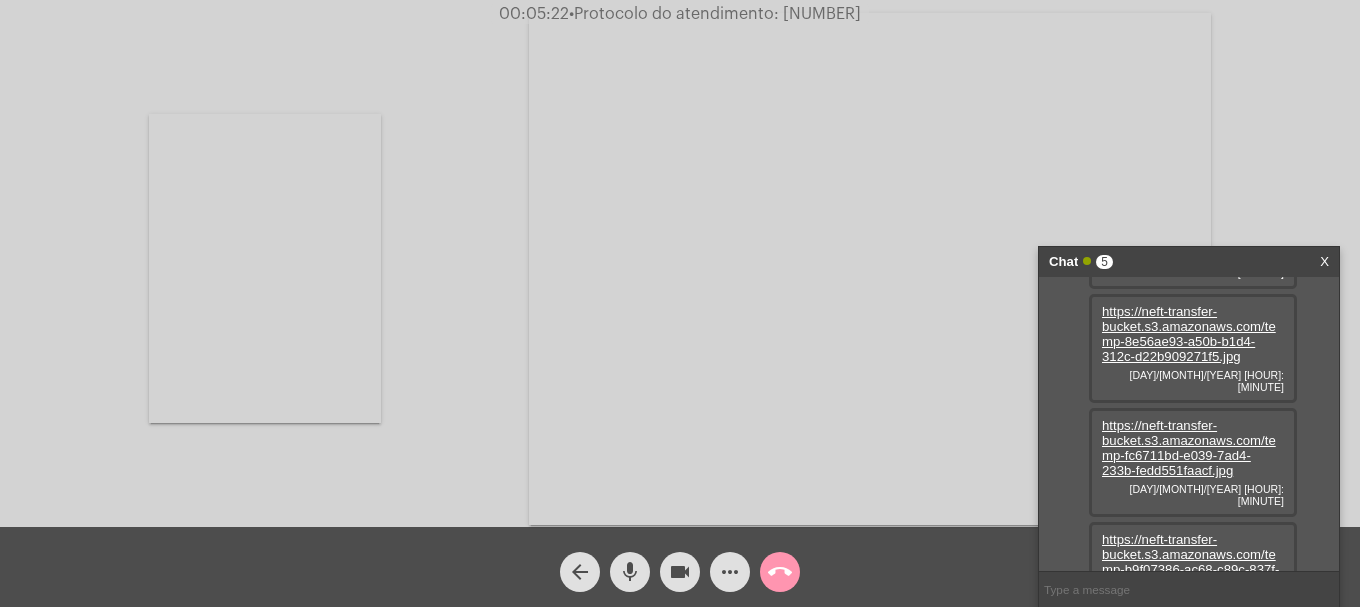 click at bounding box center (265, 268) 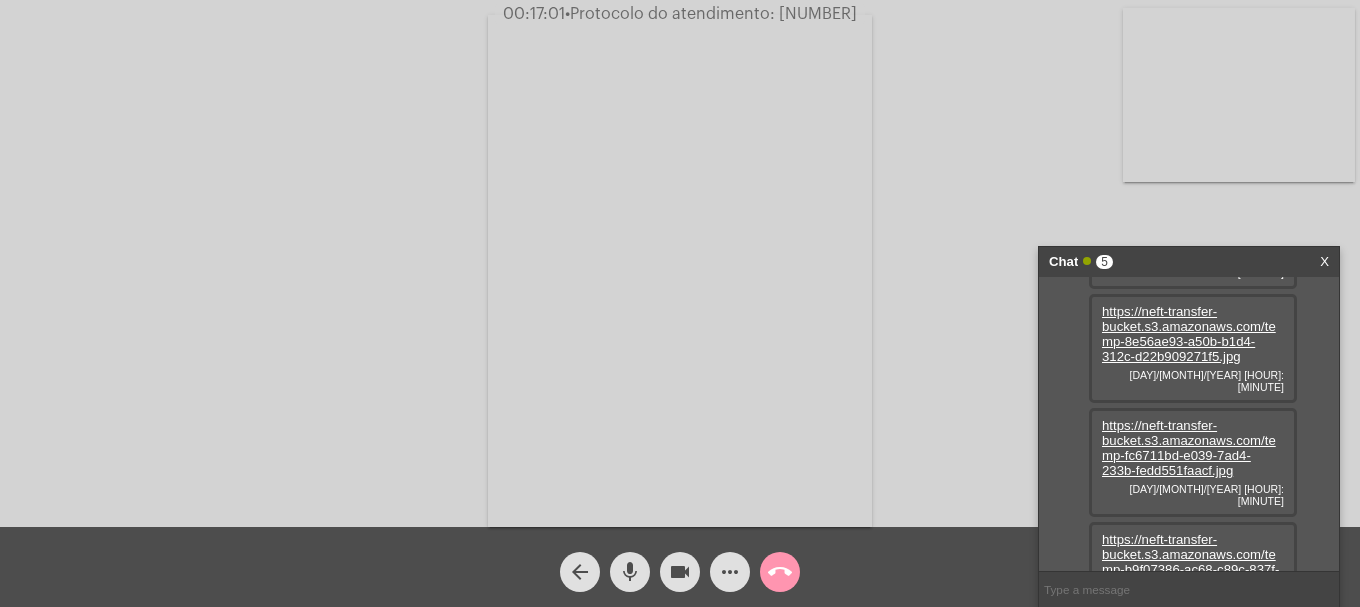 click on "more_horiz" 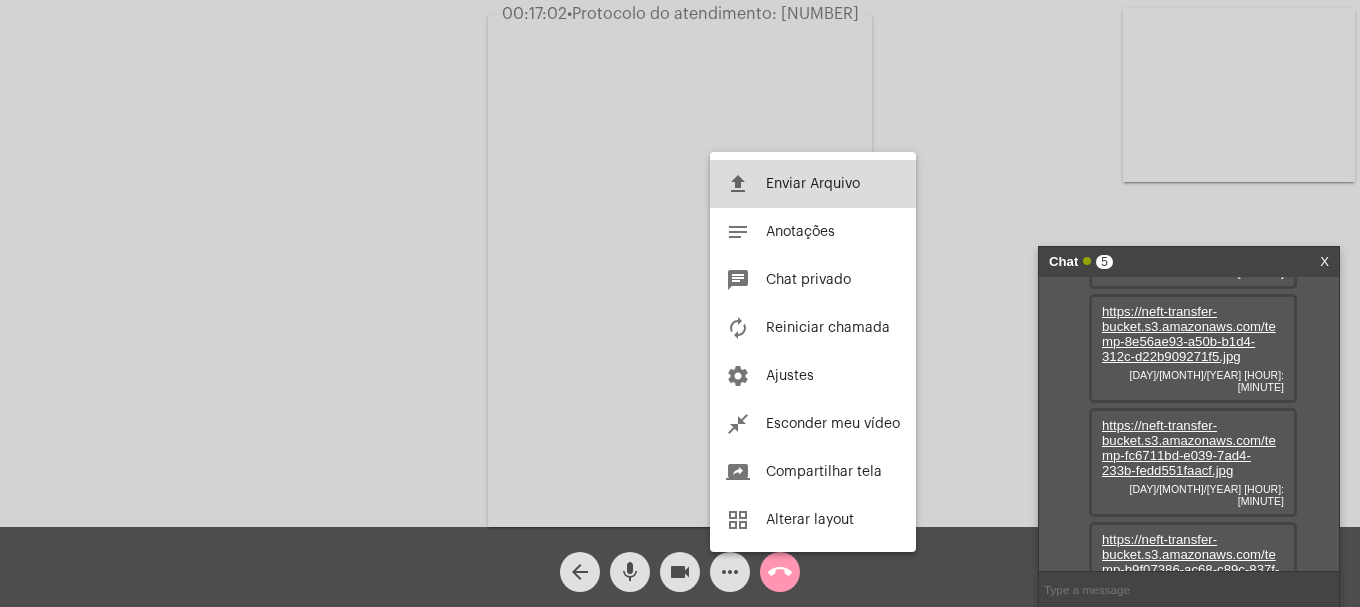 click on "file_upload Enviar Arquivo" at bounding box center (813, 184) 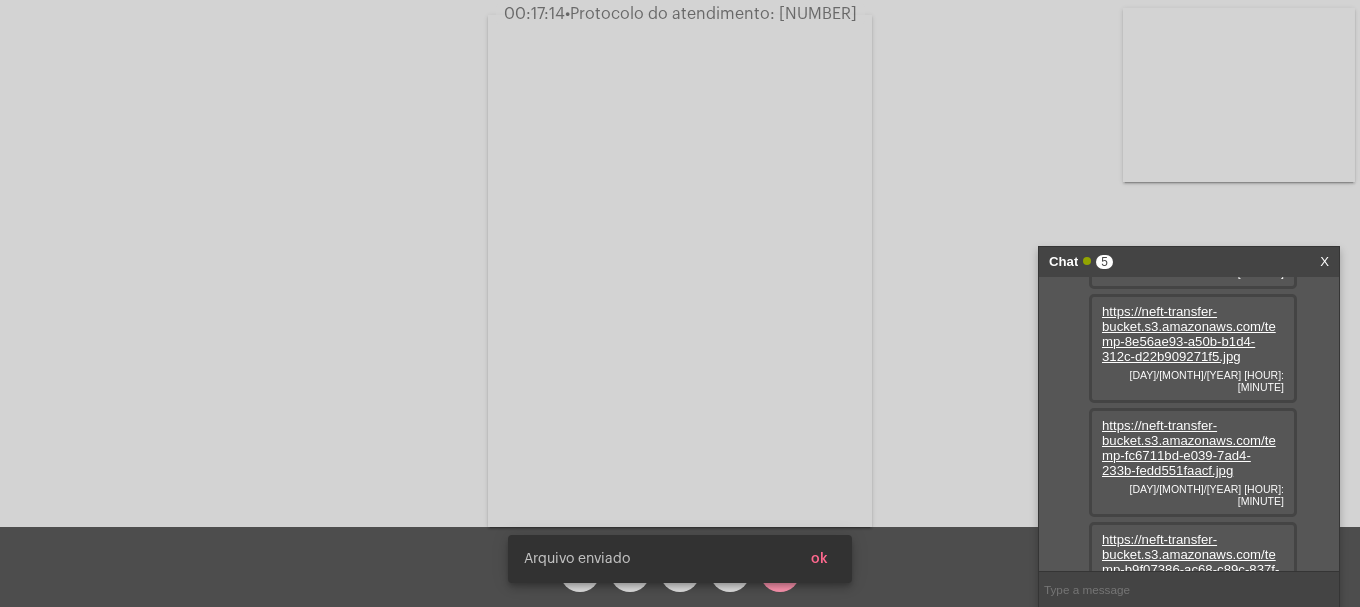 scroll, scrollTop: 323, scrollLeft: 0, axis: vertical 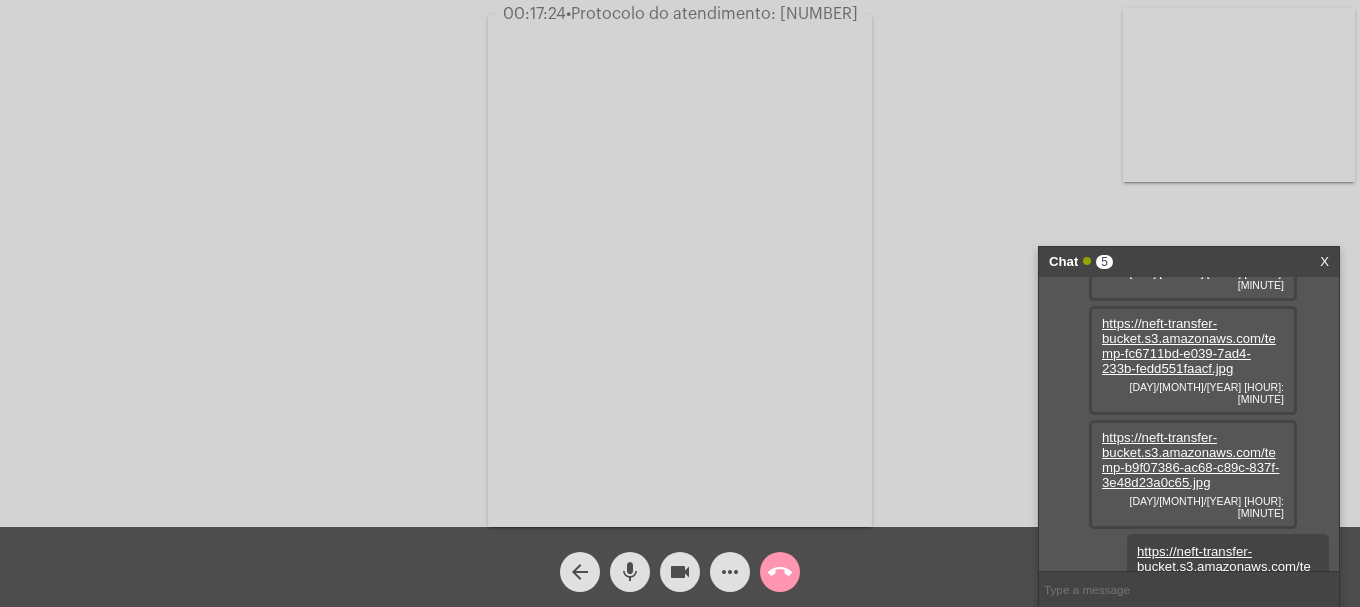 click on "Protocolo do atendimento: [NUMBER]" 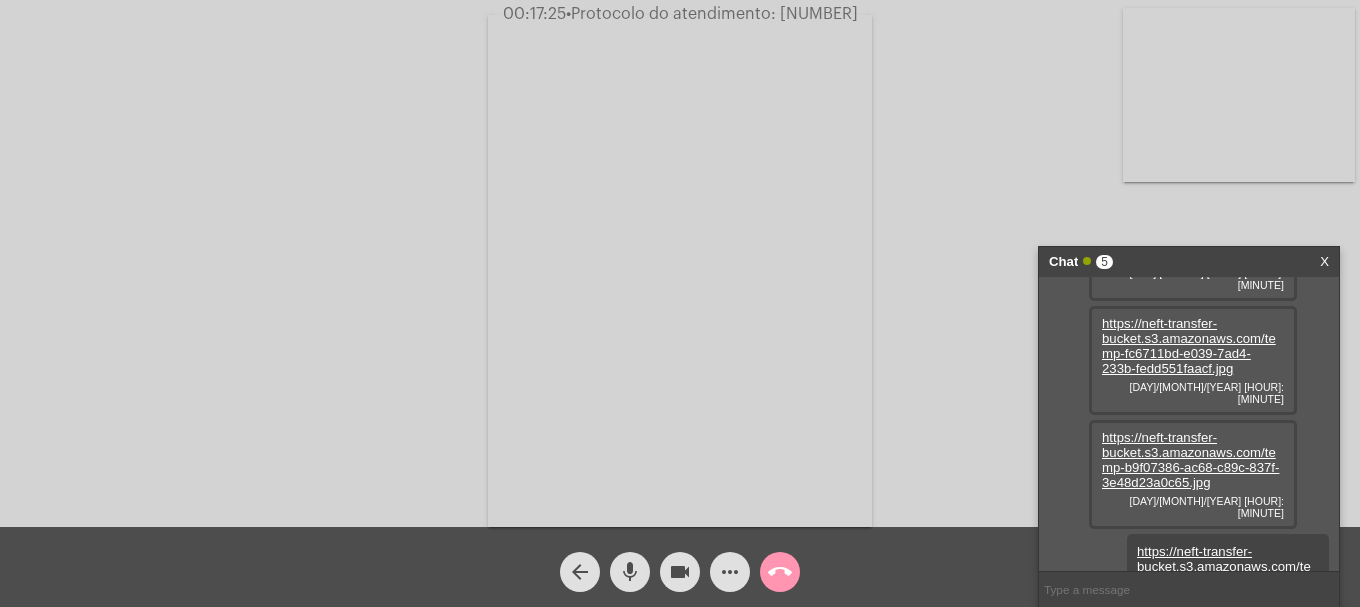 copy on "[NUMBER]" 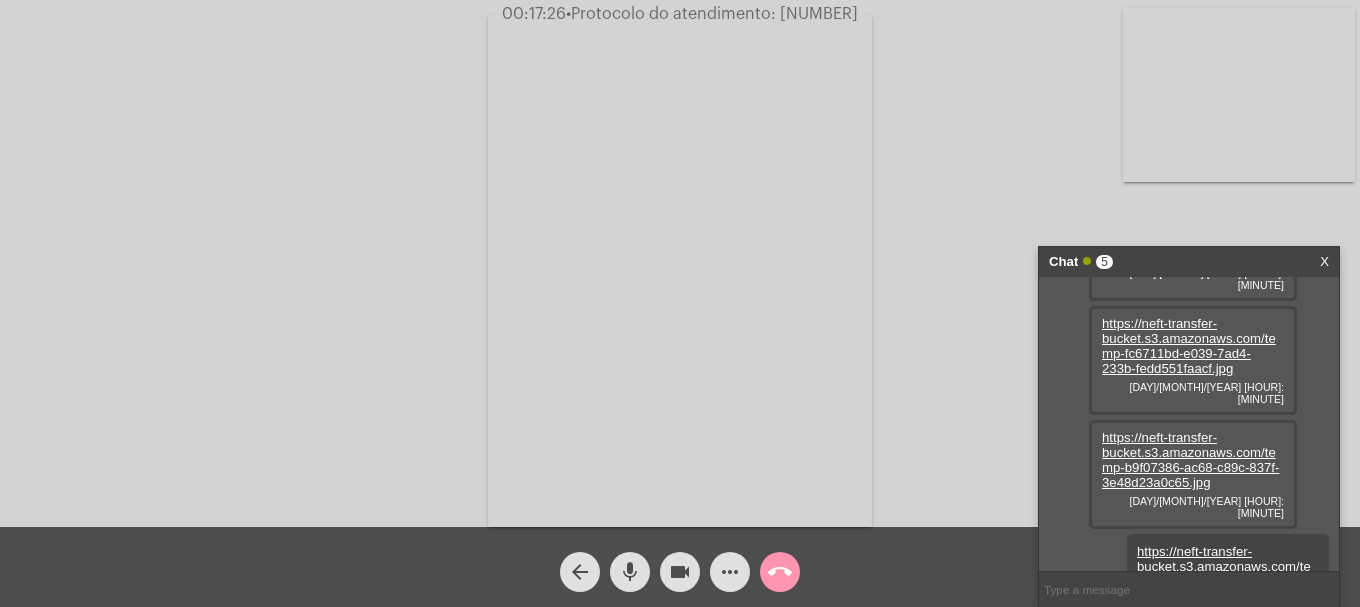 click at bounding box center (1189, 589) 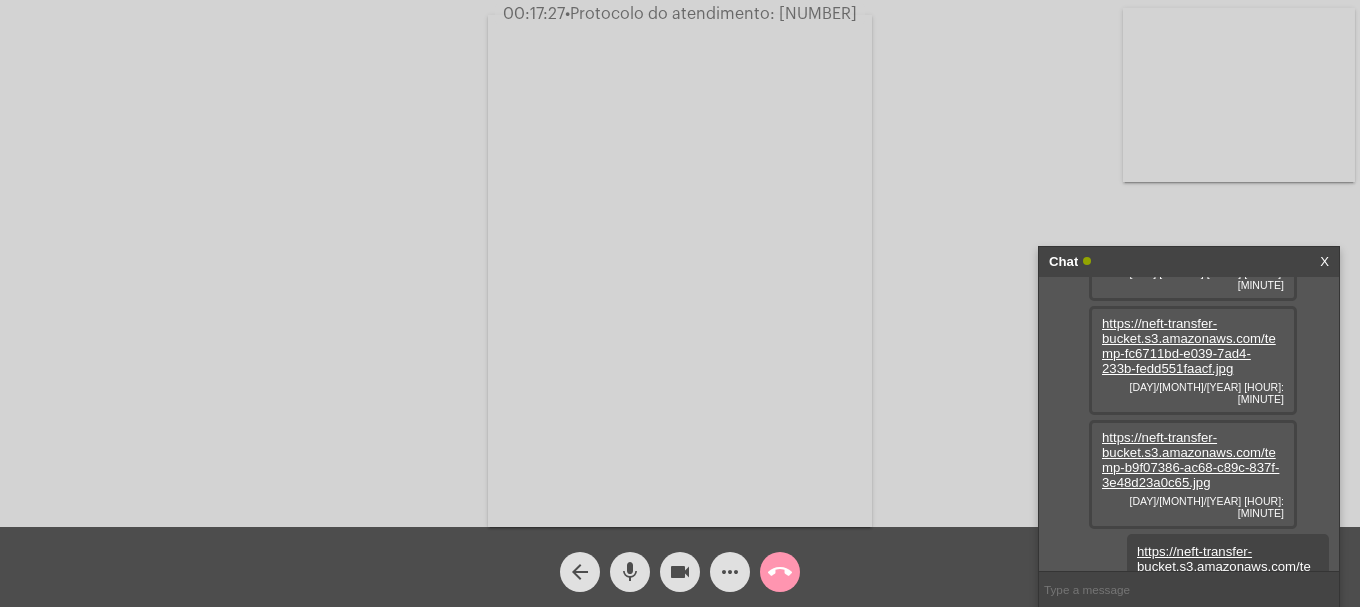 paste on "[NUMBER]" 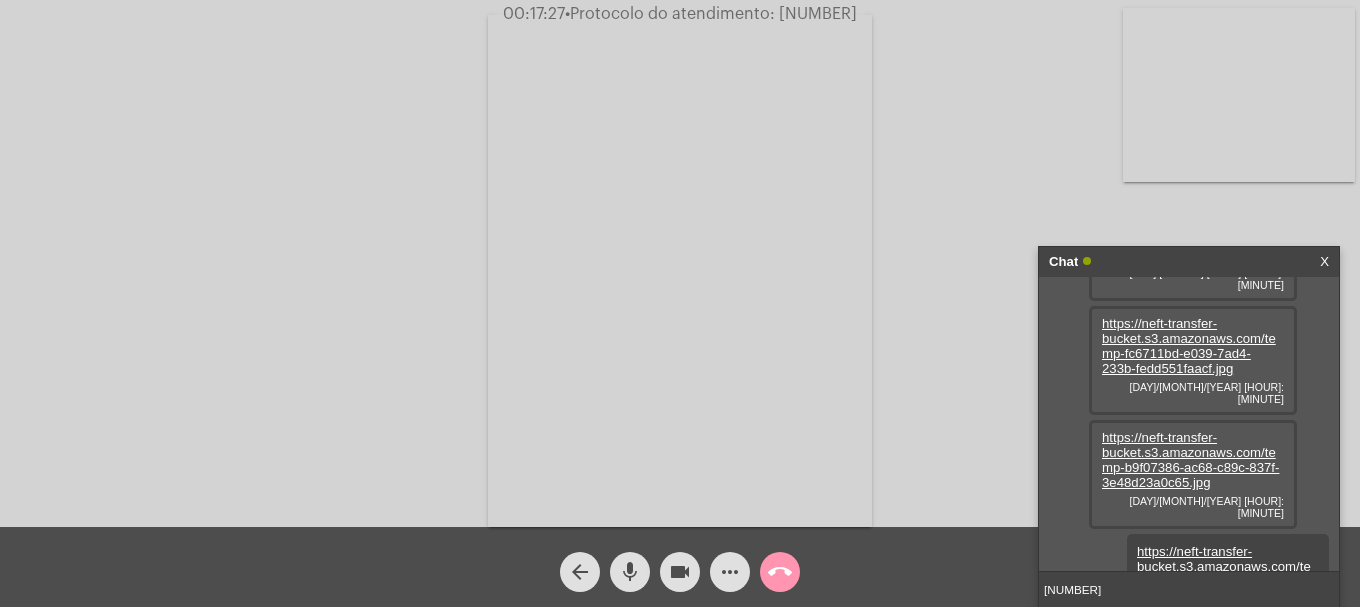 type 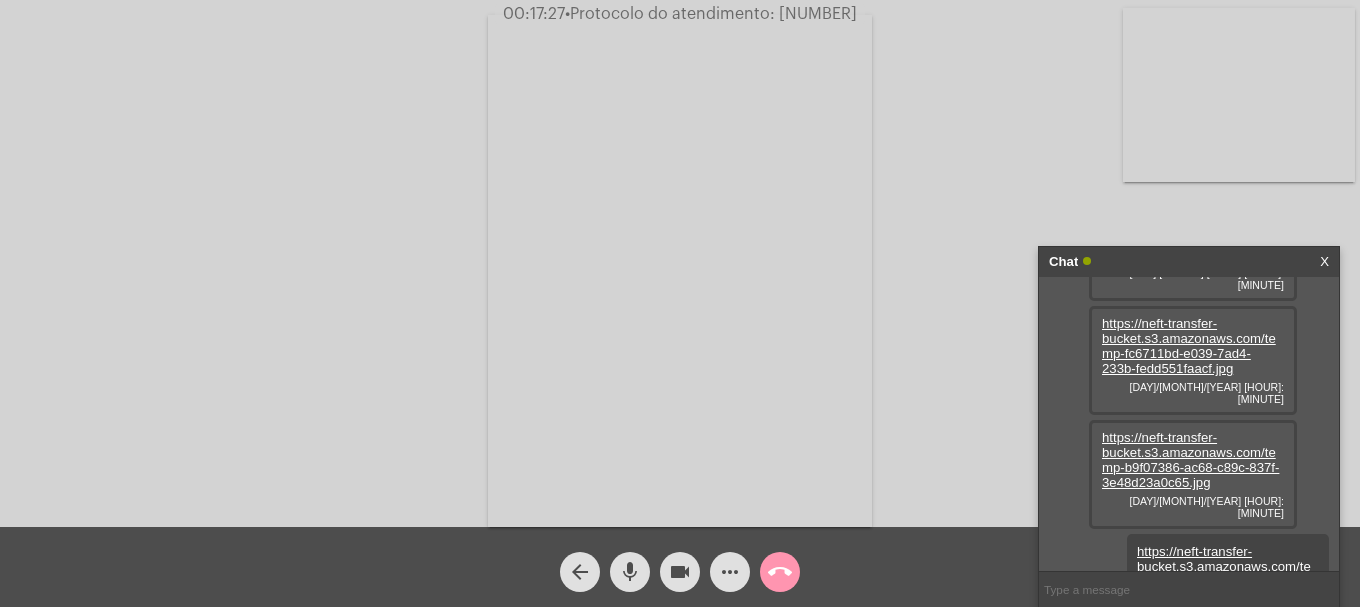 scroll, scrollTop: 380, scrollLeft: 0, axis: vertical 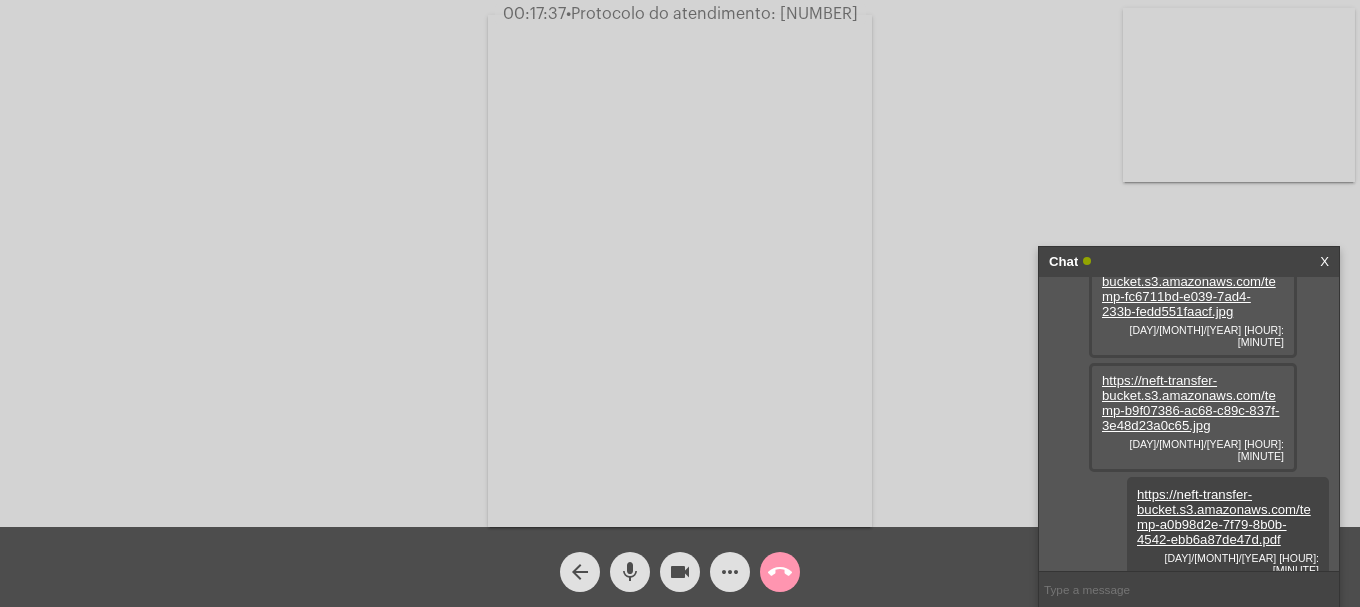click on "call_end" 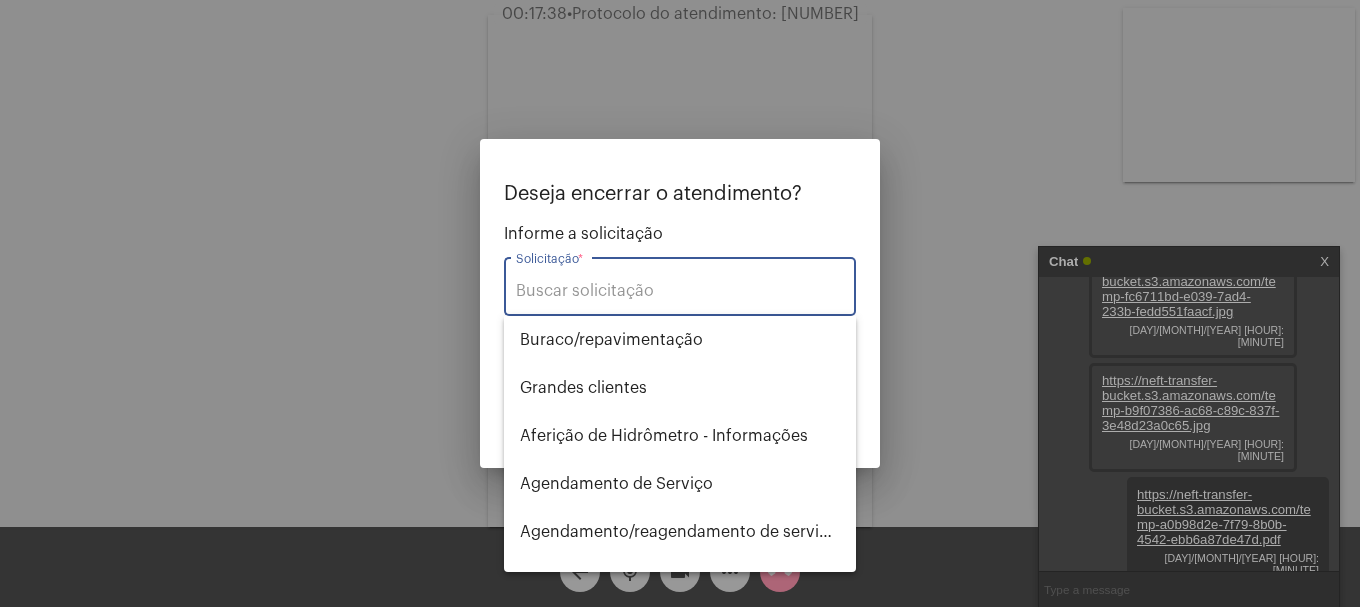click on "Solicitação  *" at bounding box center (680, 291) 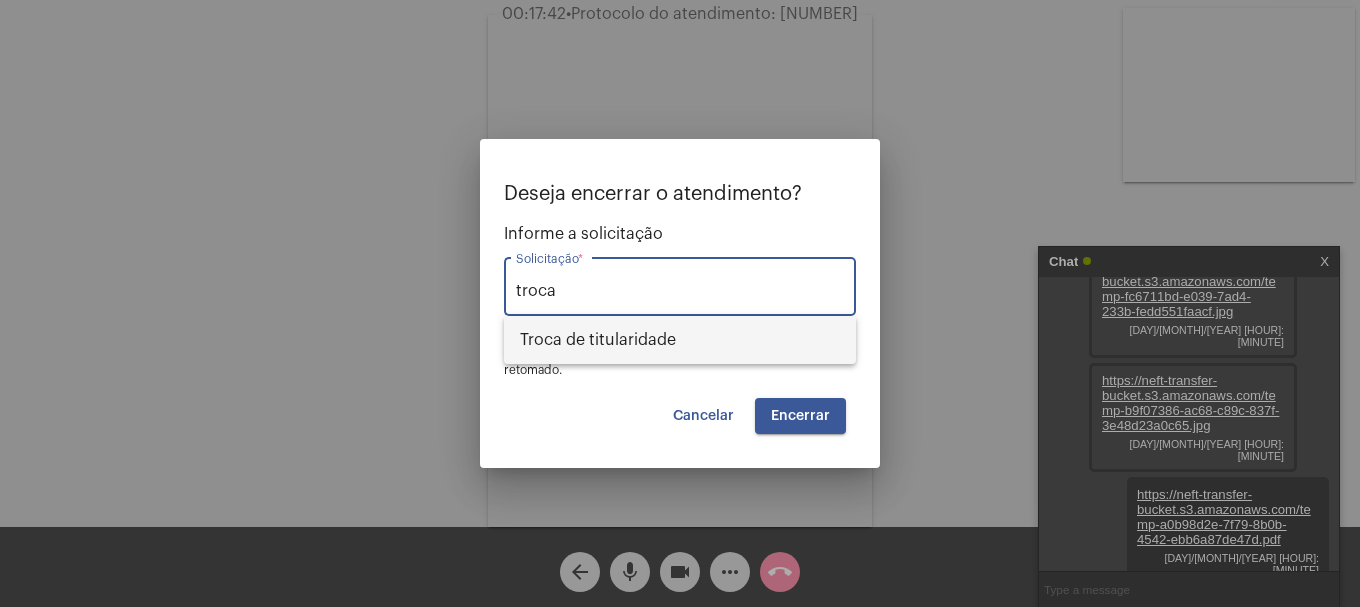 click on "Troca de titularidade" at bounding box center (680, 340) 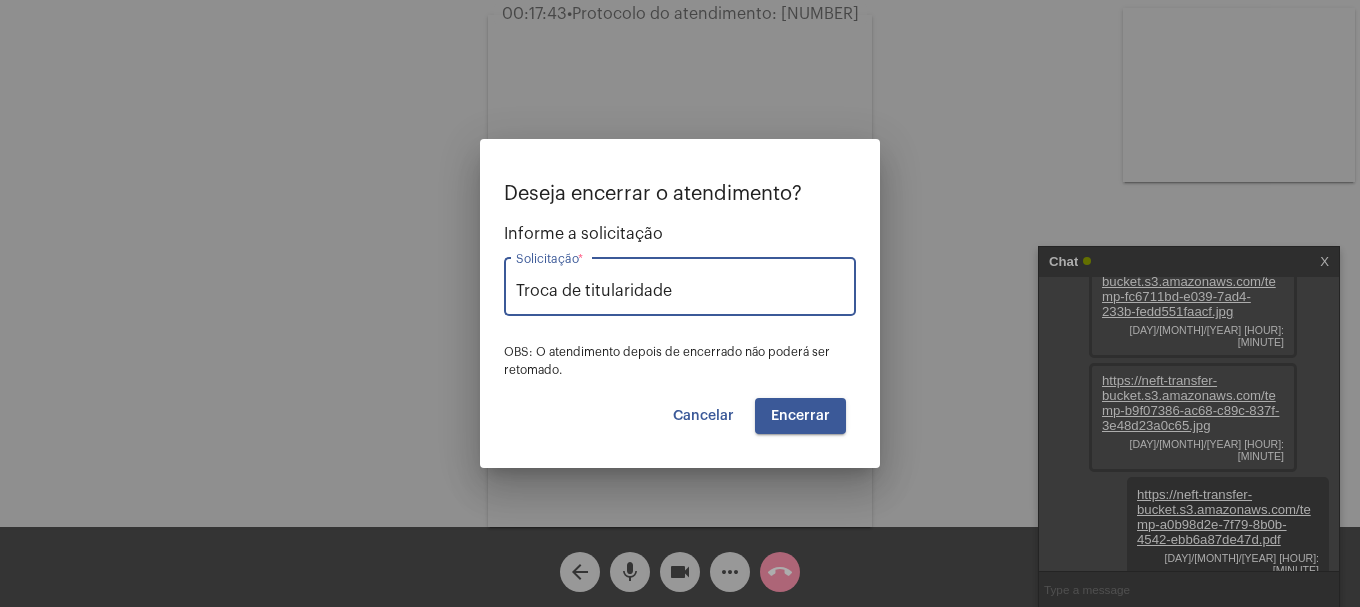 click on "Encerrar" at bounding box center (800, 416) 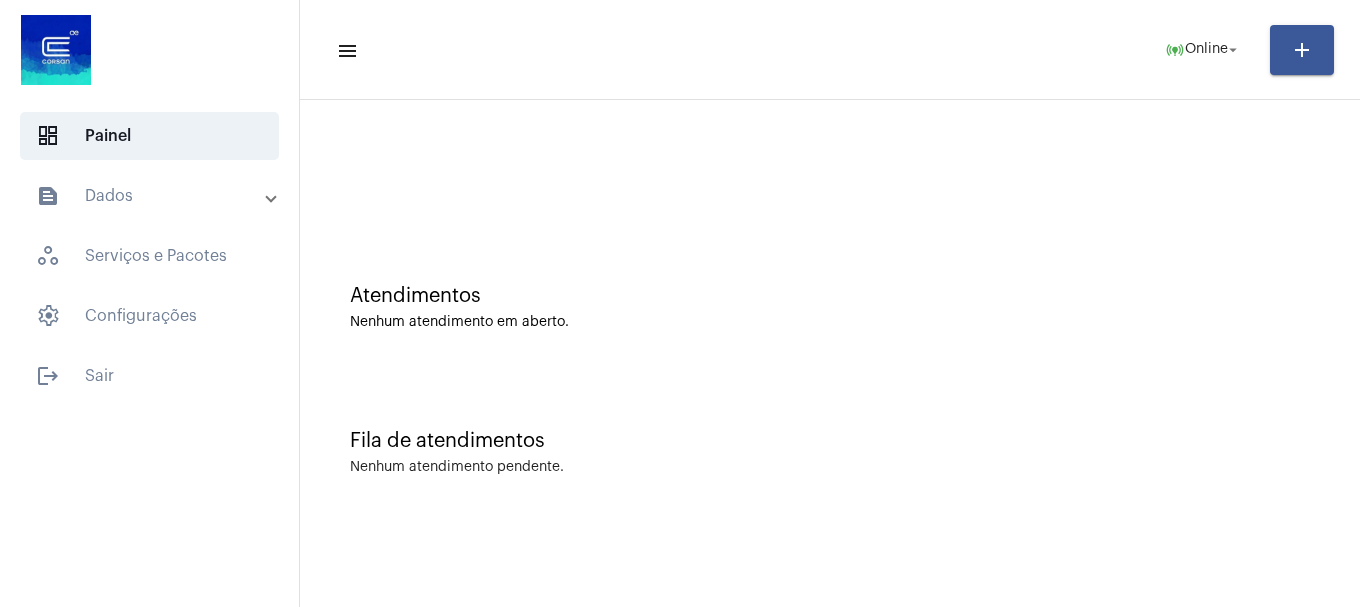 click on "text_snippet_outlined  Dados" at bounding box center (151, 196) 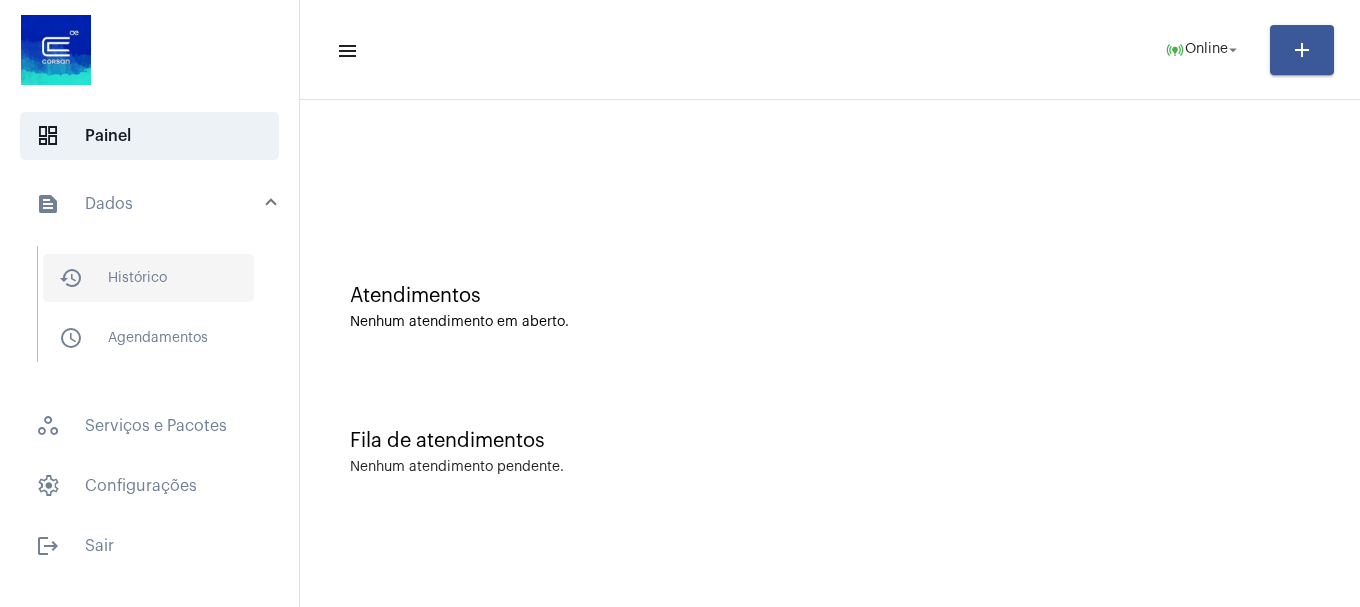 click on "history_outlined  Histórico" at bounding box center (148, 278) 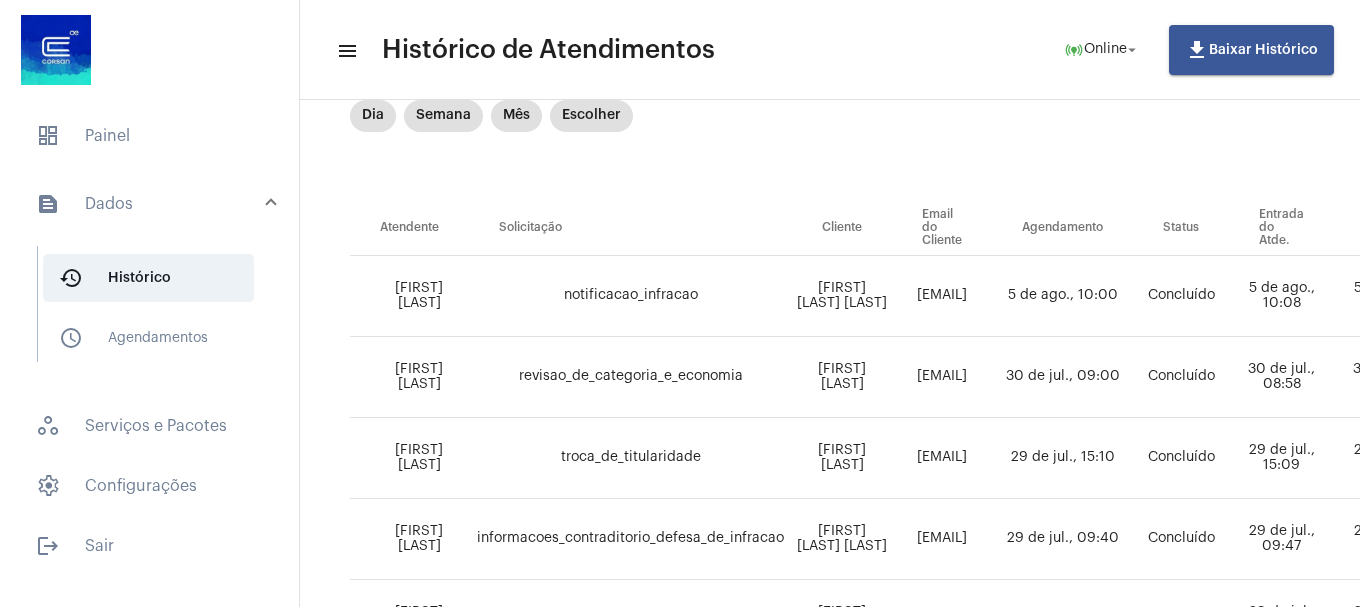 scroll, scrollTop: 0, scrollLeft: 0, axis: both 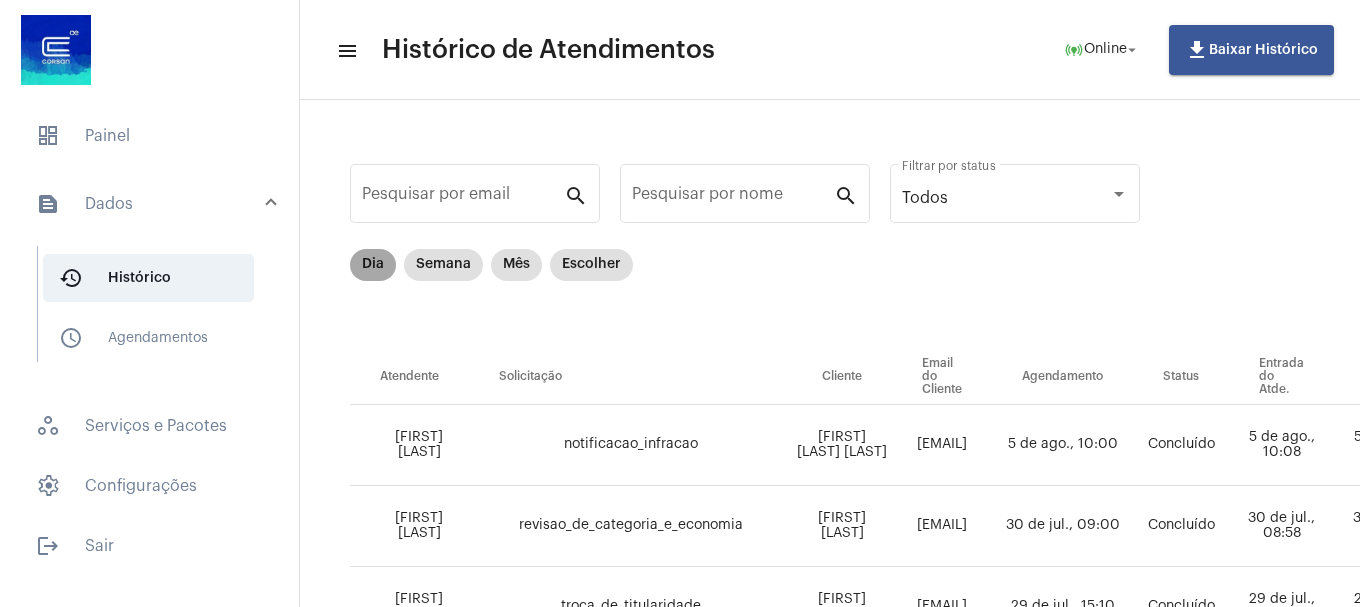 click on "Dia" at bounding box center [373, 265] 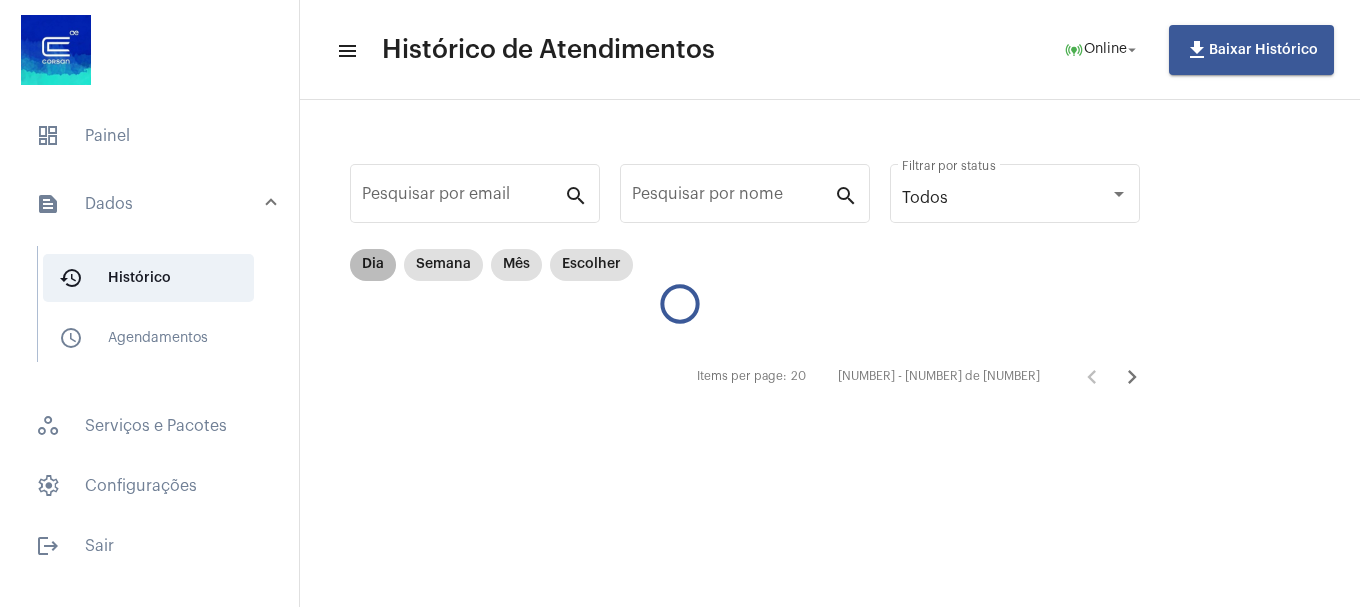 click on "Dia" at bounding box center (373, 265) 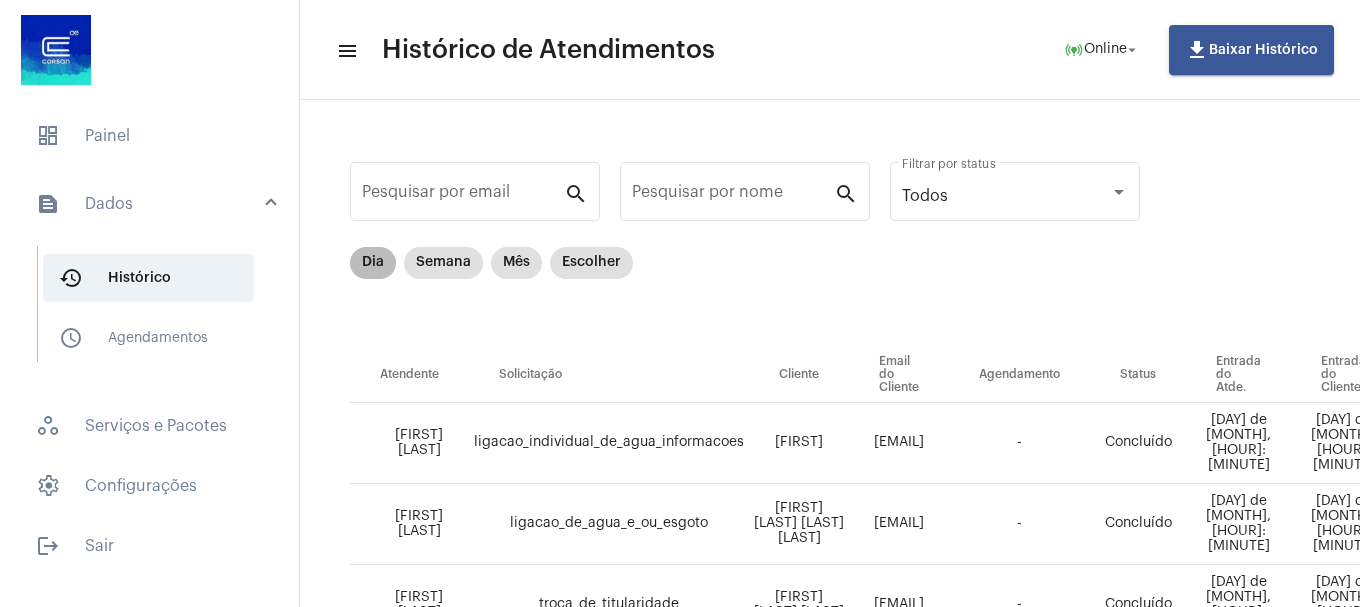 scroll, scrollTop: 0, scrollLeft: 0, axis: both 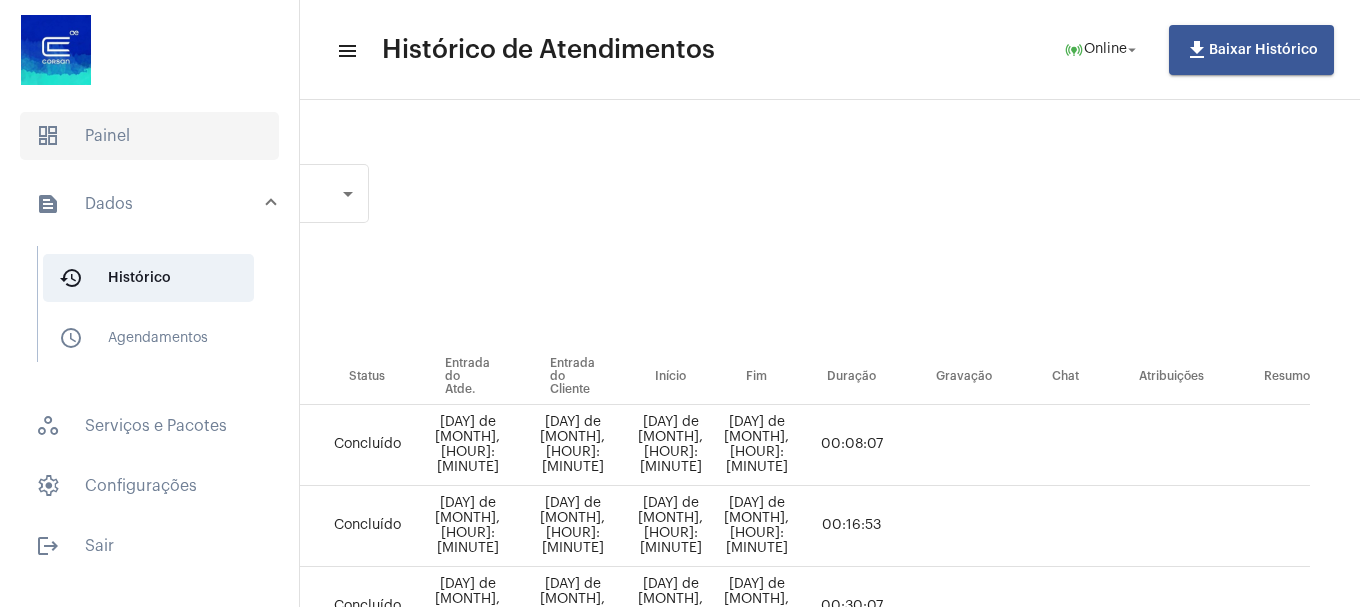 click on "dashboard   Painel" 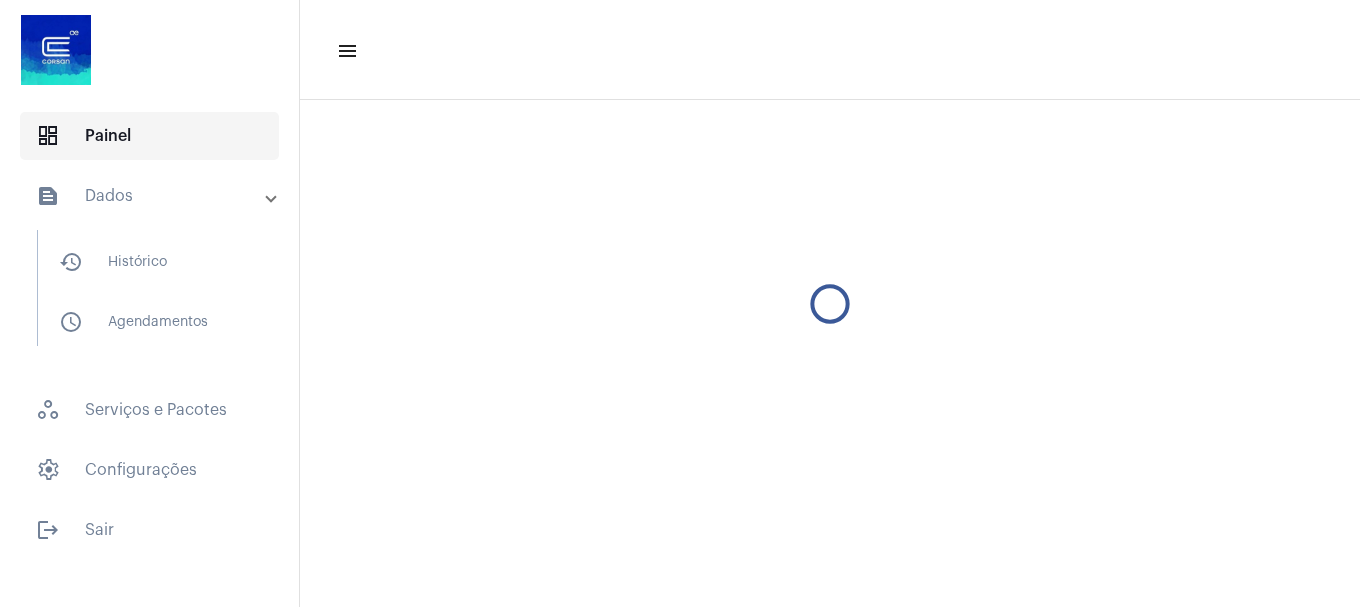 scroll, scrollTop: 0, scrollLeft: 0, axis: both 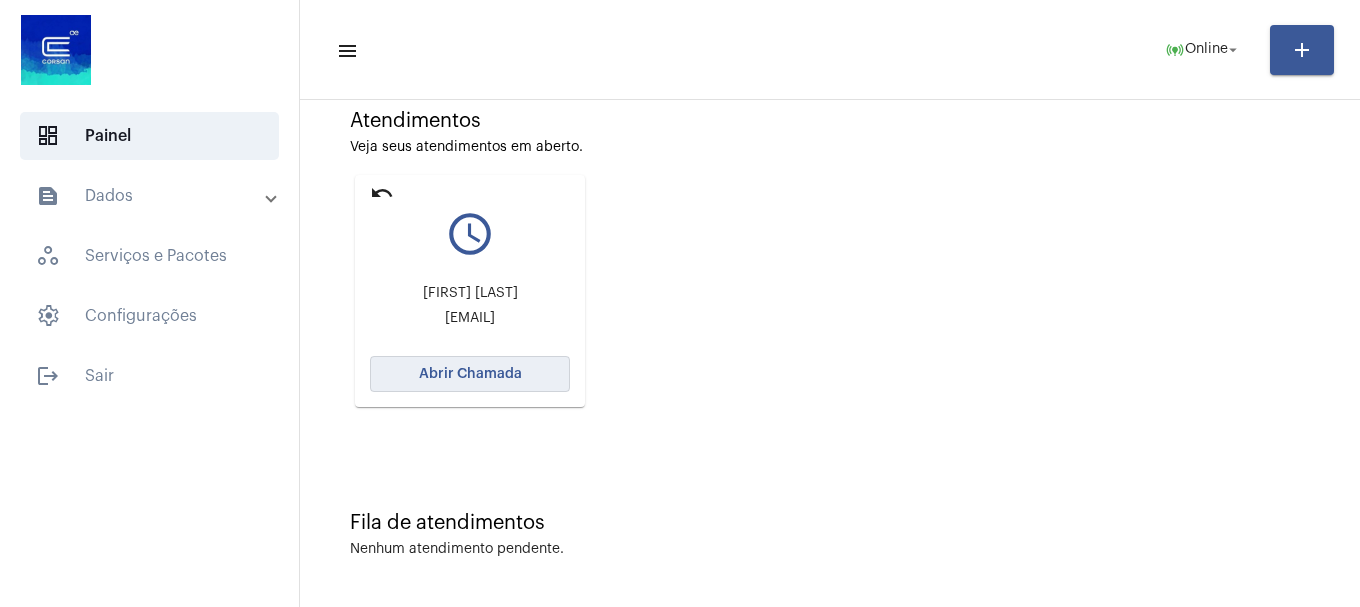 click on "Abrir Chamada" 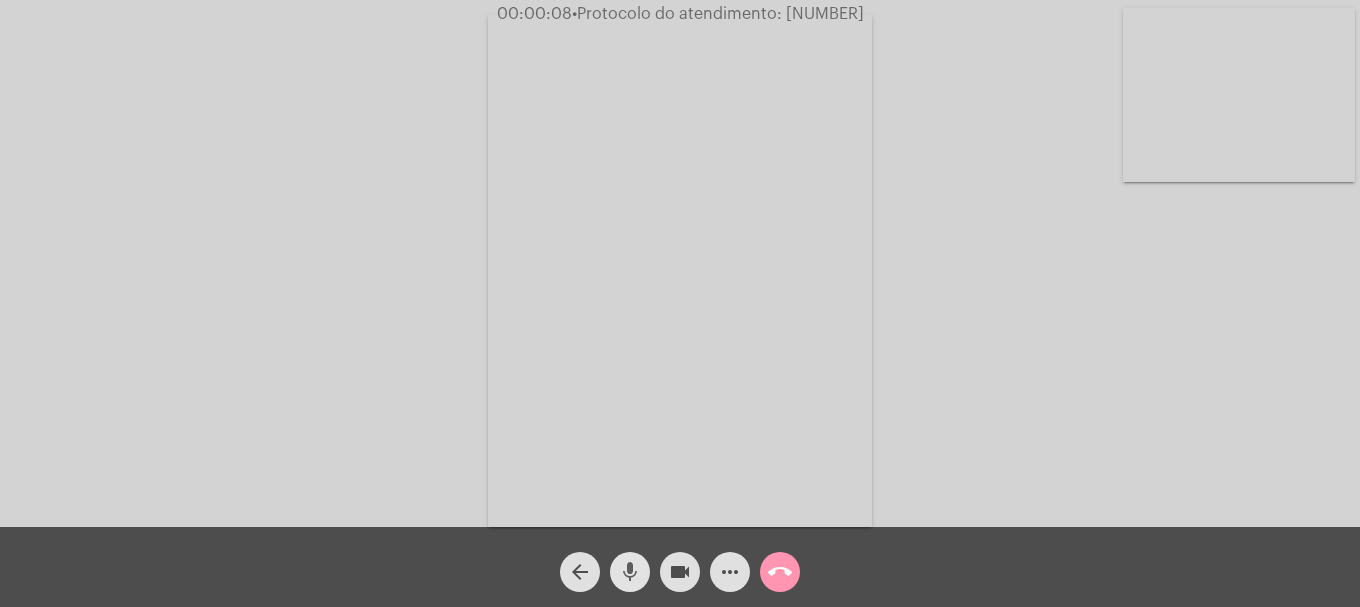 click on "mic" 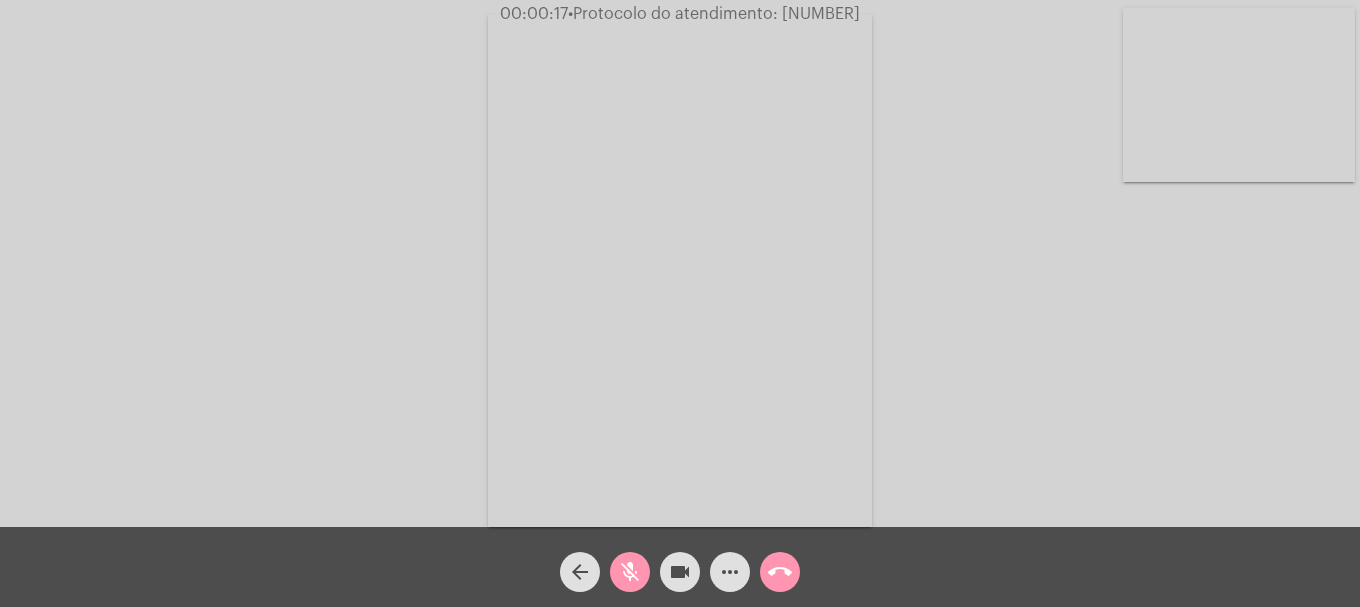 click on "mic_off" 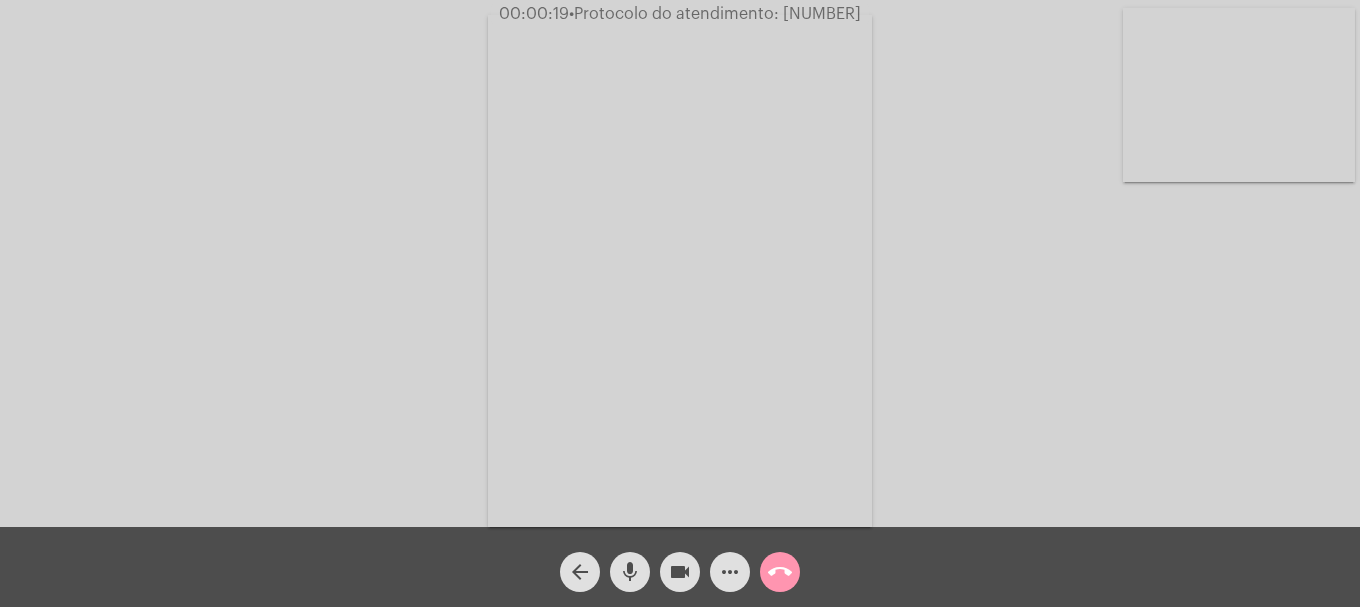 click on "mic" 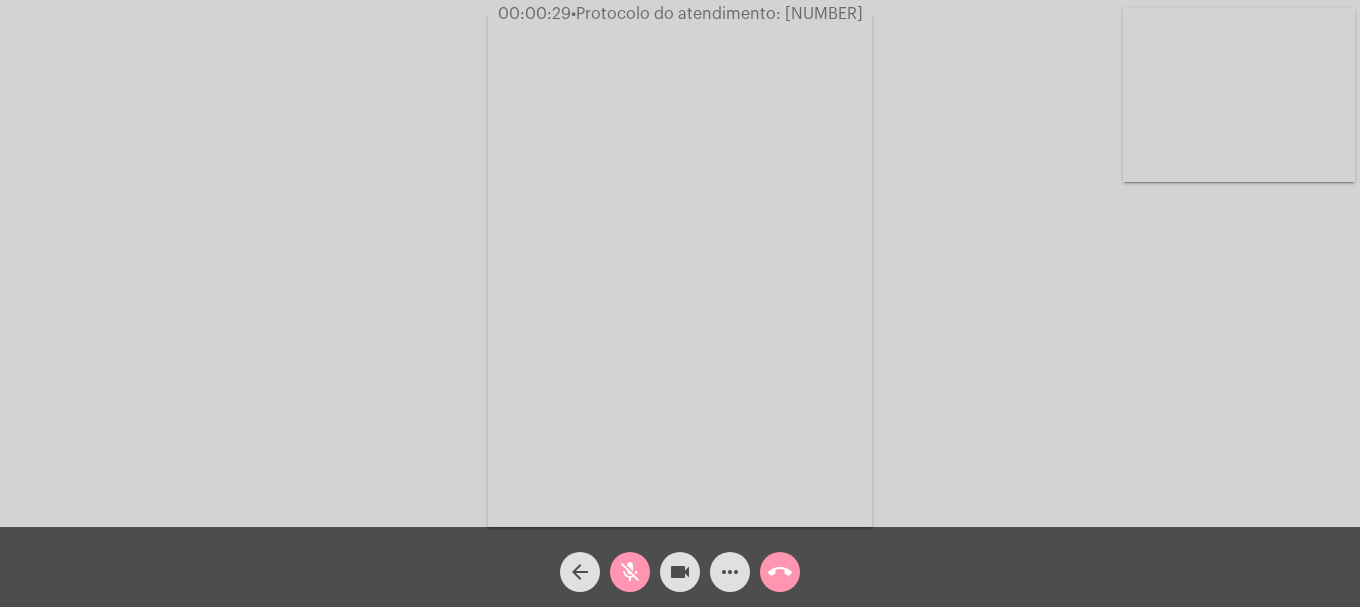 click at bounding box center [1239, 95] 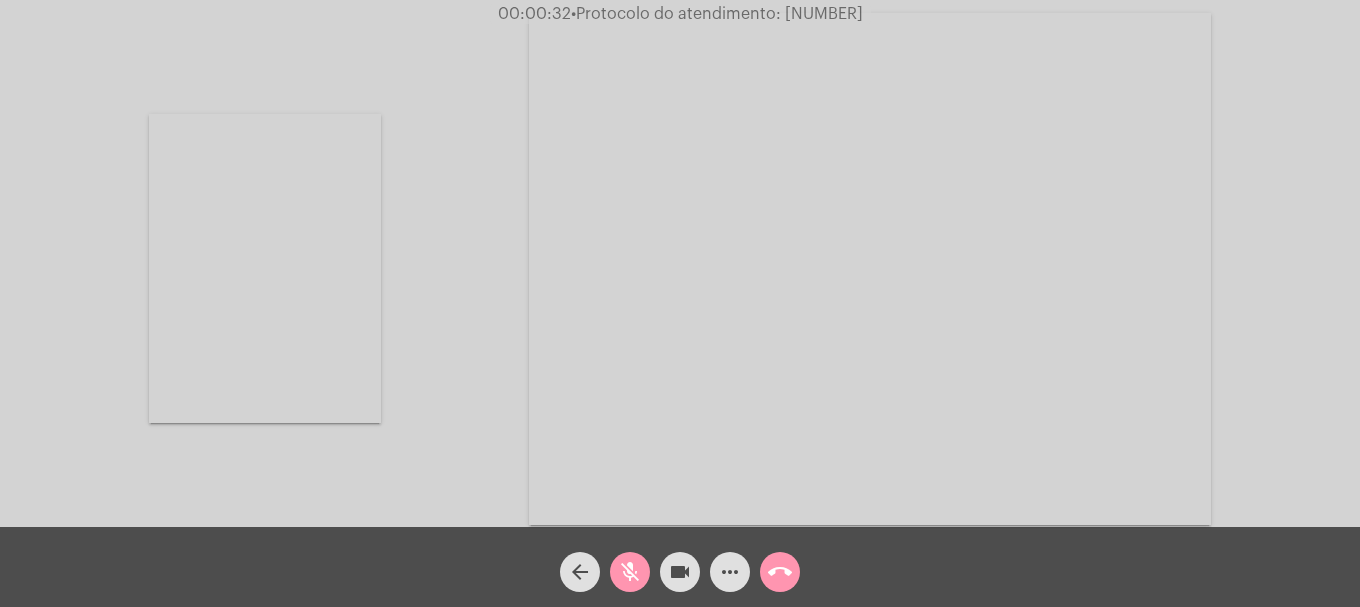 click on "mic_off" 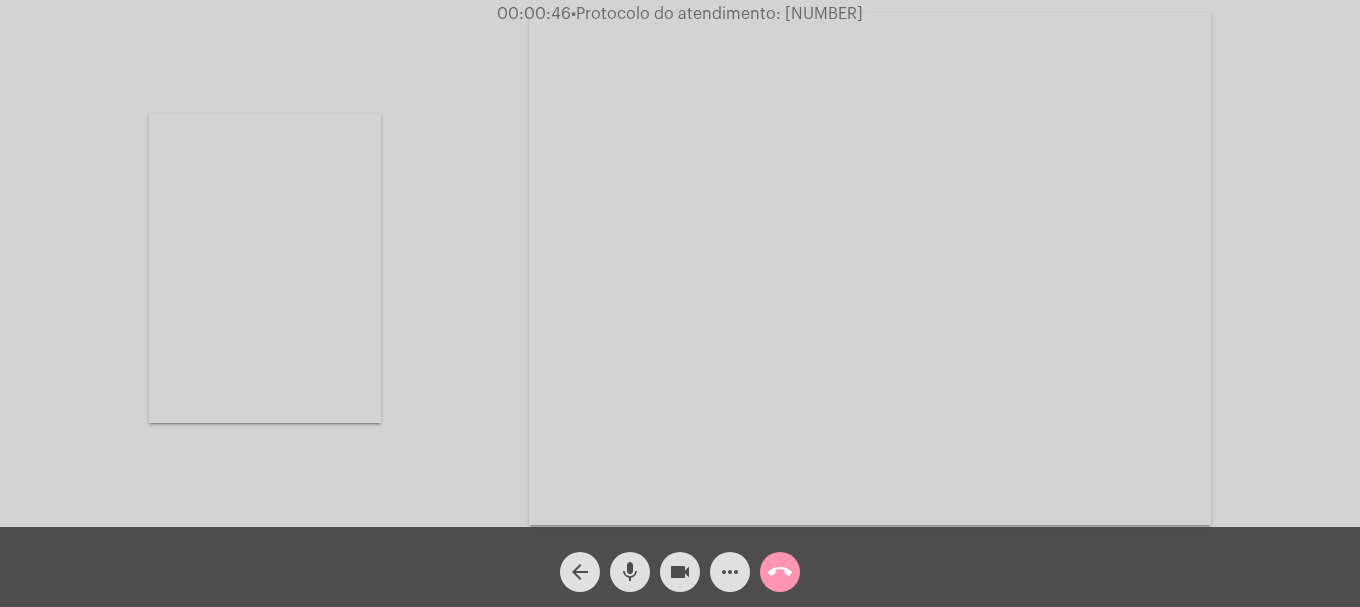 click at bounding box center (265, 268) 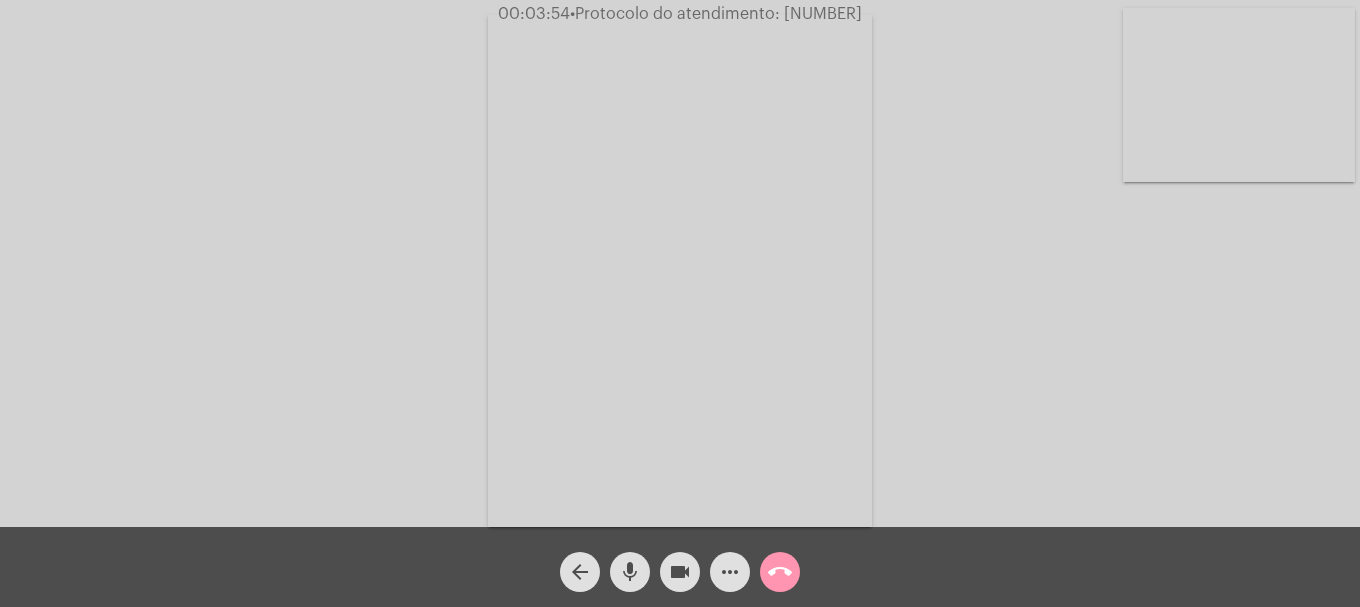 click on "more_horiz" 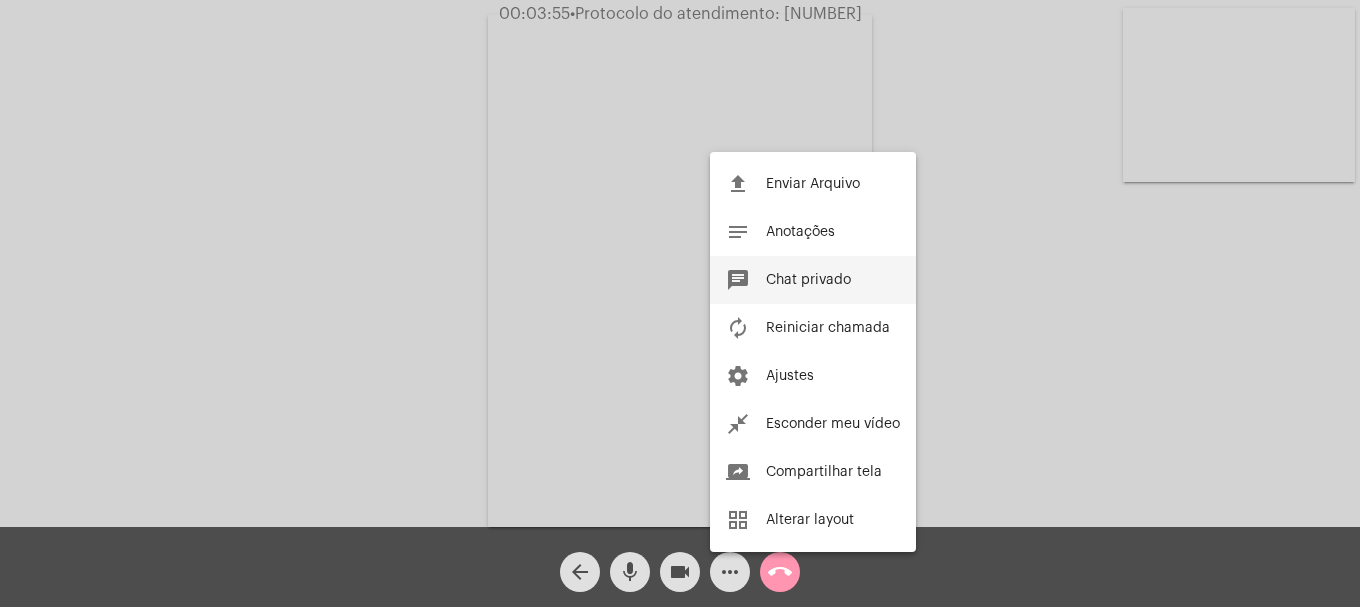 click on "chat Chat privado" at bounding box center [813, 280] 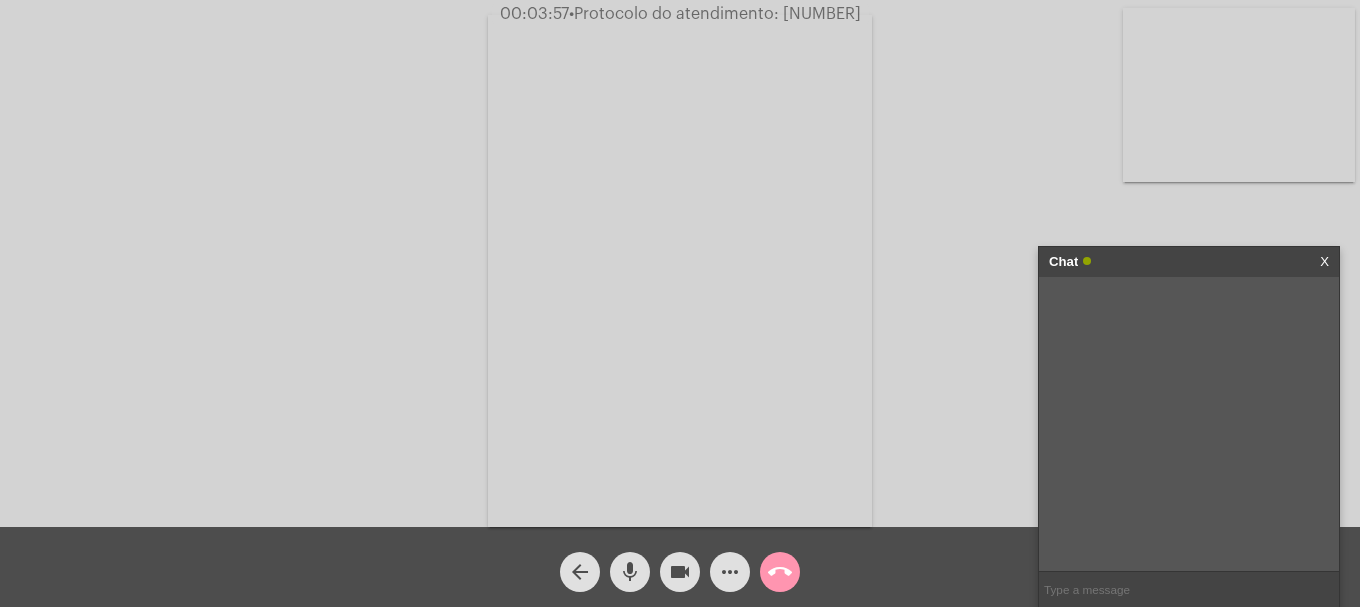 click at bounding box center (1189, 589) 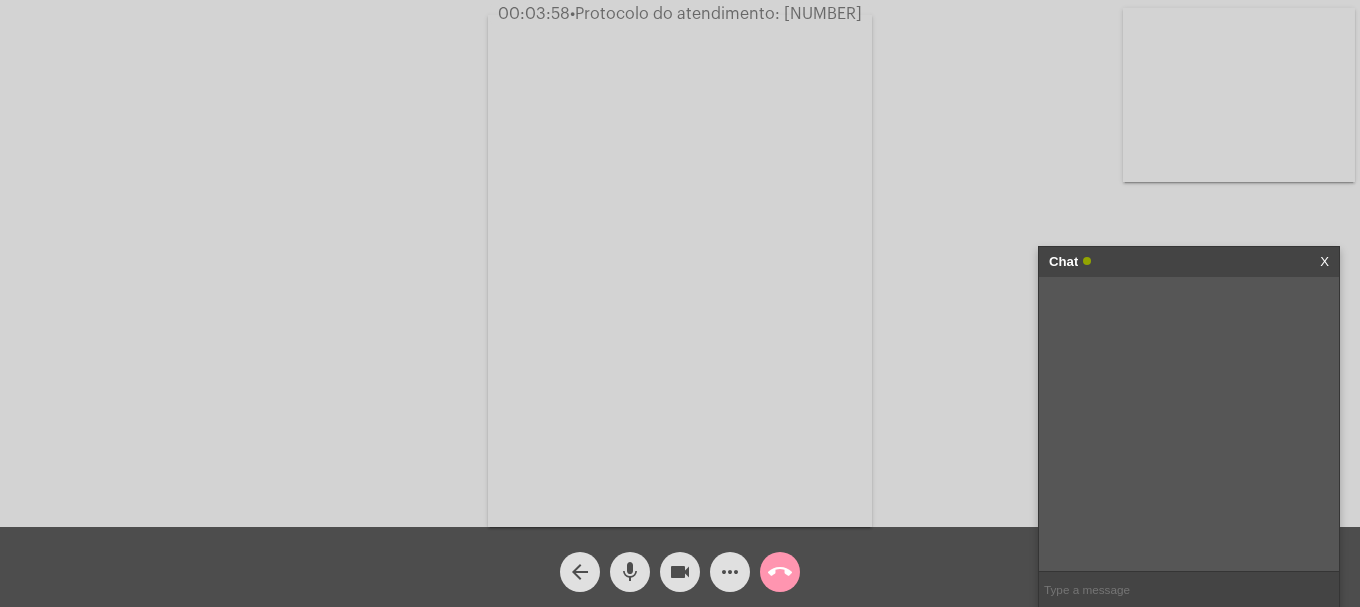 scroll, scrollTop: 0, scrollLeft: 0, axis: both 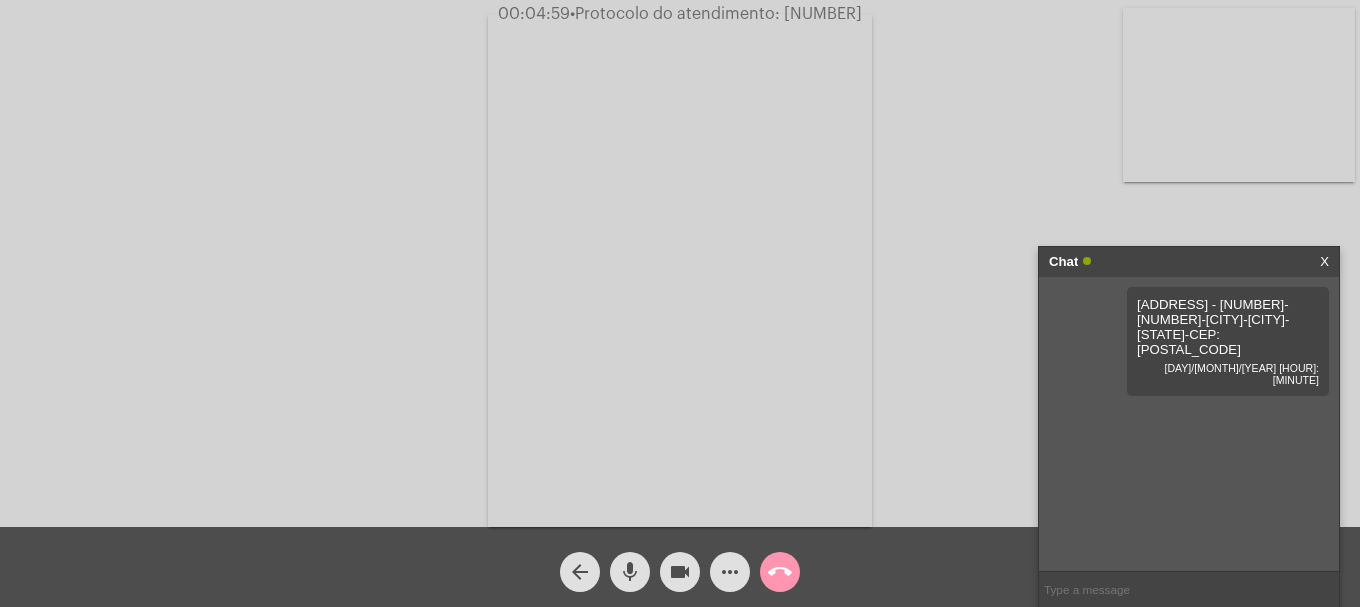 drag, startPoint x: 1078, startPoint y: 598, endPoint x: 992, endPoint y: 487, distance: 140.41724 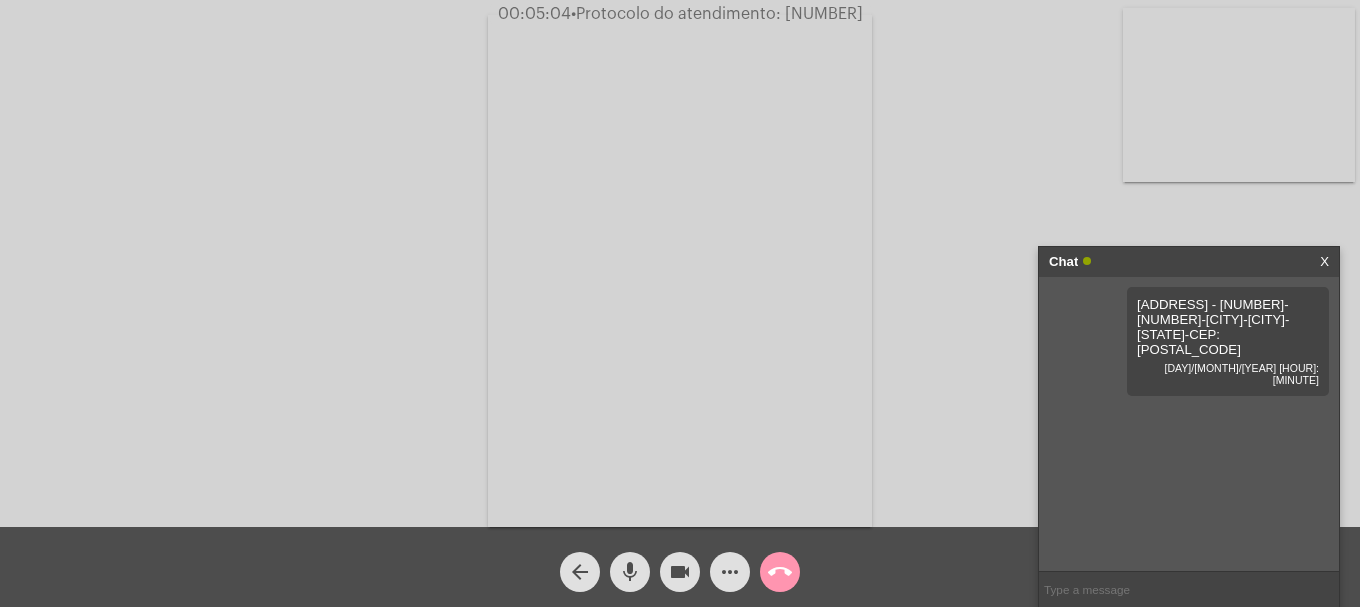 click at bounding box center (1189, 589) 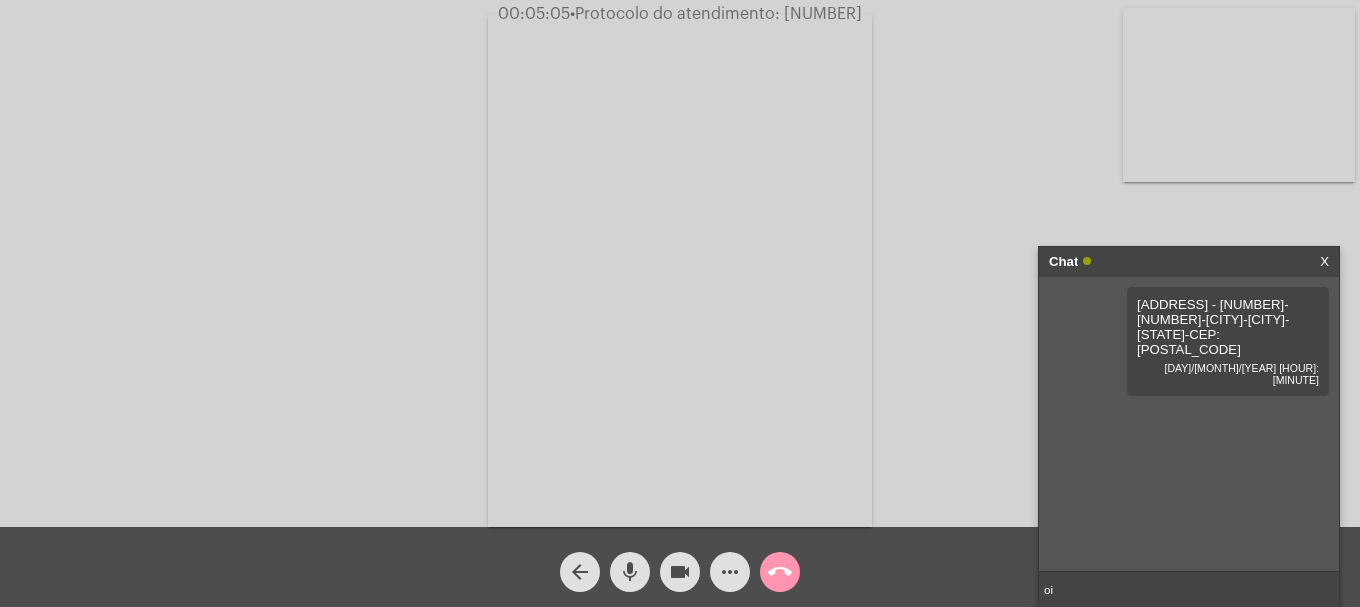type on "oii" 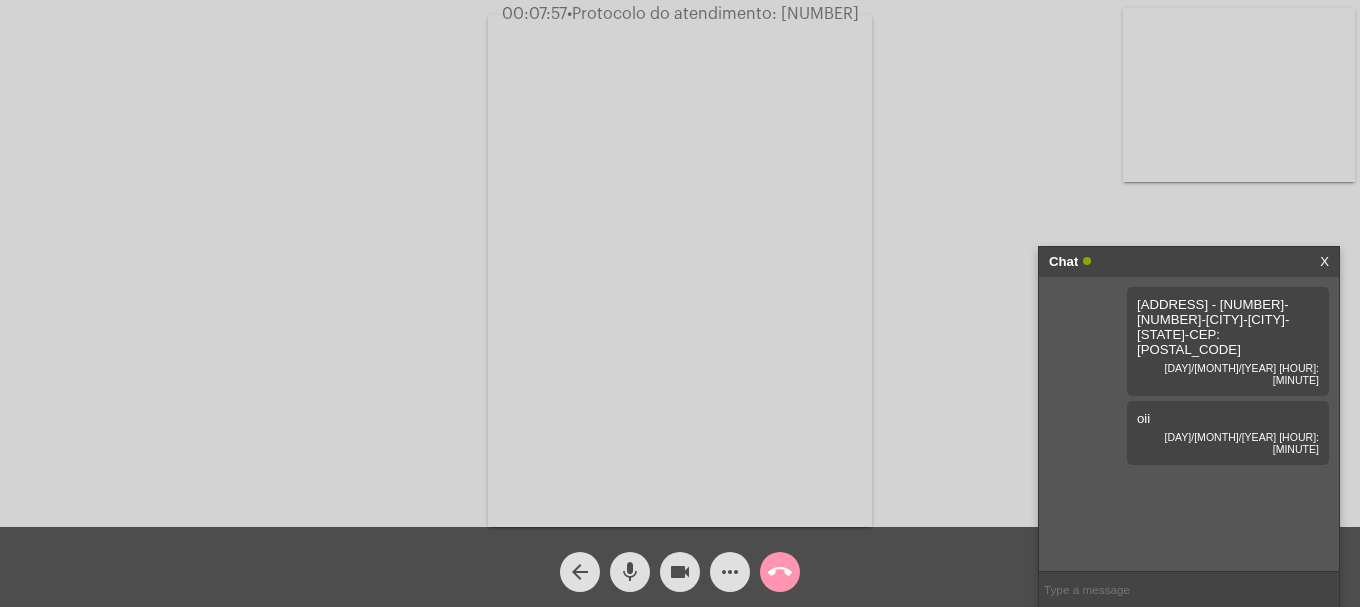 drag, startPoint x: 1136, startPoint y: 299, endPoint x: 1228, endPoint y: 370, distance: 116.21101 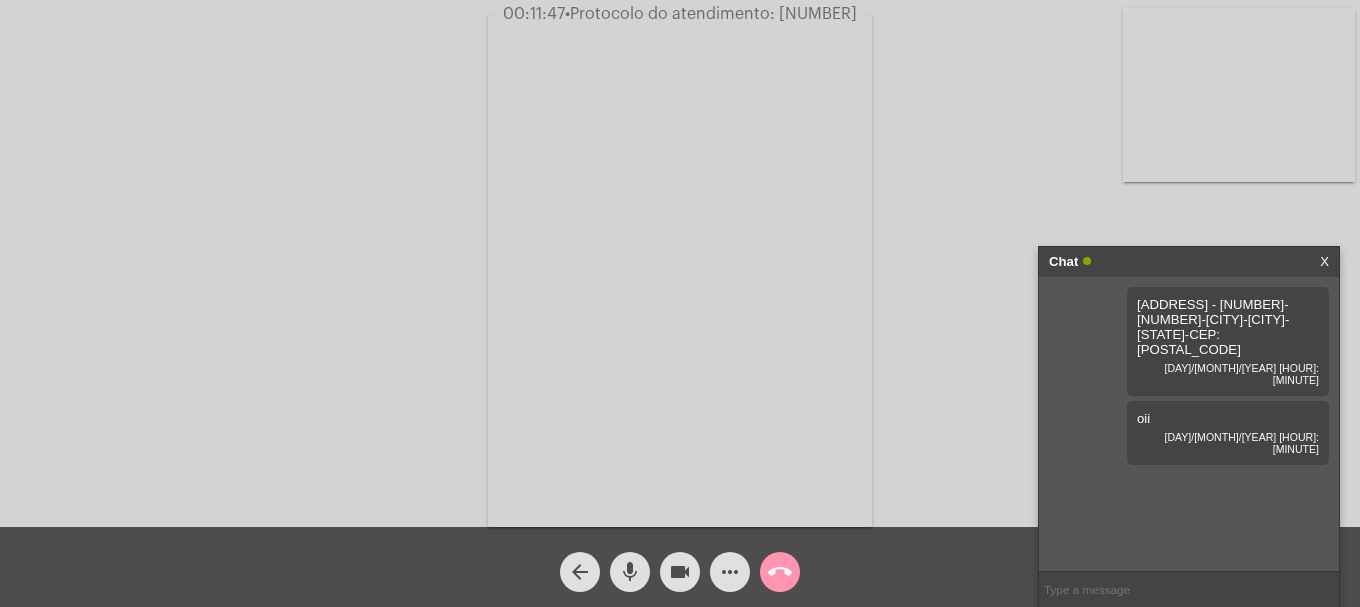 click on "more_horiz" 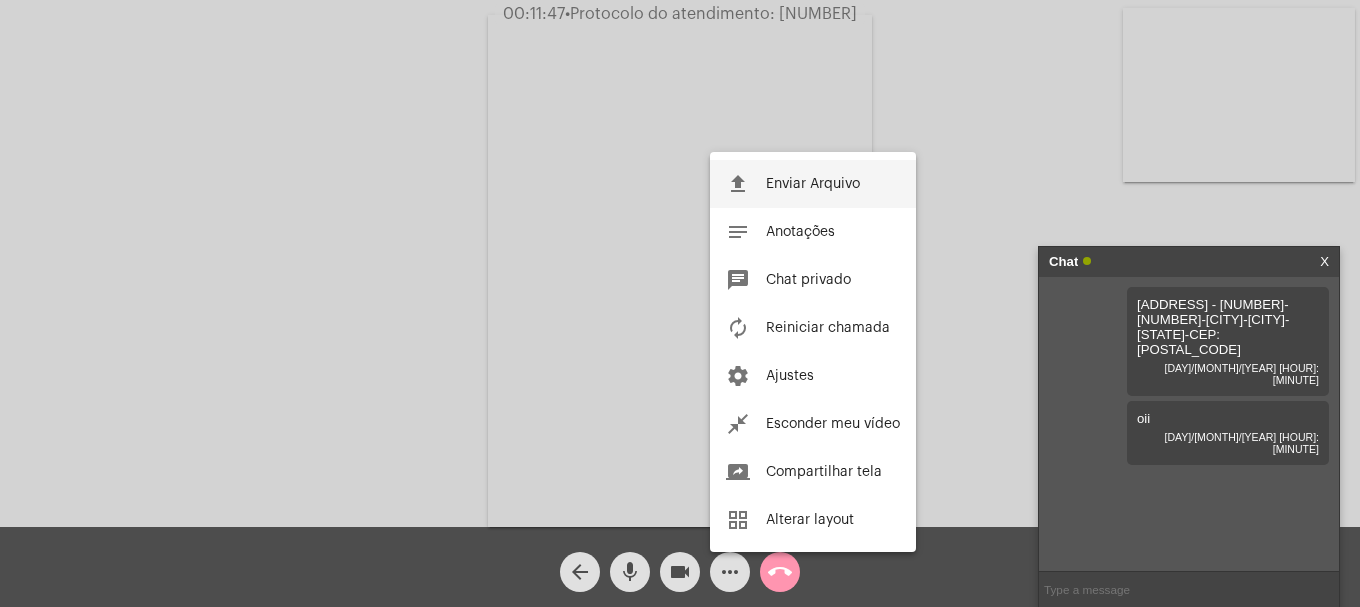 click on "file_upload" at bounding box center (738, 184) 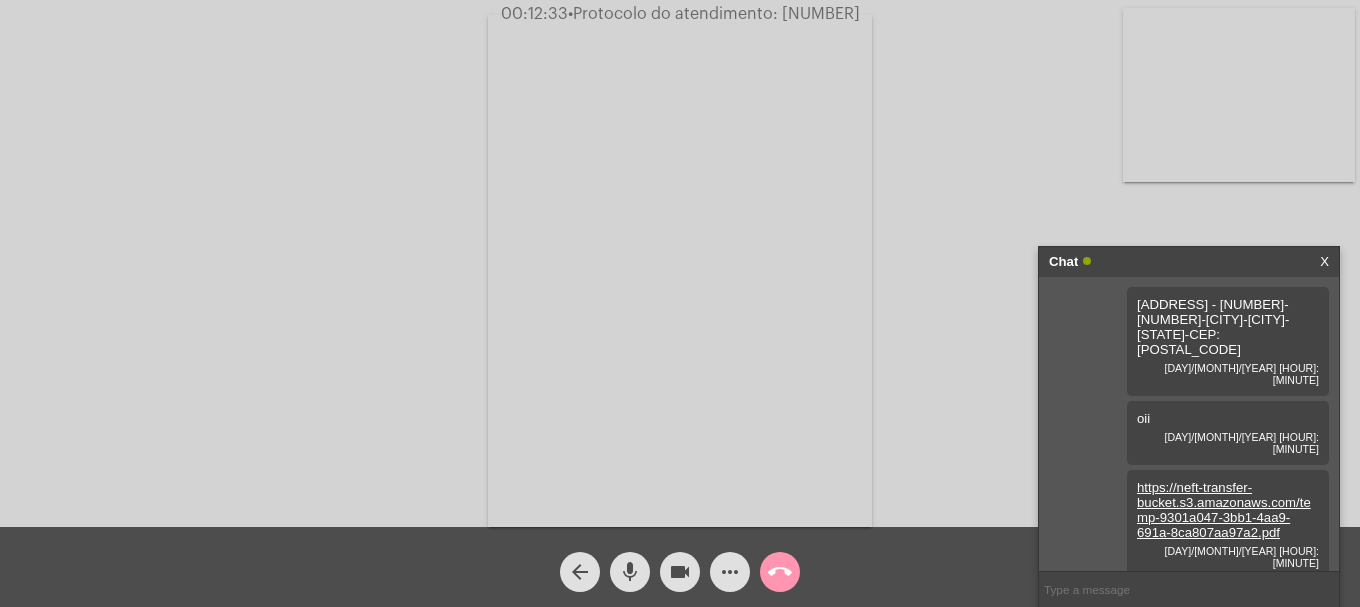 click at bounding box center [1189, 589] 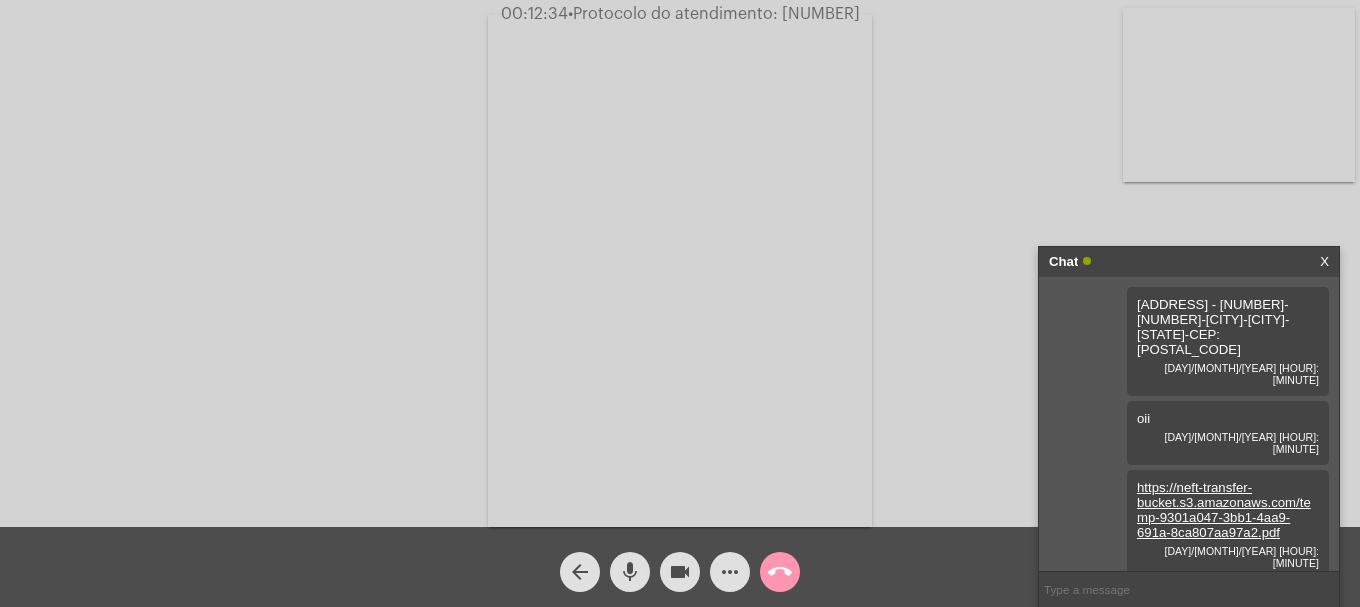 paste on "[EMAIL]" 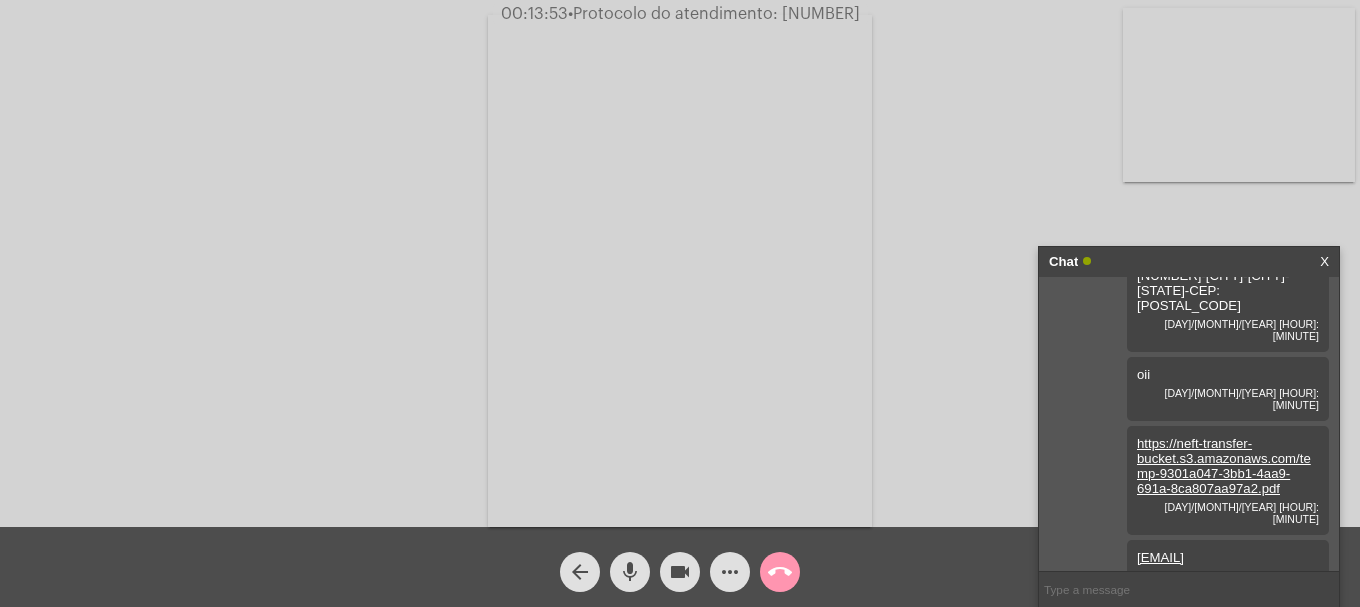 click on "videocam" 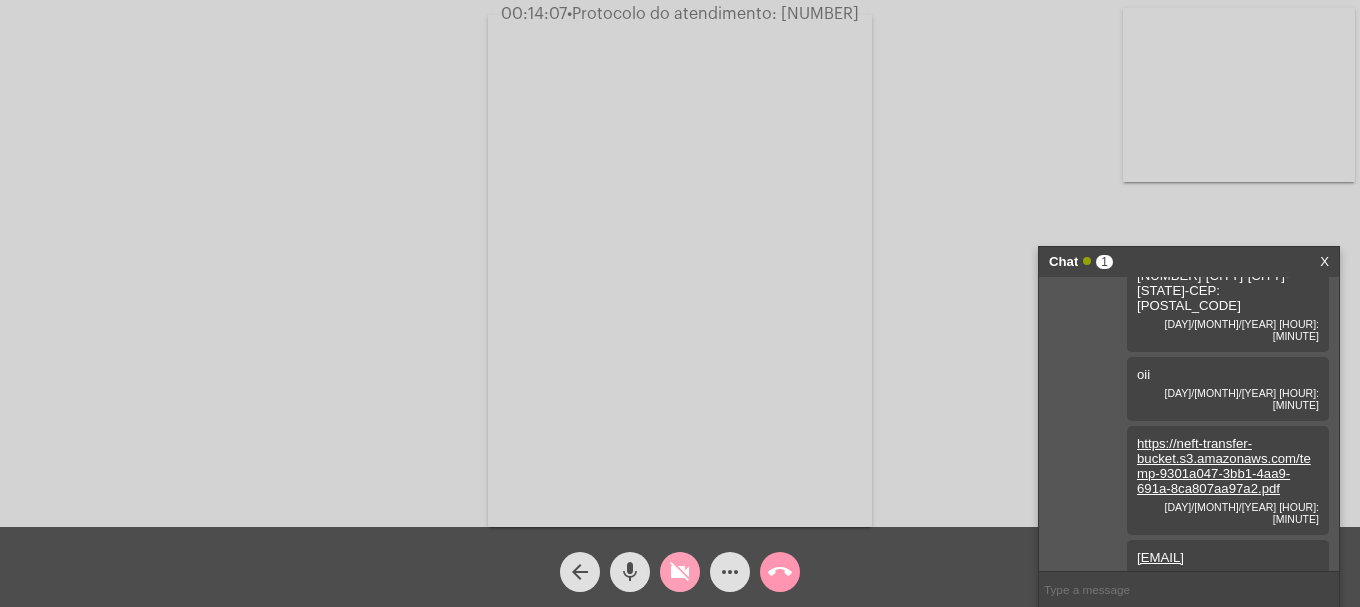 click on "videocam_off" 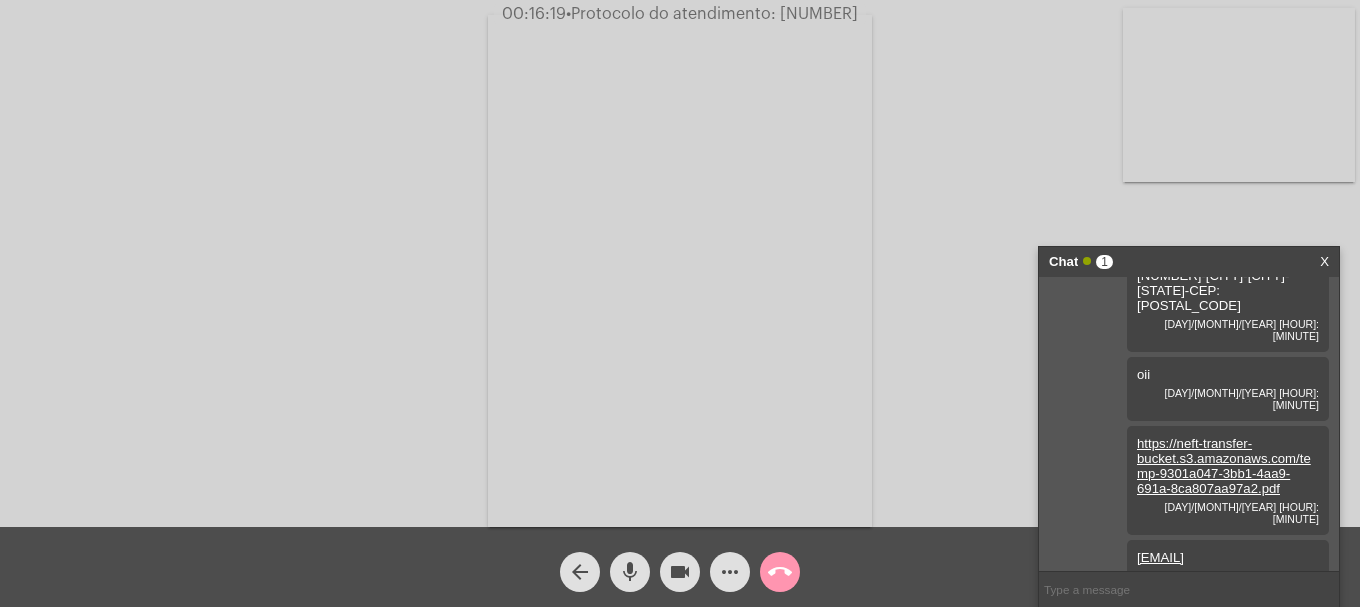 click on "Protocolo do atendimento: [NUMBER]" 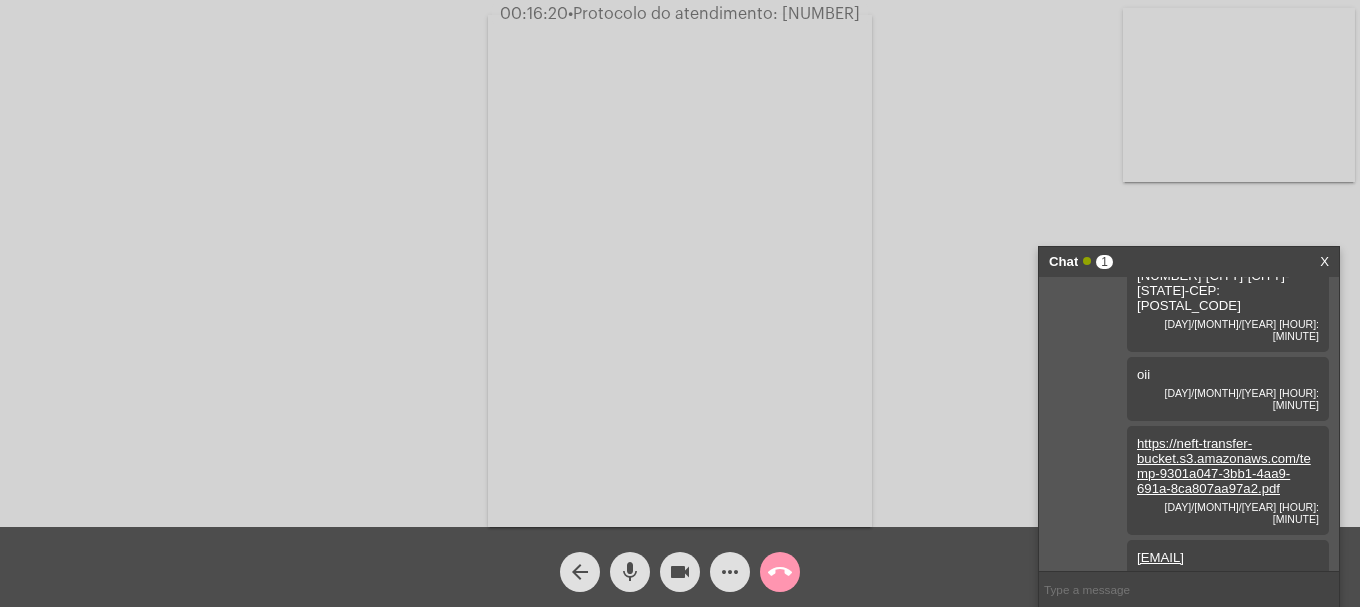 copy on "[NUMBER]" 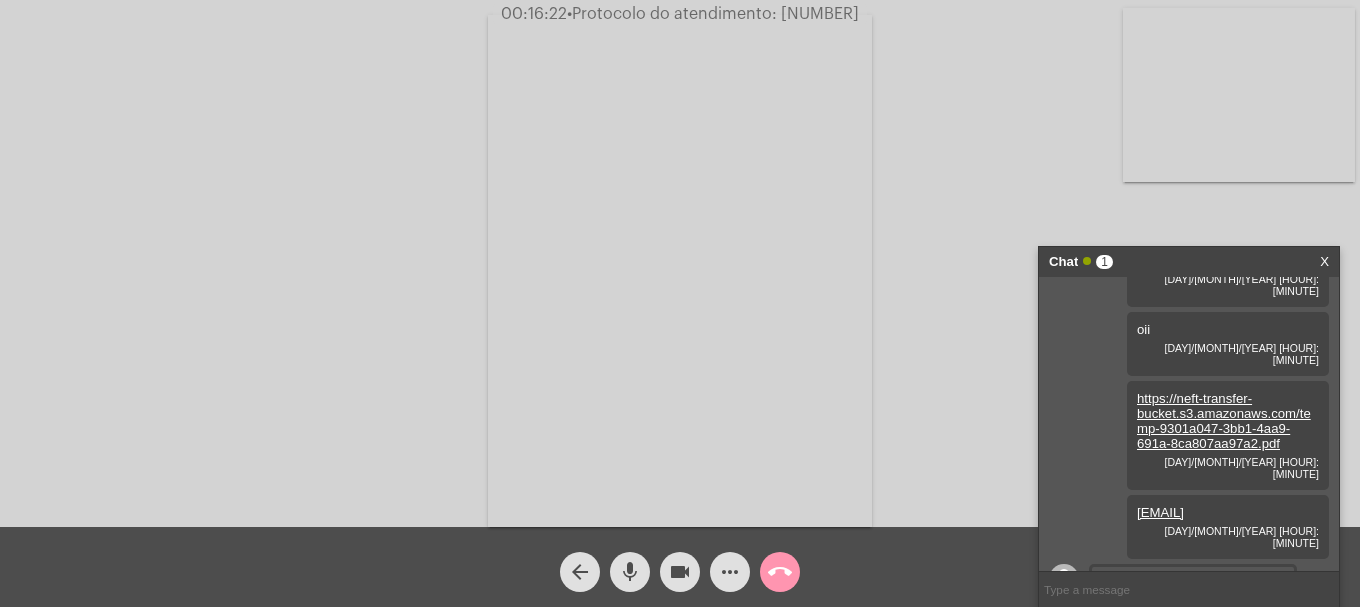 scroll, scrollTop: 101, scrollLeft: 0, axis: vertical 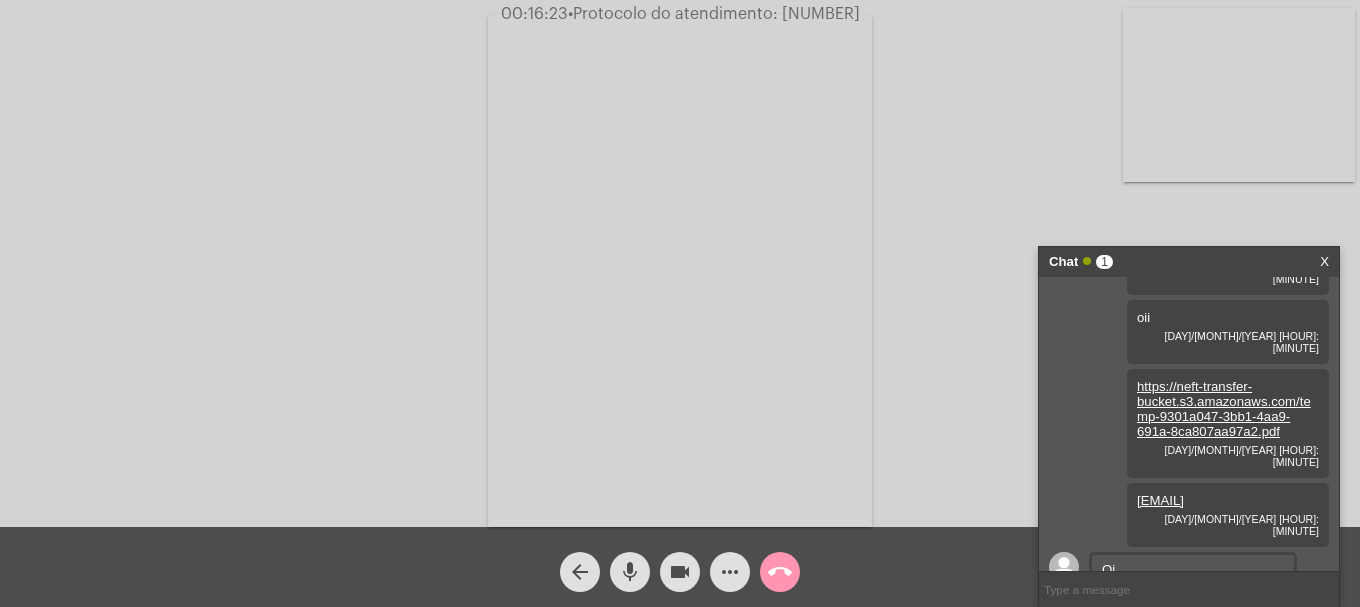 click at bounding box center [1189, 589] 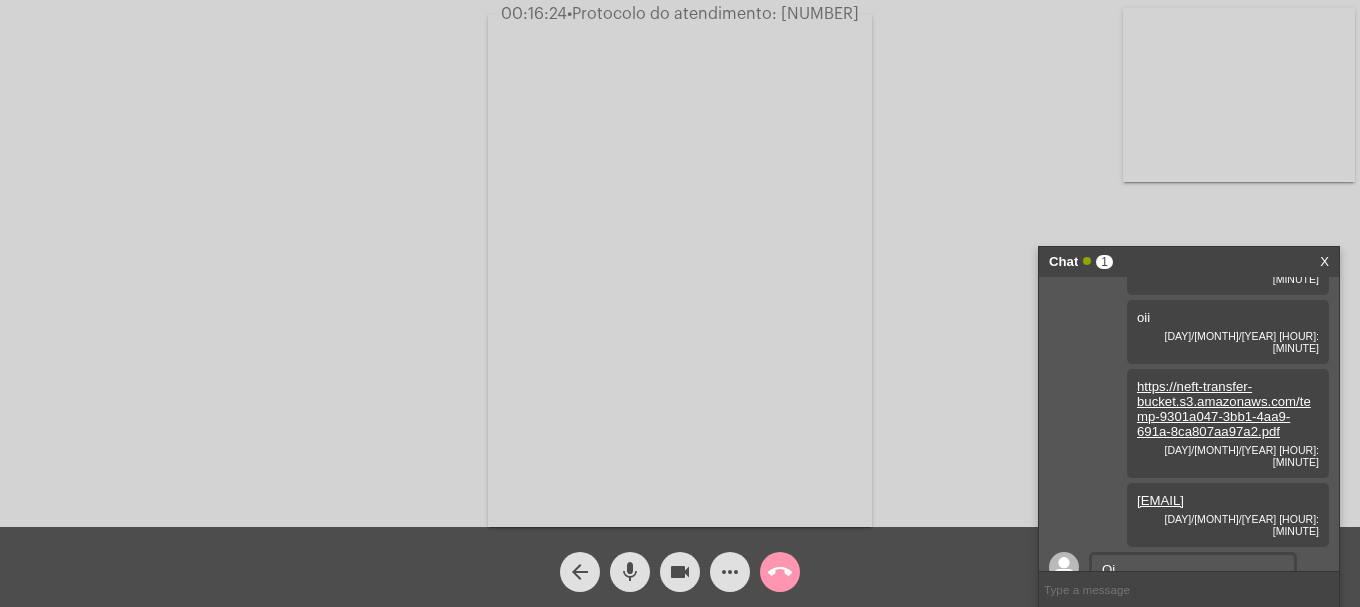 paste on "[NUMBER]" 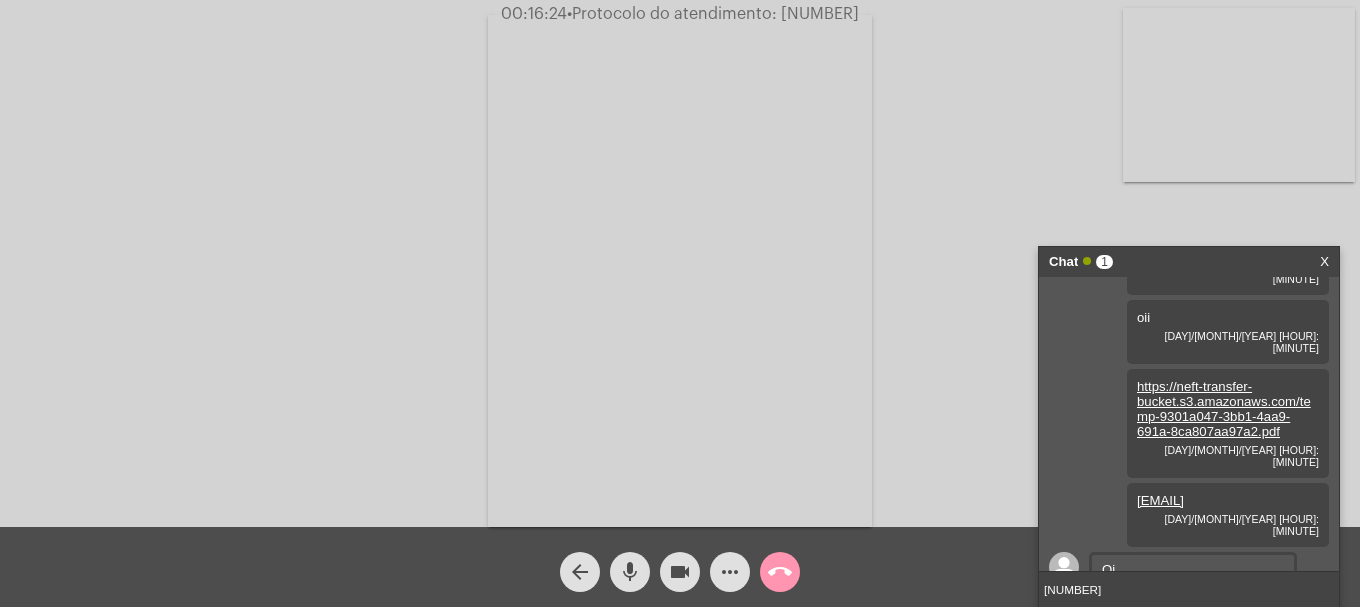 type 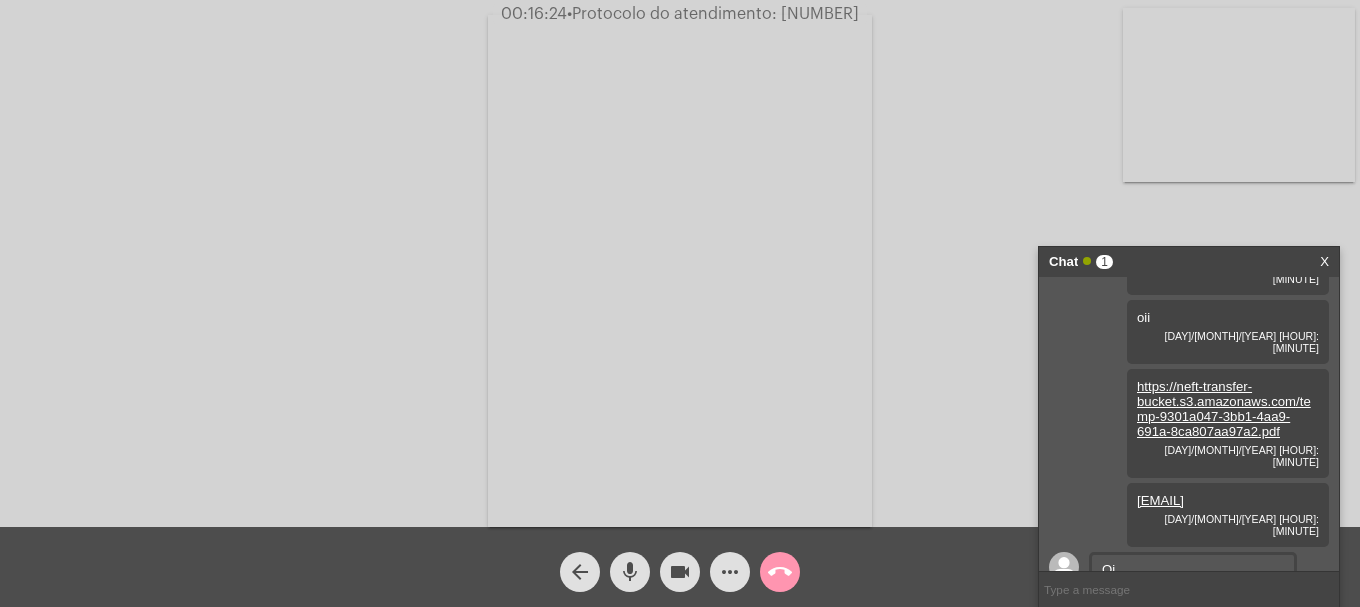 scroll, scrollTop: 158, scrollLeft: 0, axis: vertical 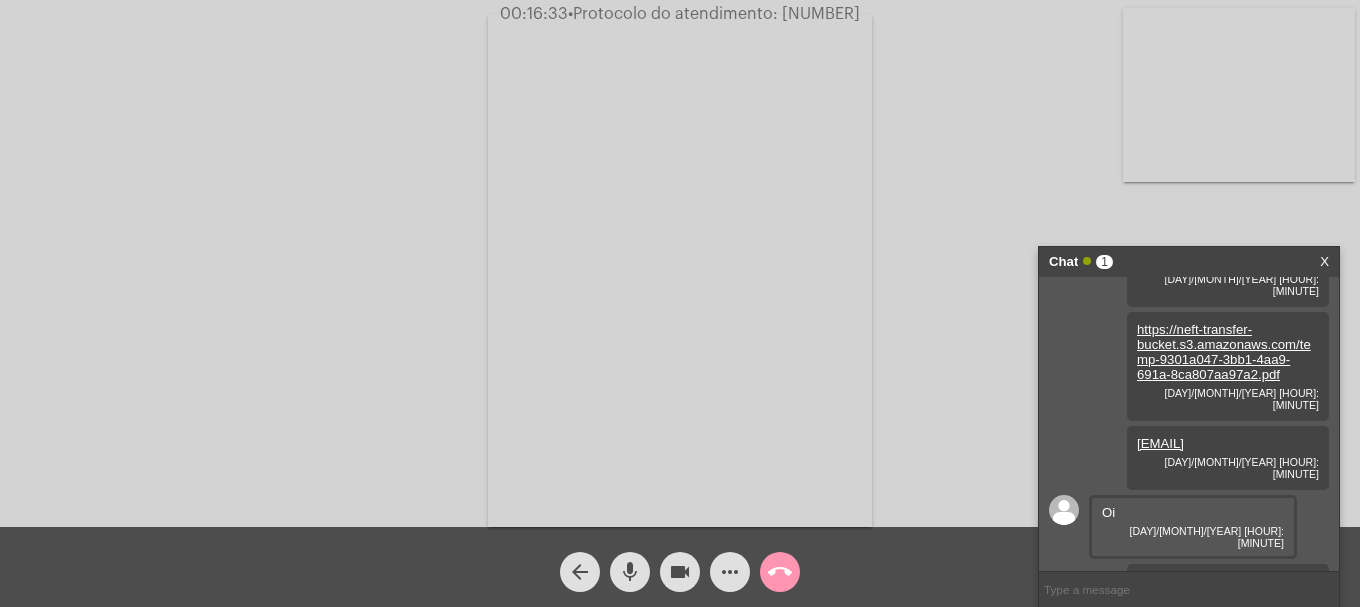 click on "call_end" 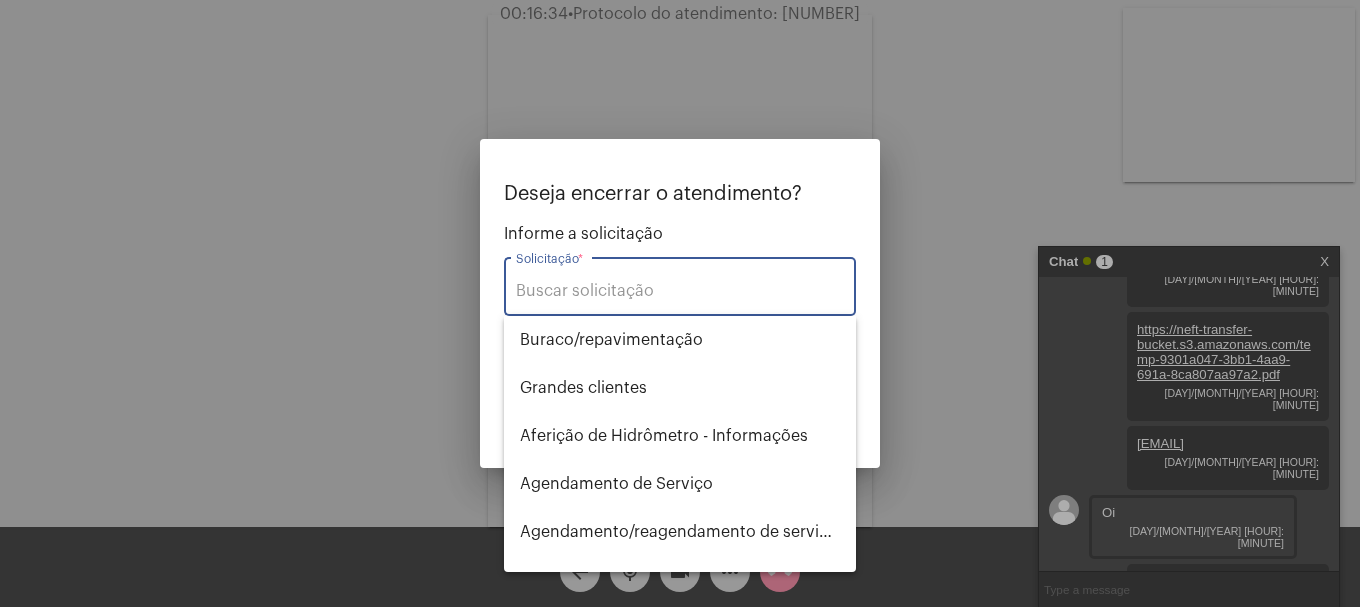 click on "Solicitação  *" at bounding box center (680, 291) 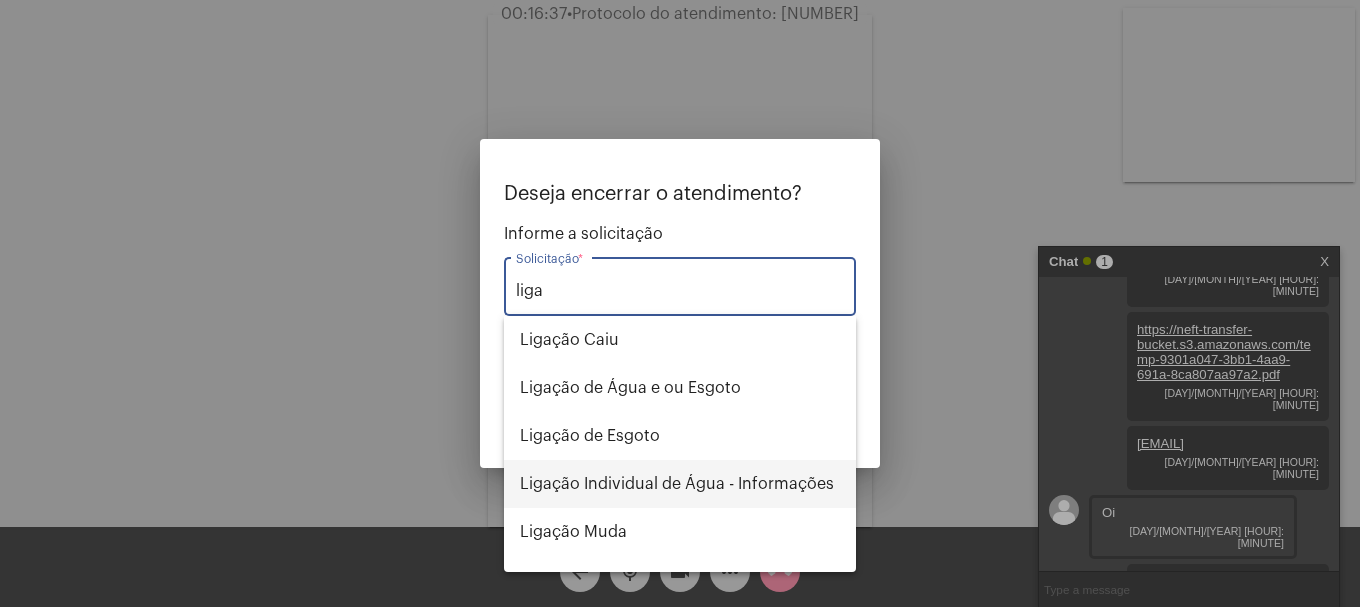 click on "Ligação Individual de Água - Informações" at bounding box center (680, 484) 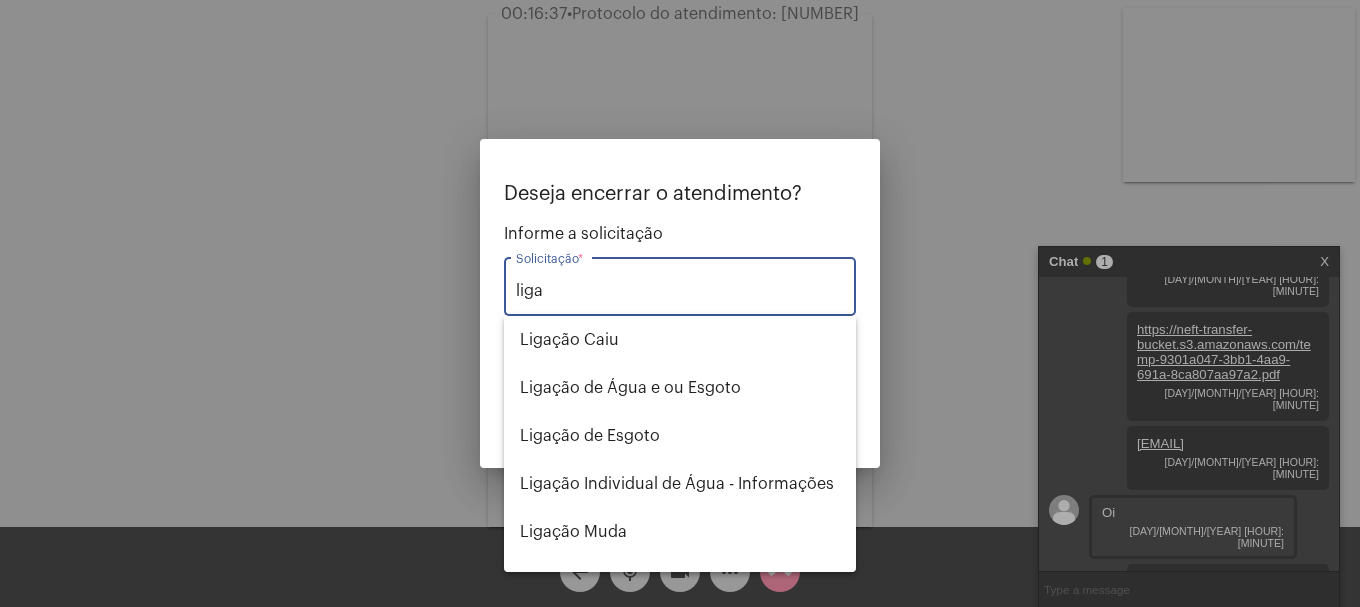 type on "Ligação Individual de Água - Informações" 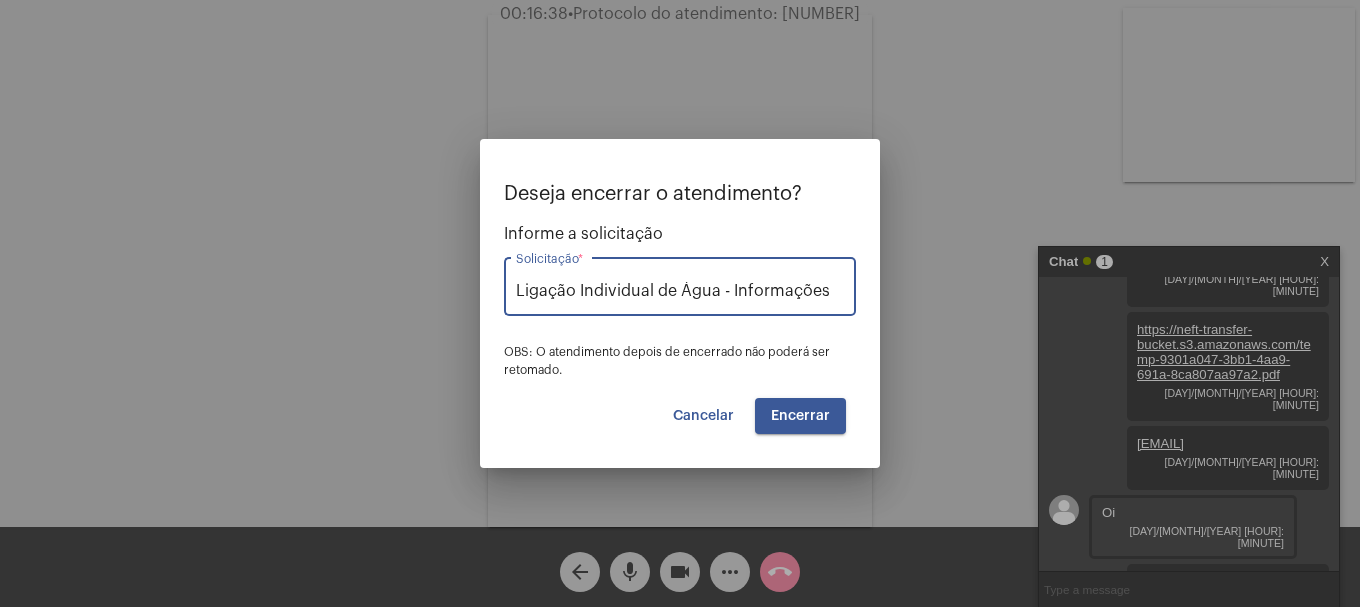 click on "Encerrar" at bounding box center [800, 416] 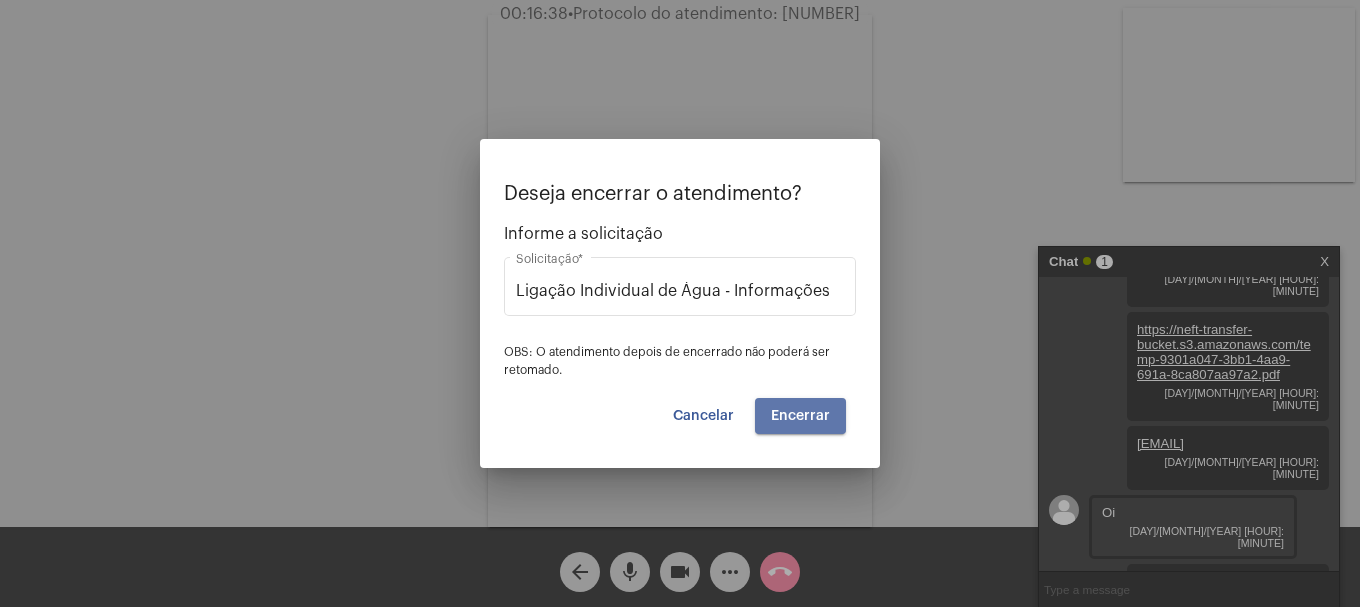 click on "Encerrar" at bounding box center [800, 416] 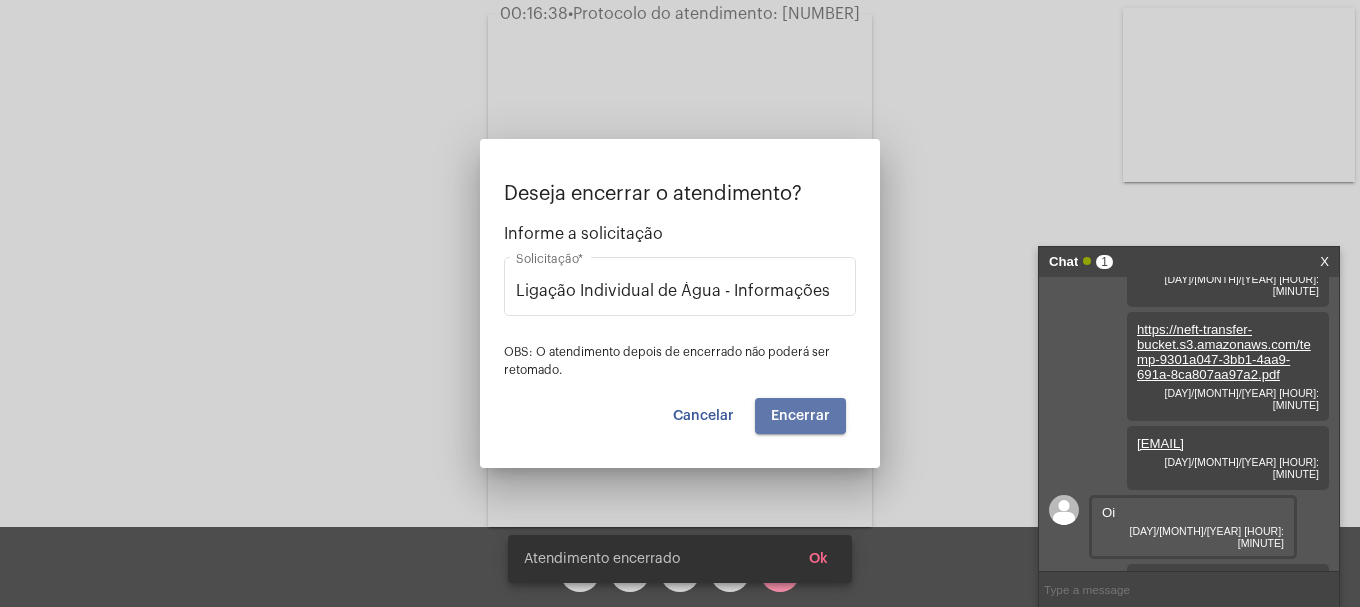 click on "Encerrar" at bounding box center (800, 416) 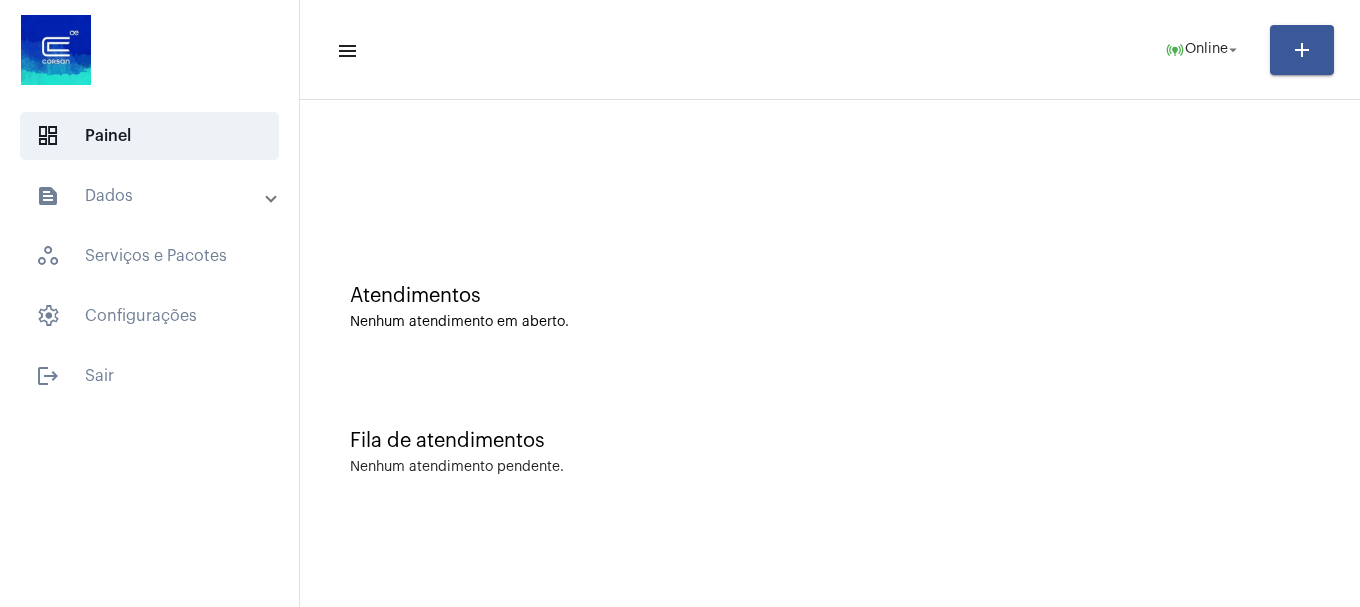 click on "text_snippet_outlined  Dados" at bounding box center (151, 196) 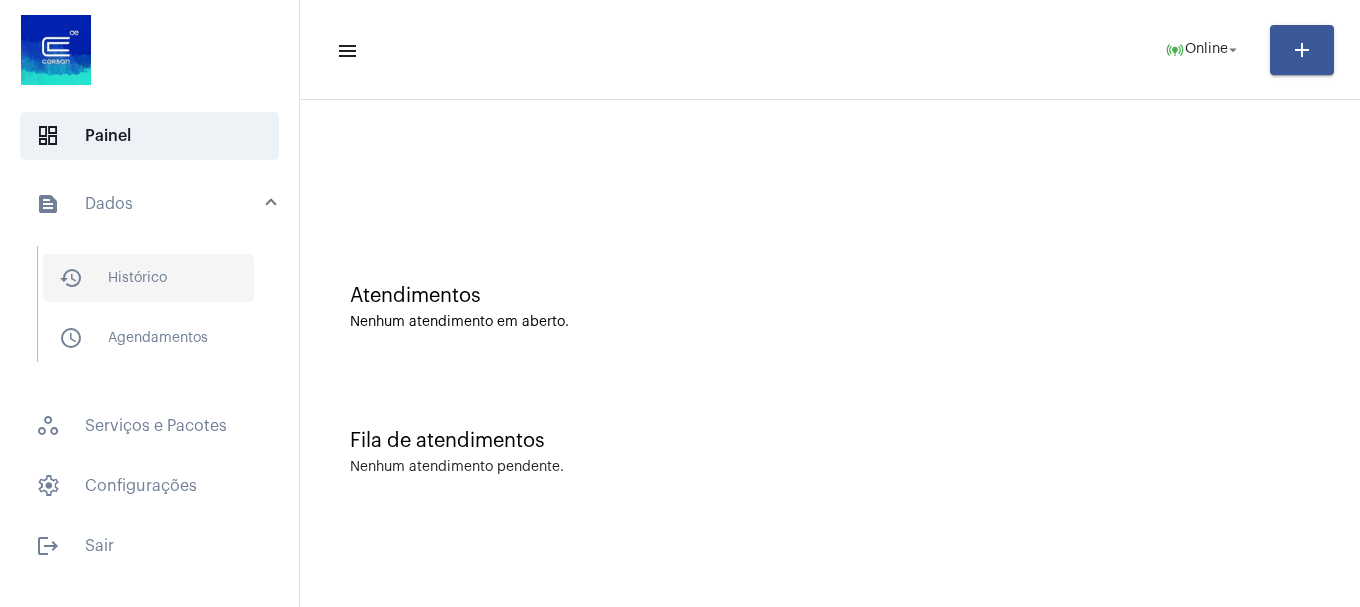 click on "history_outlined  Histórico" at bounding box center (148, 278) 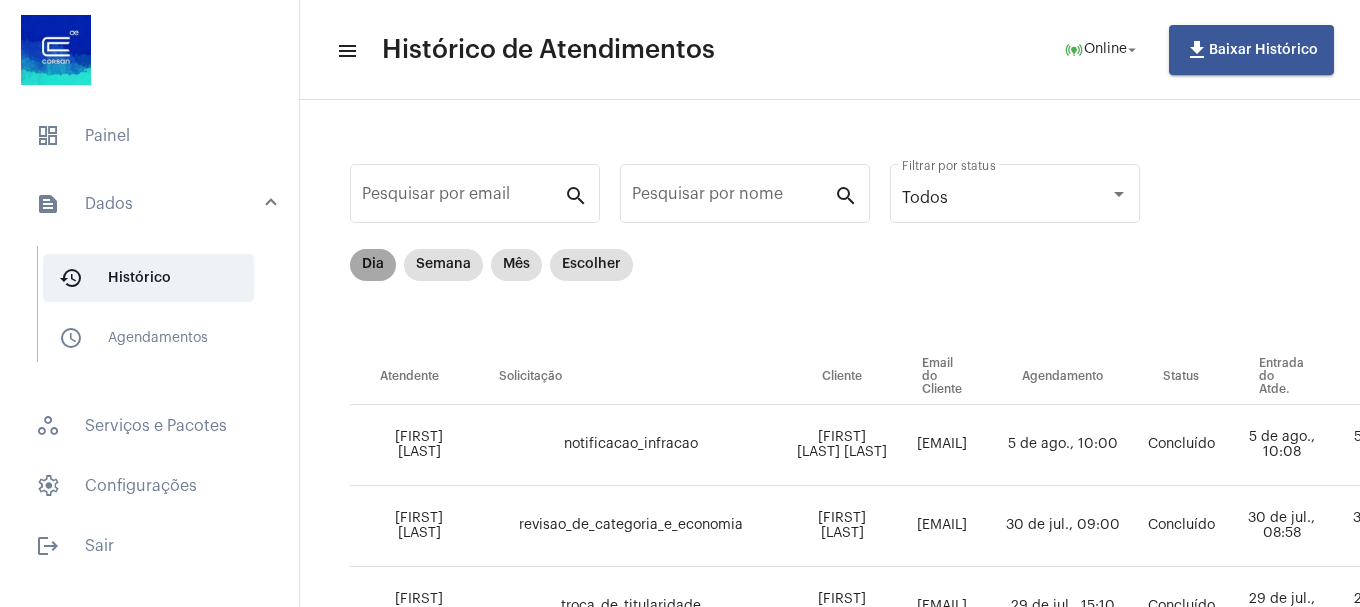 click on "Dia" at bounding box center (373, 265) 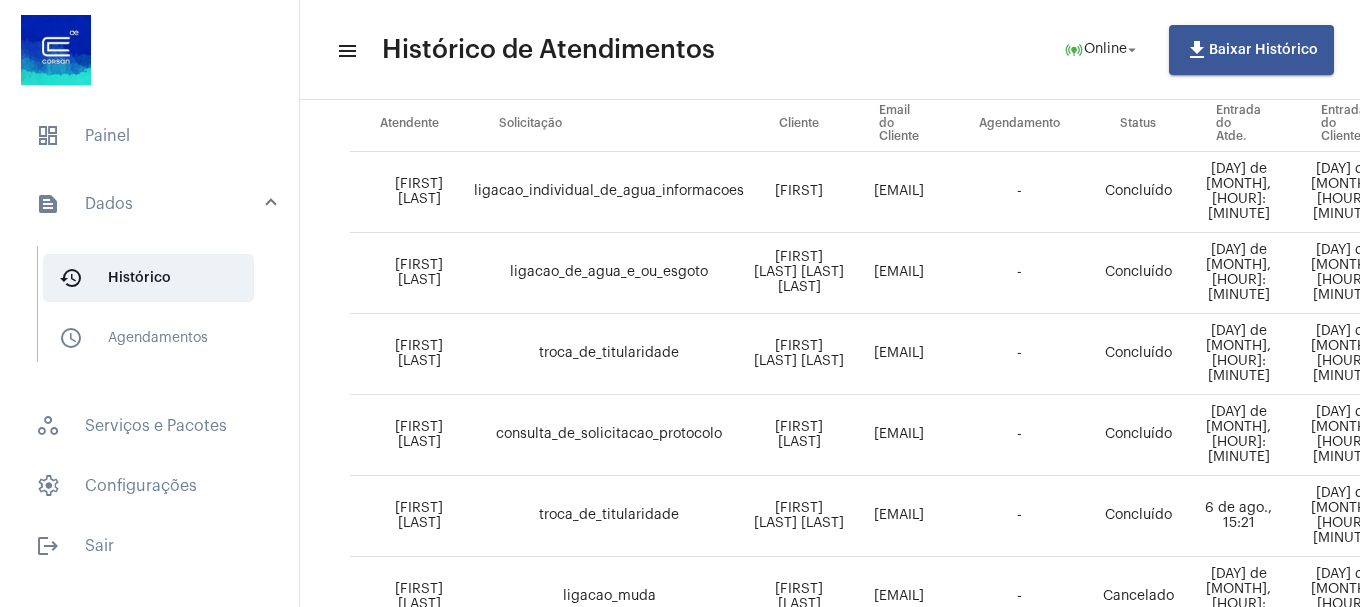 scroll, scrollTop: 300, scrollLeft: 0, axis: vertical 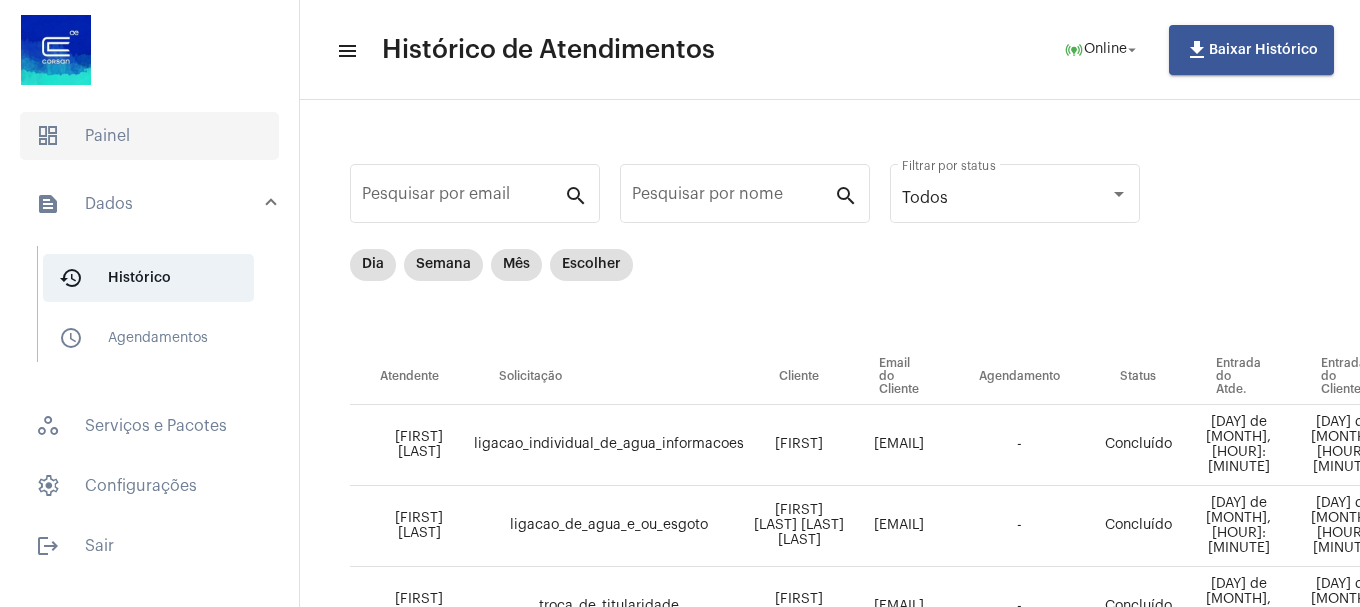 click on "dashboard   Painel" 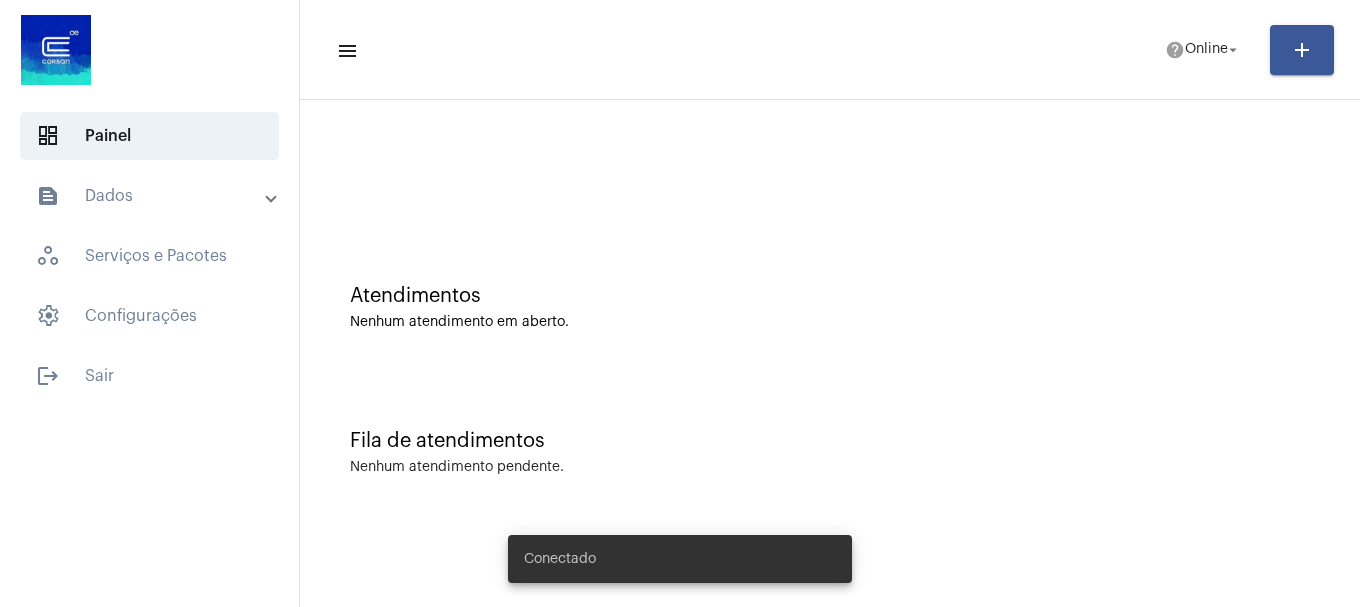 scroll, scrollTop: 0, scrollLeft: 0, axis: both 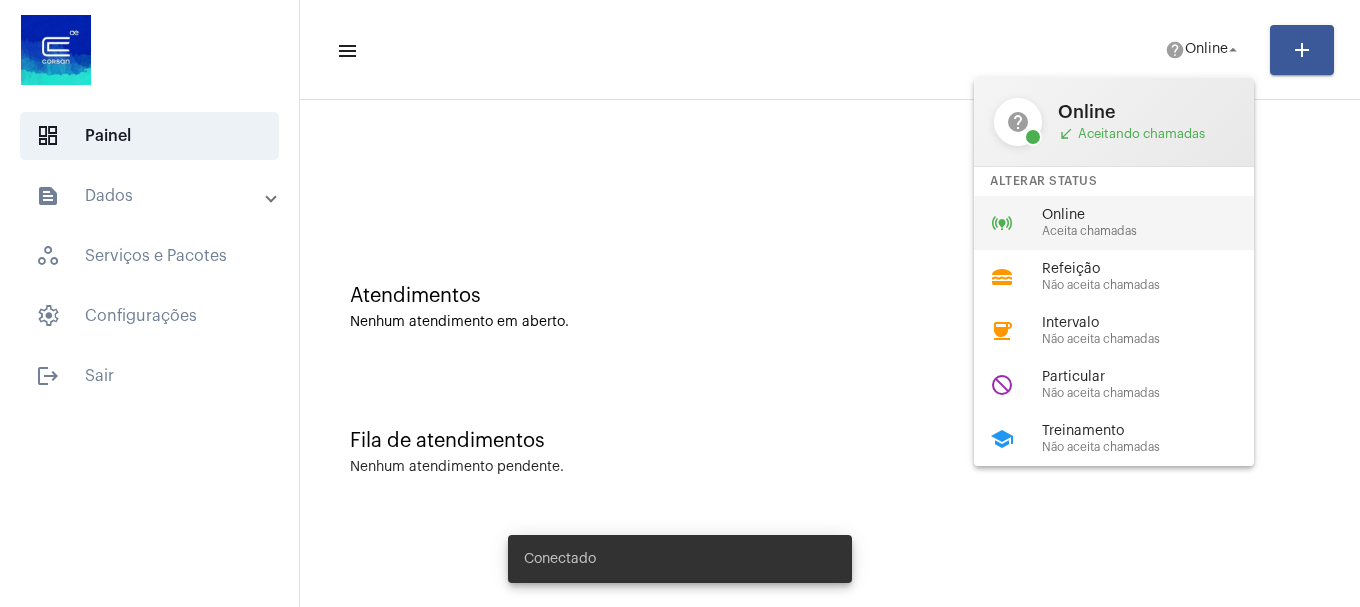 click on "Aceita chamadas" at bounding box center [1156, 231] 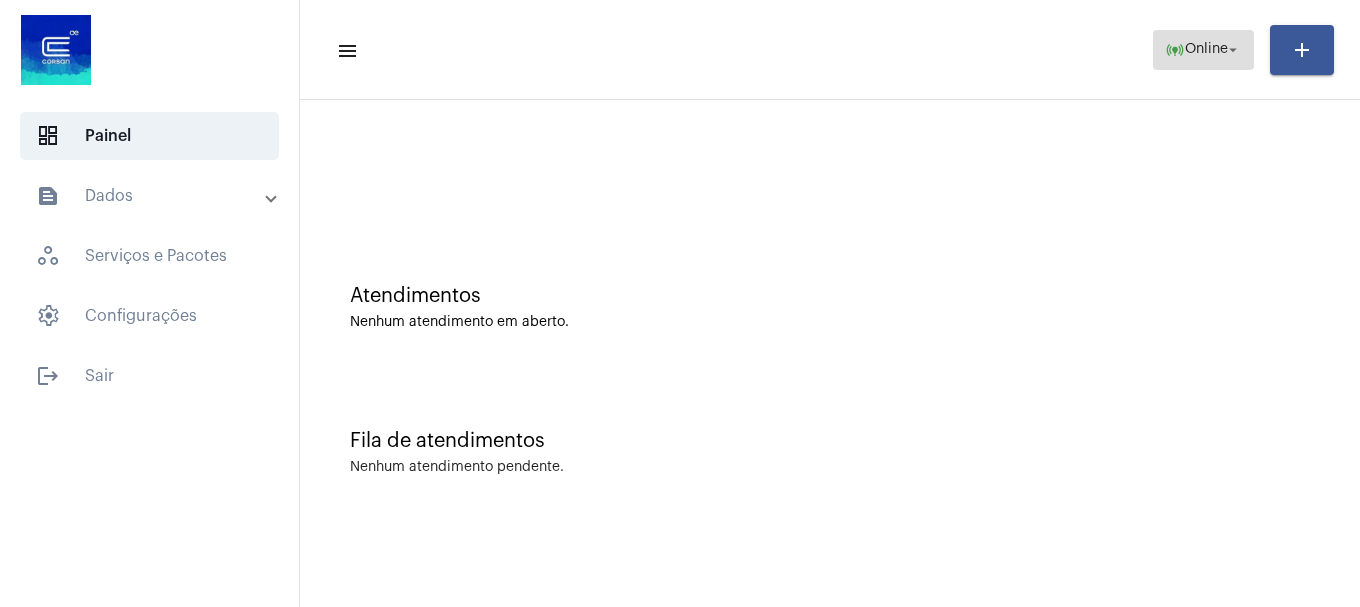 click on "online_prediction  Online arrow_drop_down" 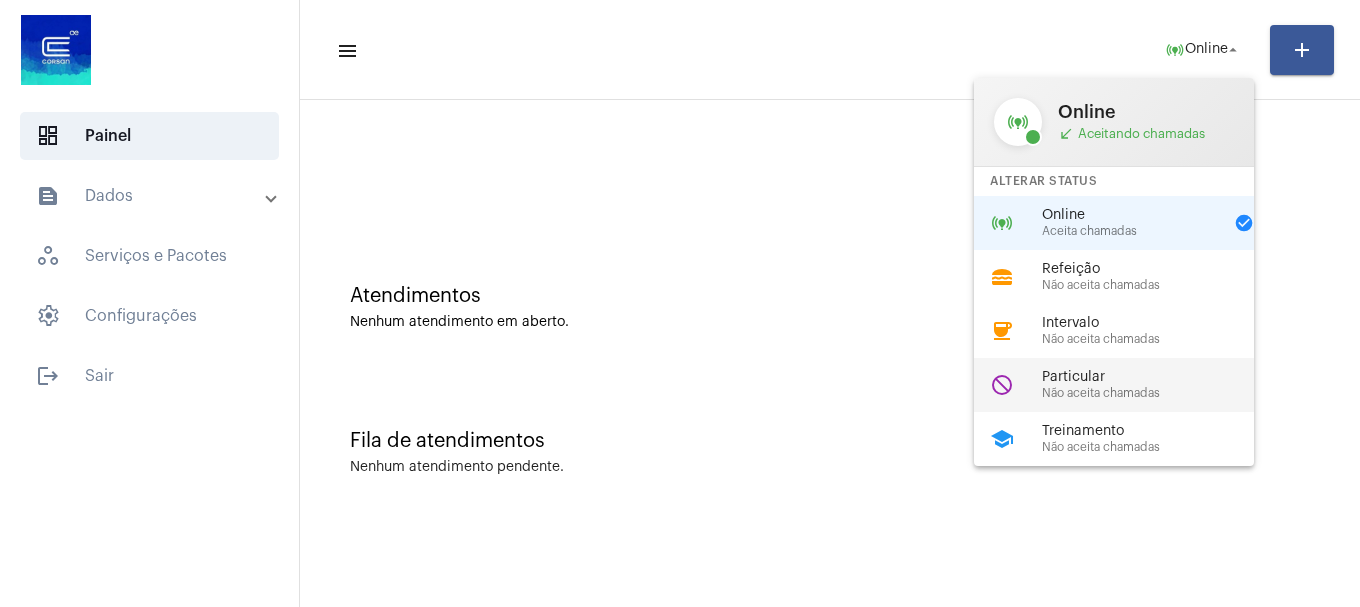 click on "Particular" at bounding box center [1156, 377] 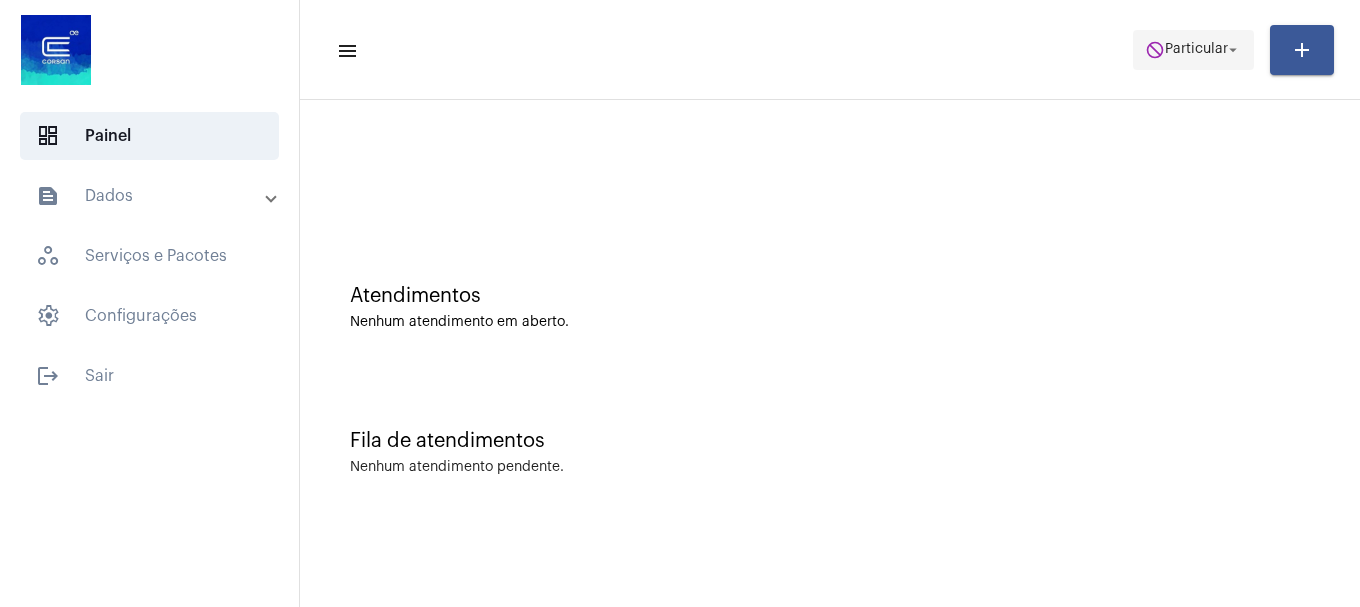 click on "do_not_disturb  Particular arrow_drop_down" 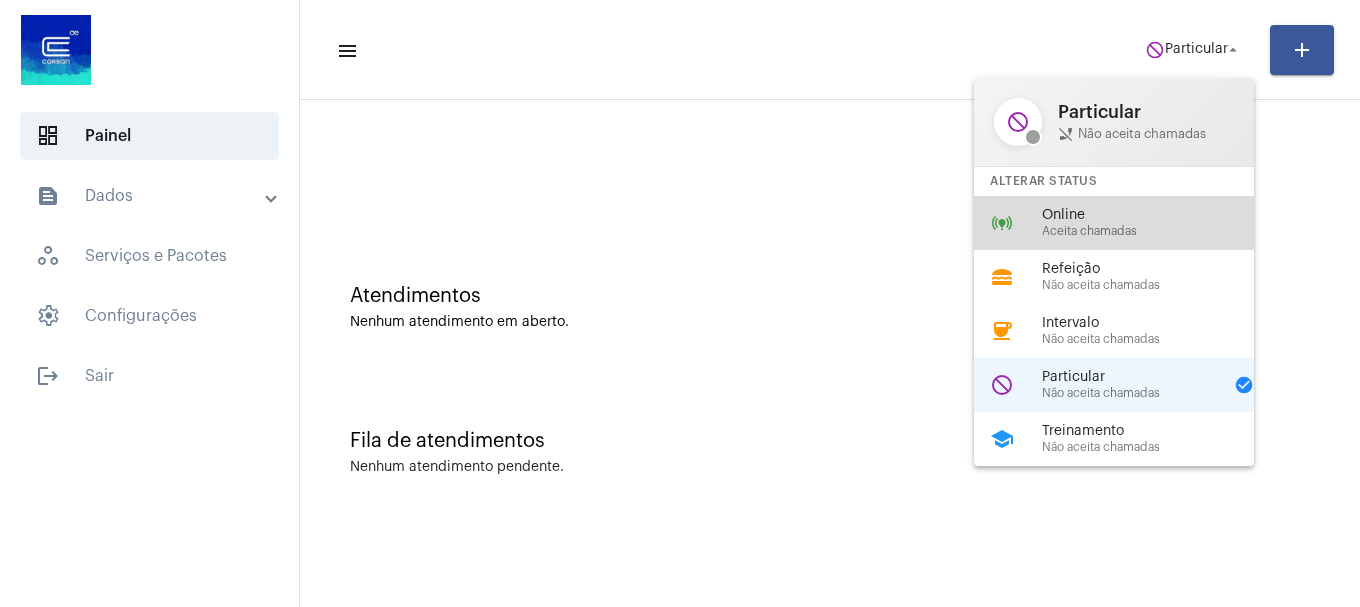 click on "Online" at bounding box center (1156, 215) 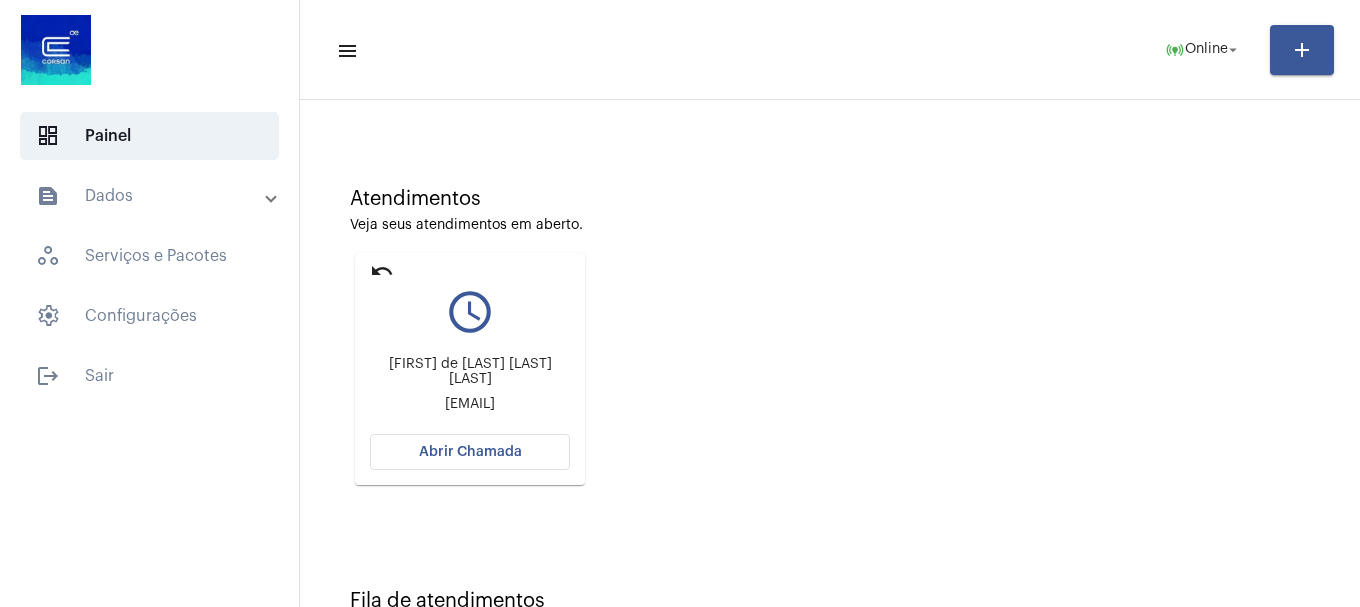 scroll, scrollTop: 175, scrollLeft: 0, axis: vertical 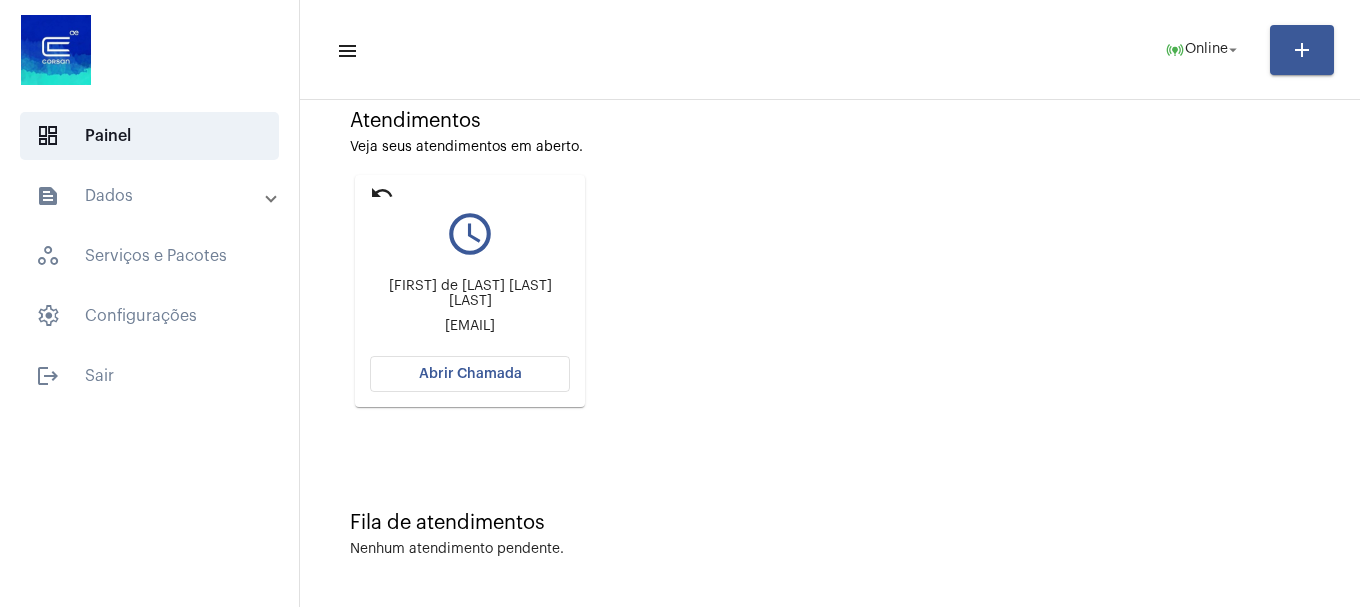 click on "Abrir Chamada" 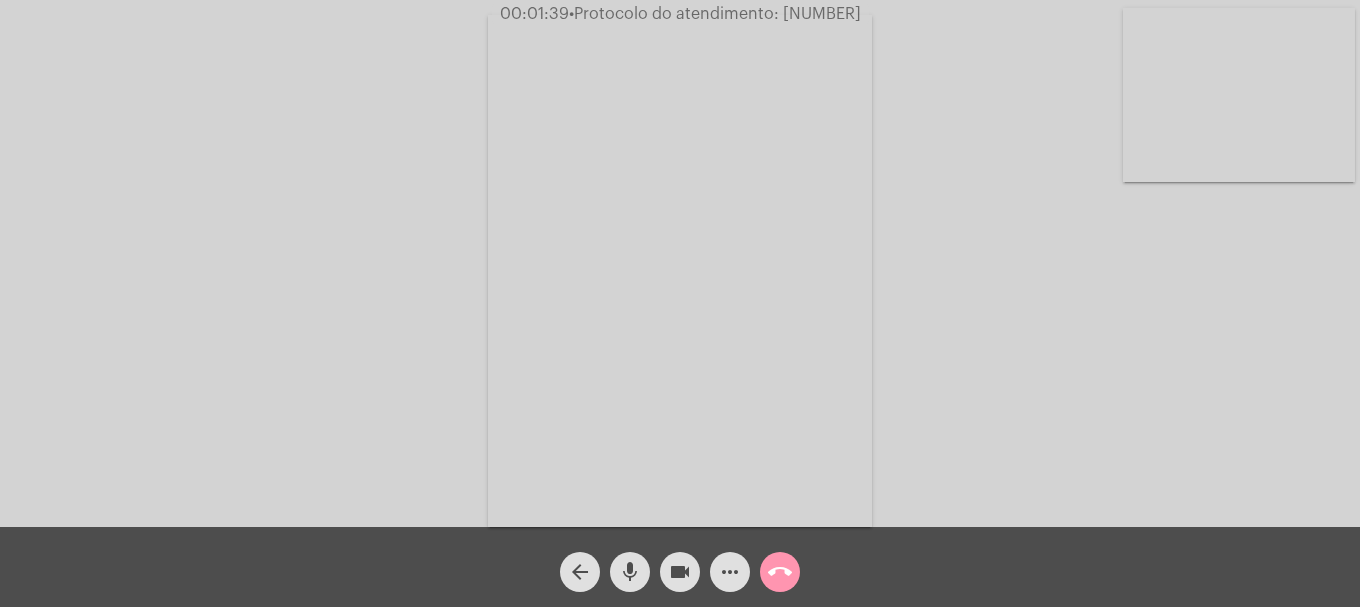 click on "videocam" 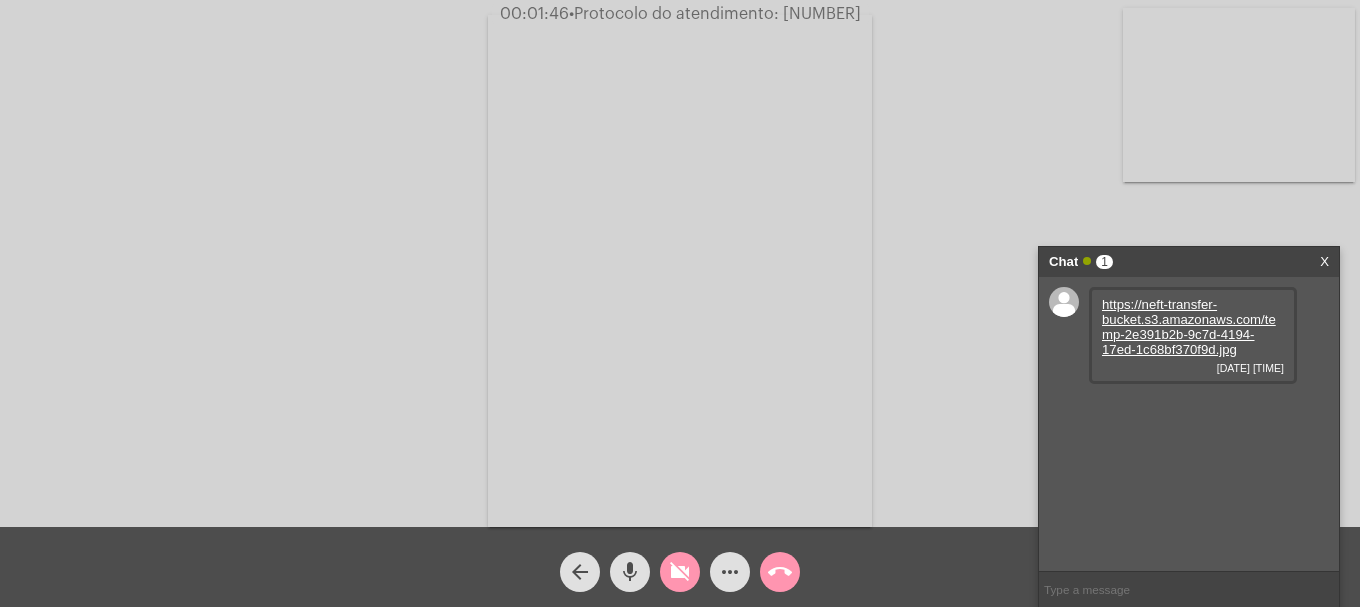 click on "videocam_off" 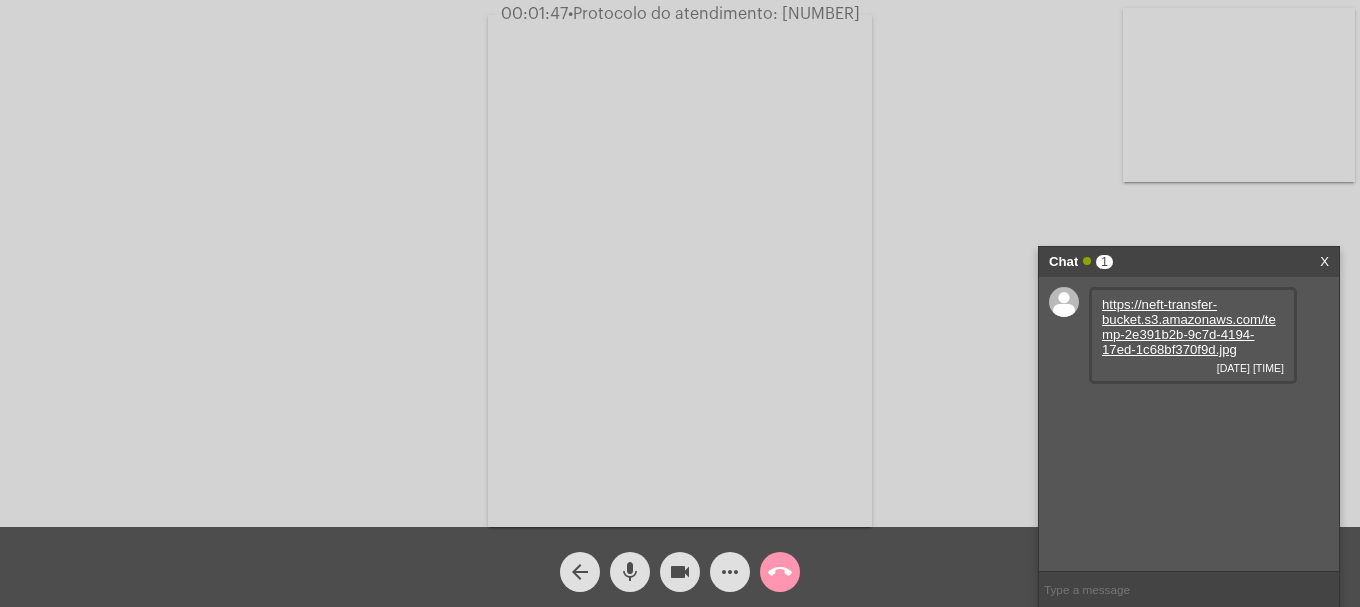 click on "https://neft-transfer-bucket.s3.amazonaws.com/temp-2e391b2b-9c7d-4194-17ed-1c68bf370f9d.jpg" at bounding box center [1189, 327] 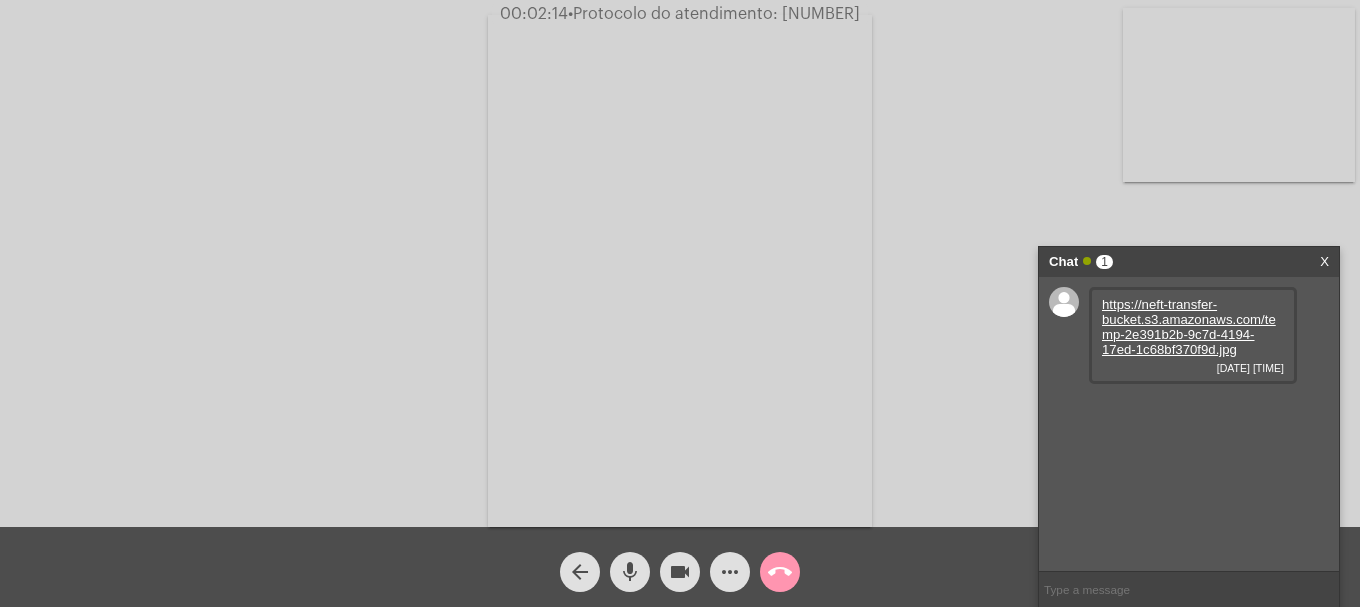 click on "videocam" 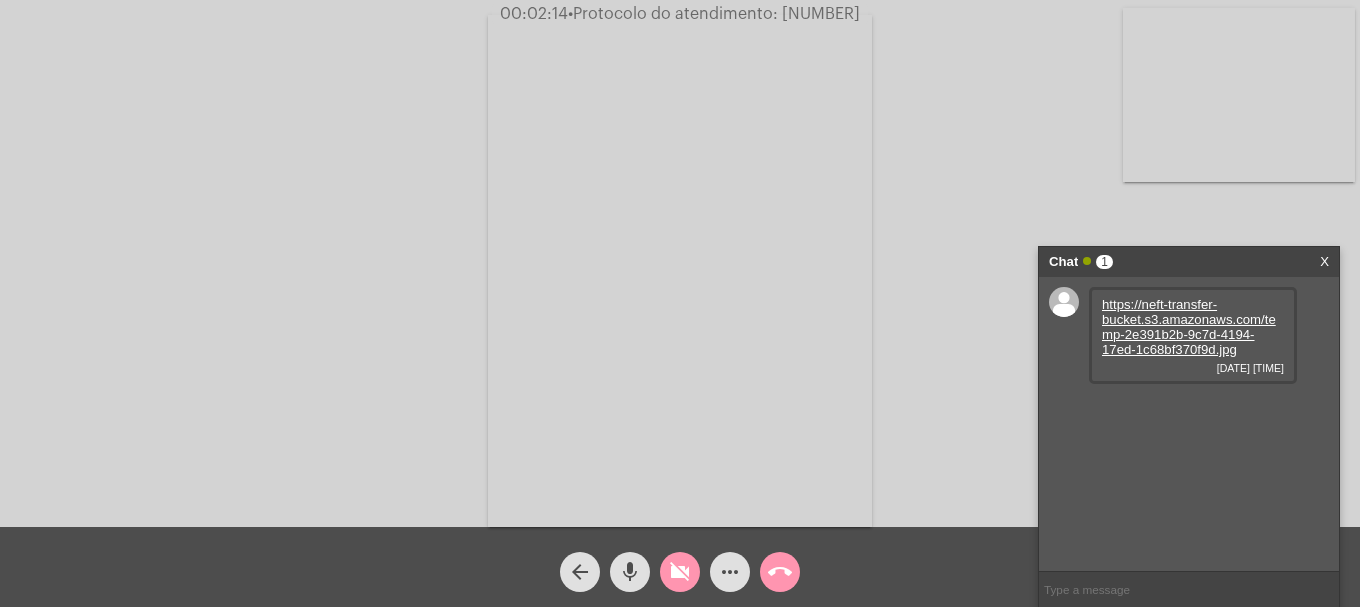 click on "videocam_off" 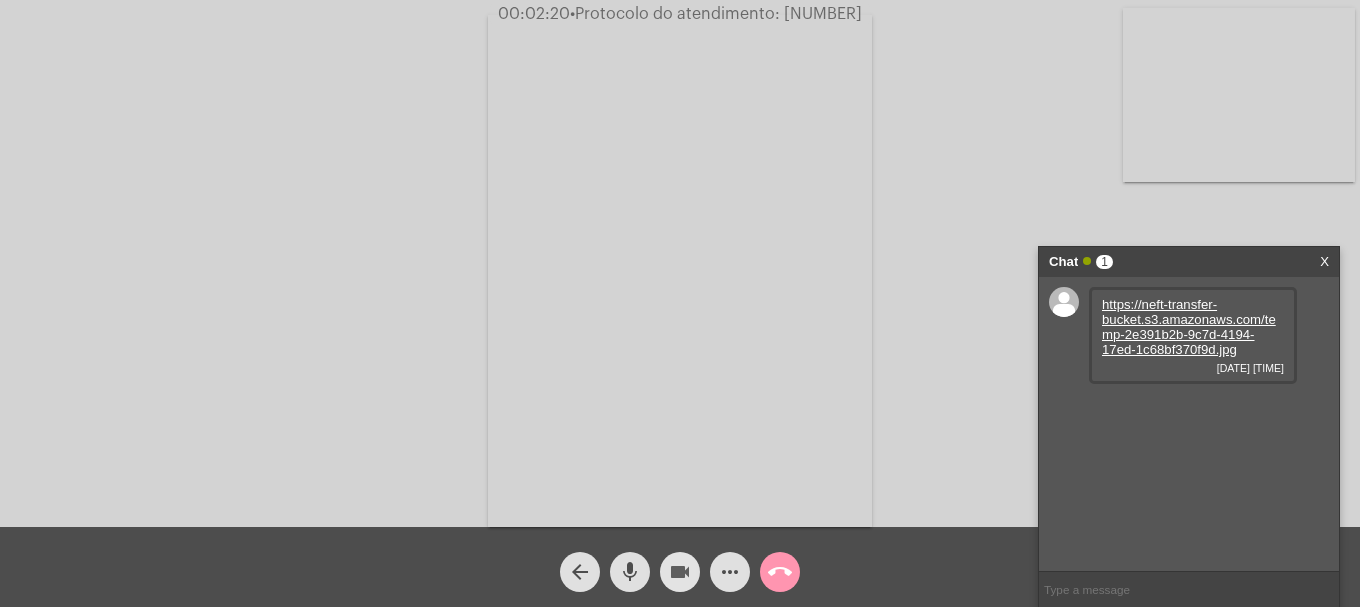 click on "videocam" 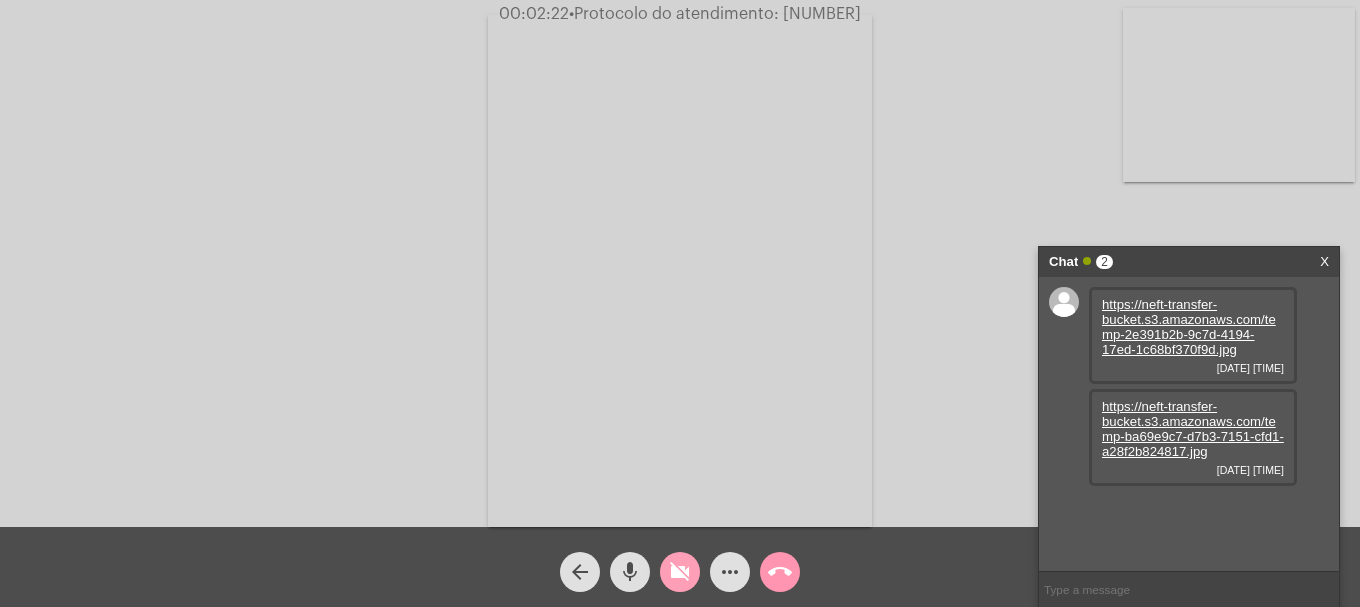 click on "videocam_off" 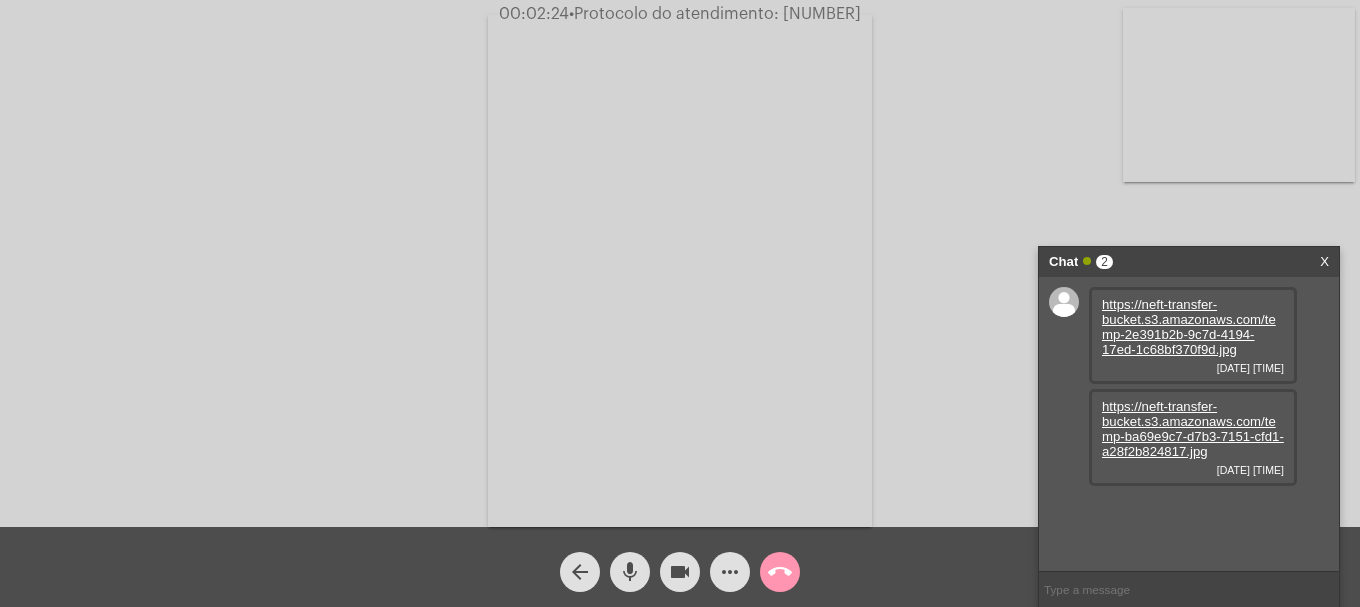 click on "https://neft-transfer-bucket.s3.amazonaws.com/temp-ba69e9c7-d7b3-7151-cfd1-a28f2b824817.jpg" at bounding box center (1193, 429) 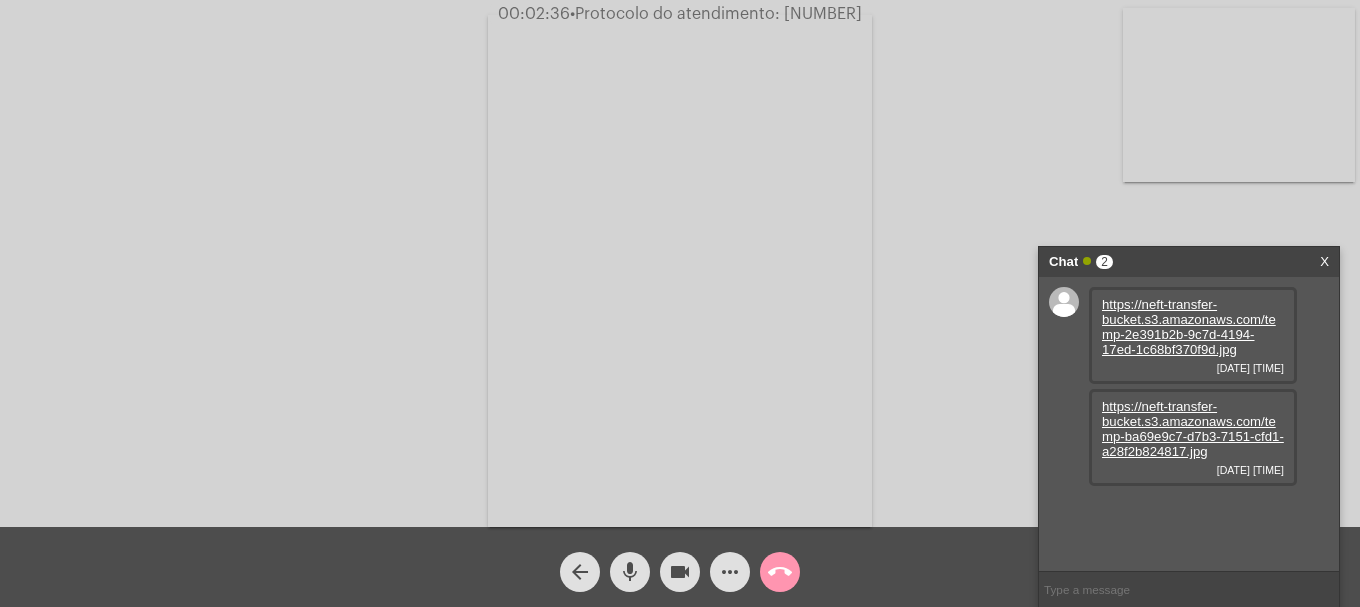 click on "videocam" 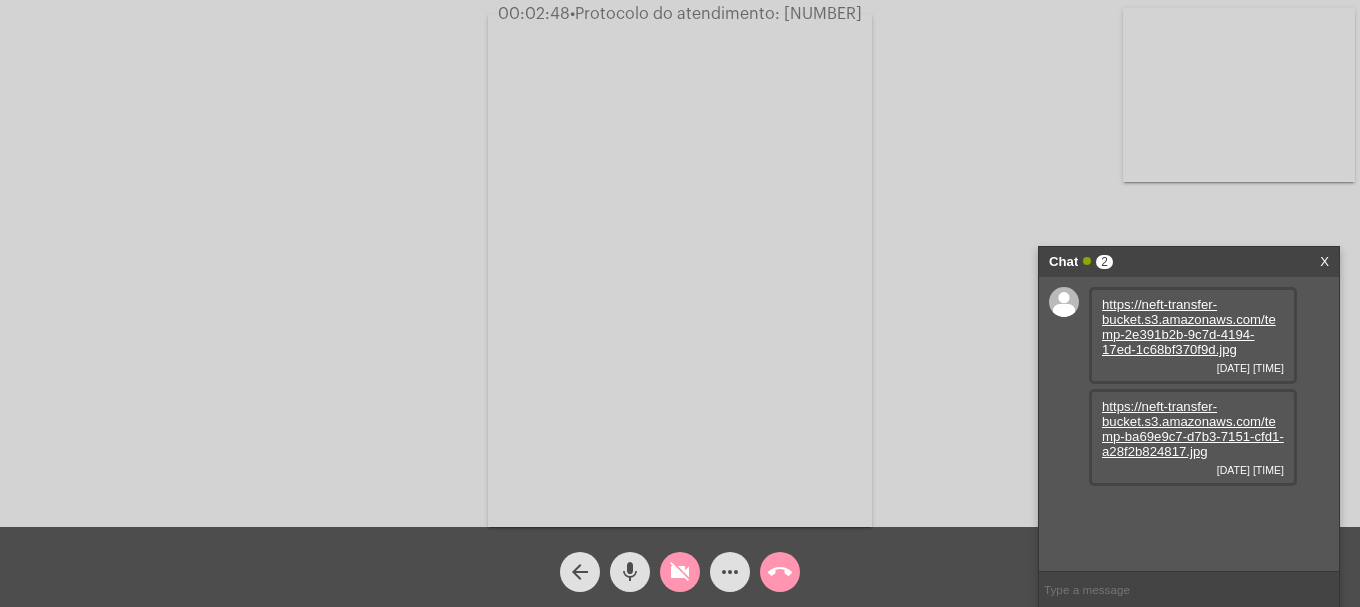click on "videocam_off" 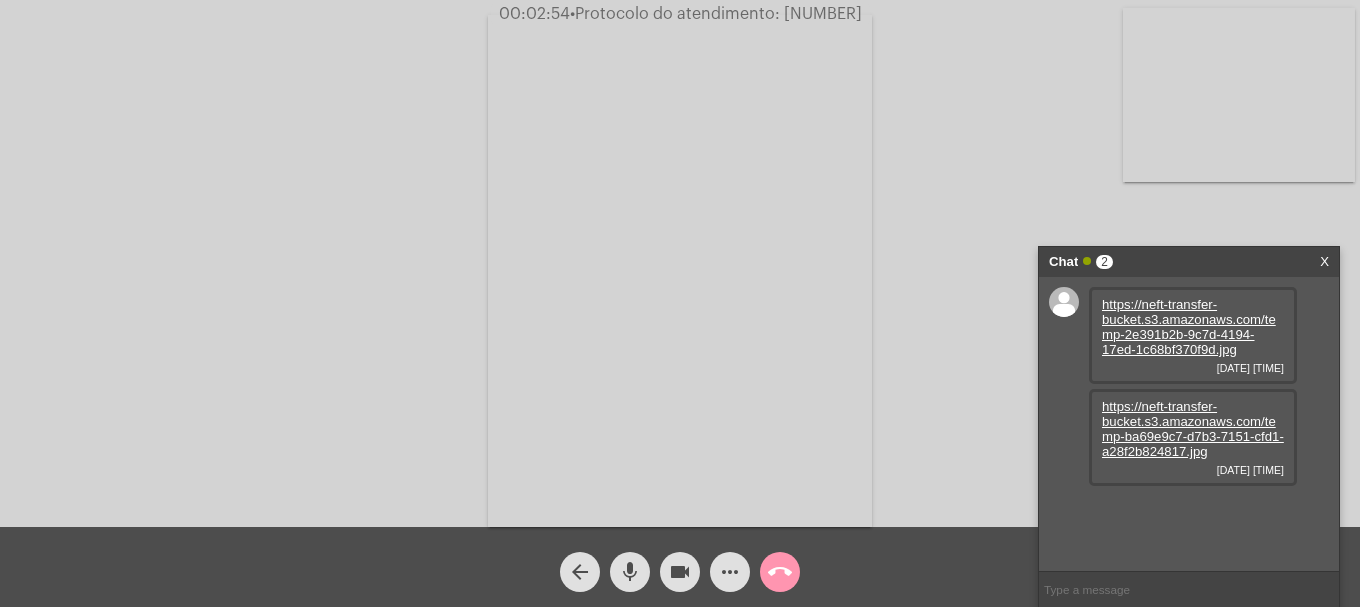 click on "videocam" 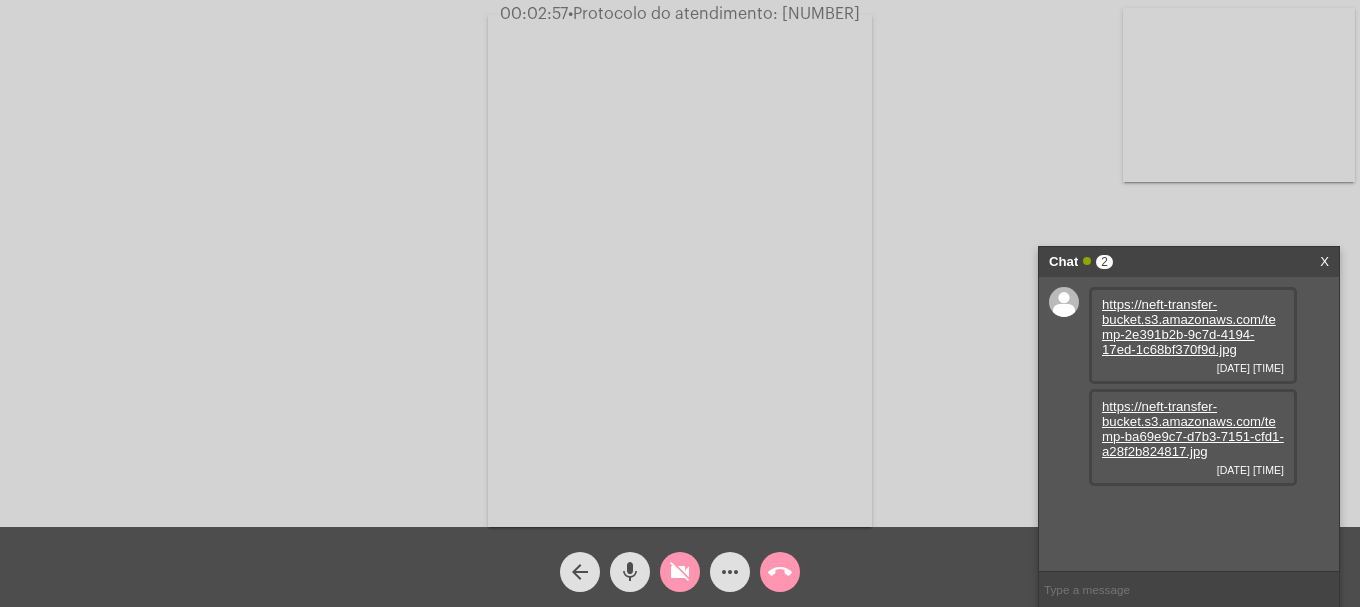 click on "videocam_off" 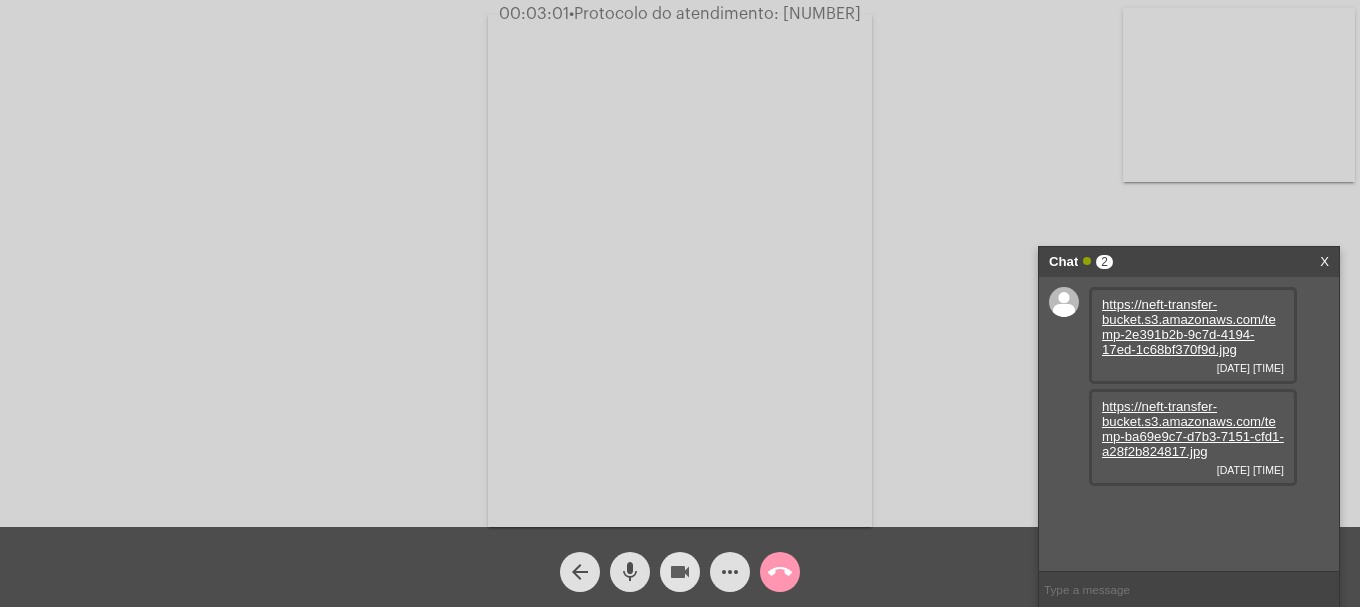 click on "videocam" 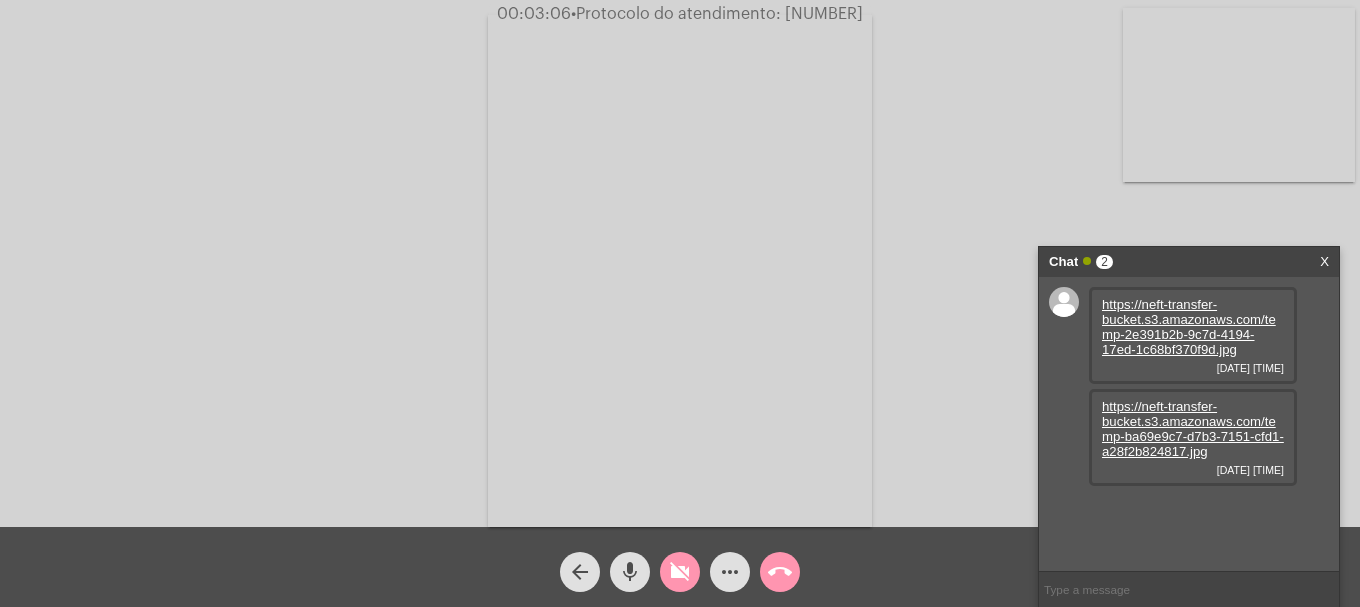 click on "videocam_off" 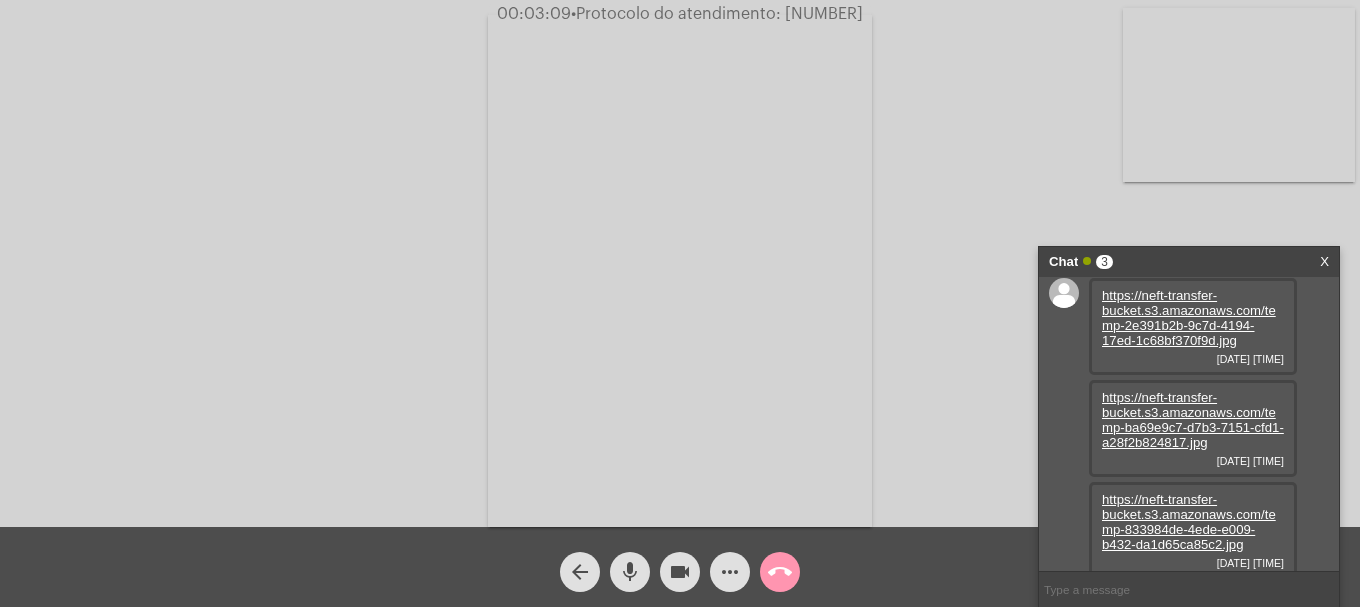 scroll, scrollTop: 17, scrollLeft: 0, axis: vertical 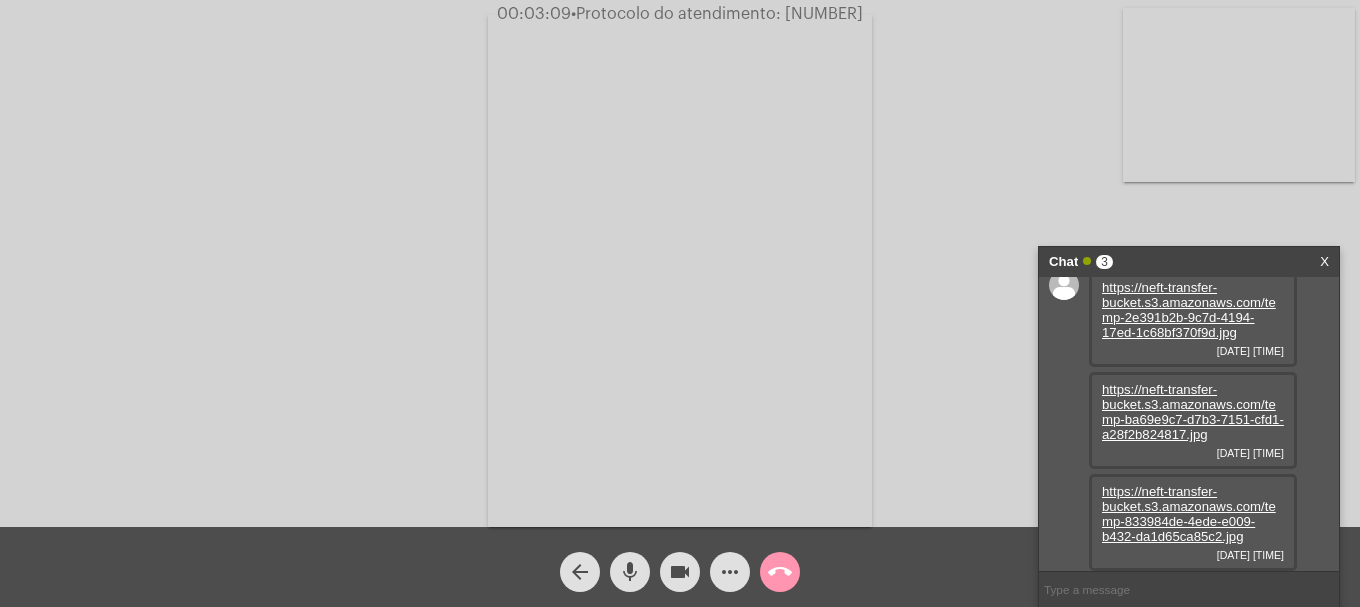 click on "https://neft-transfer-bucket.s3.amazonaws.com/temp-833984de-4ede-e009-b432-da1d65ca85c2.jpg" at bounding box center (1189, 514) 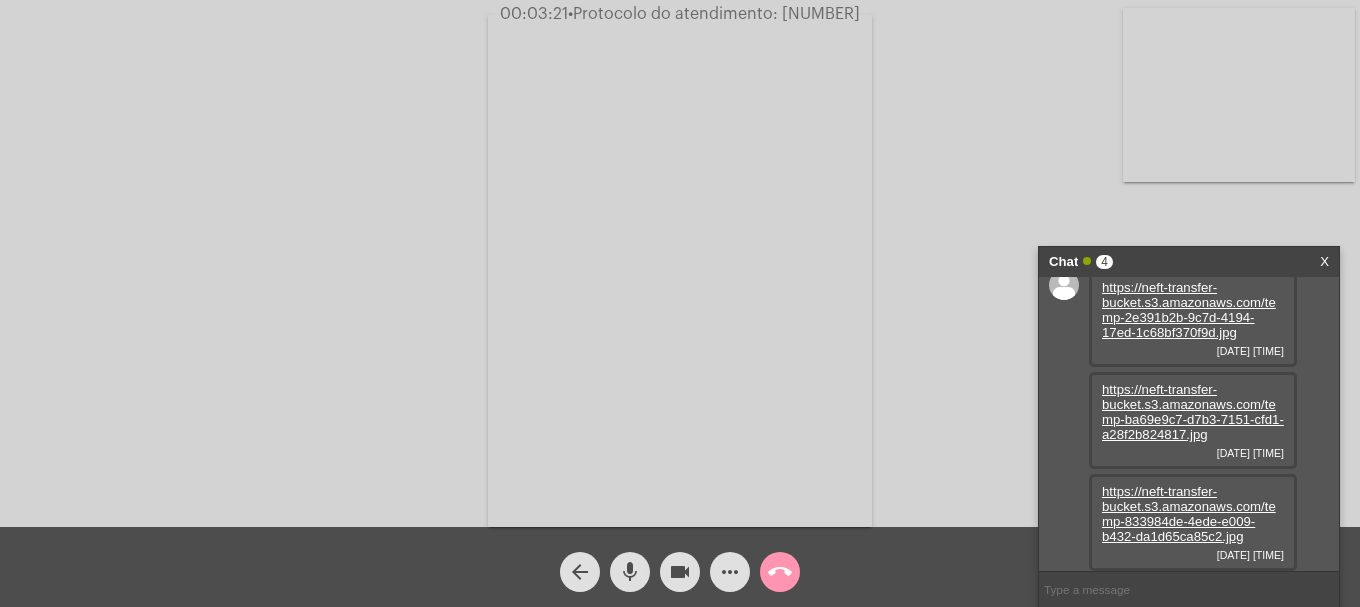 scroll, scrollTop: 119, scrollLeft: 0, axis: vertical 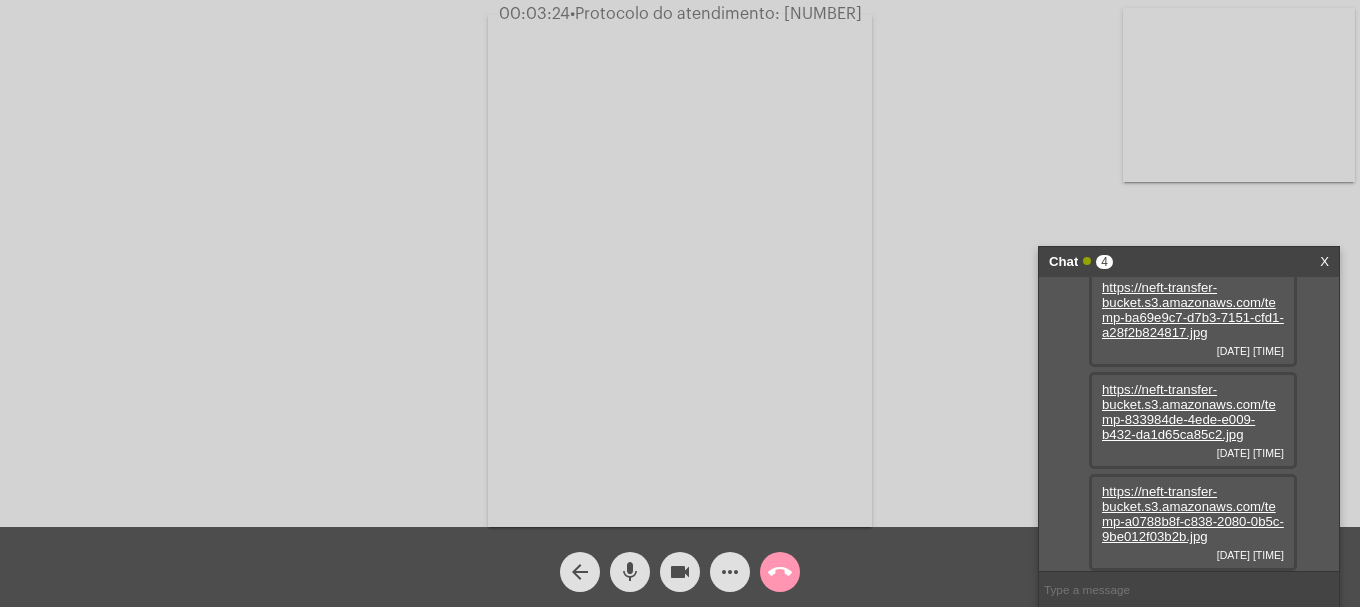 click on "https://neft-transfer-bucket.s3.amazonaws.com/temp-a0788b8f-c838-2080-0b5c-9be012f03b2b.jpg" at bounding box center [1193, 514] 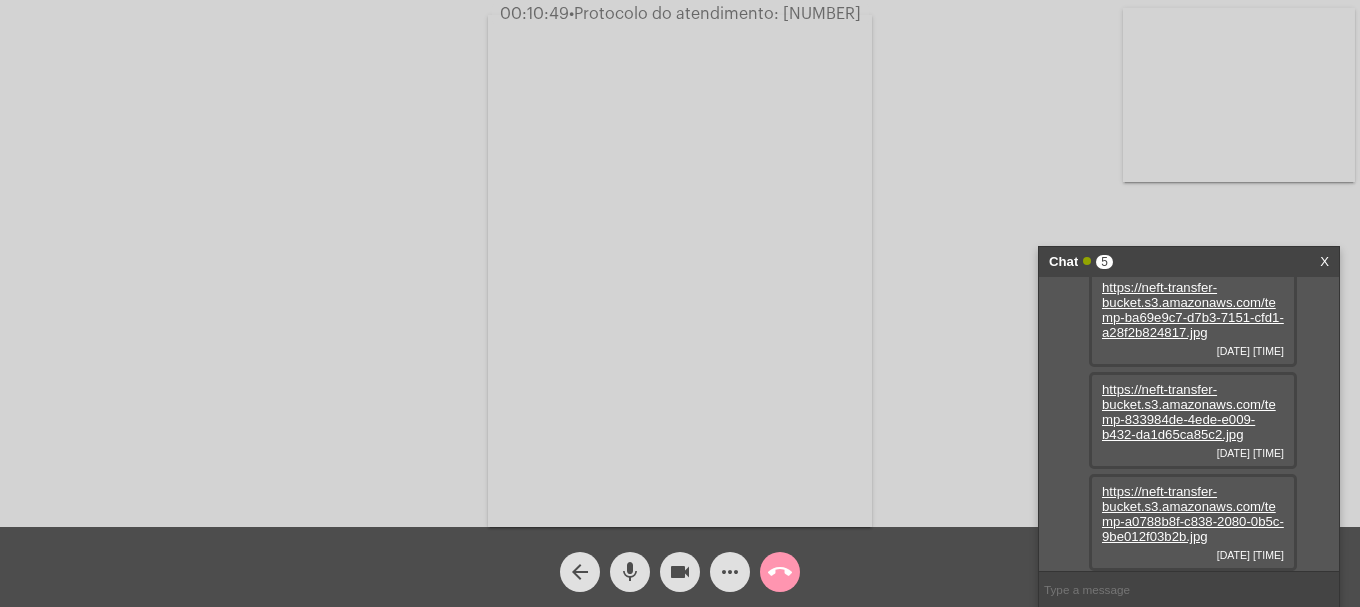 click on "arrow_back mic videocam more_horiz call_end" 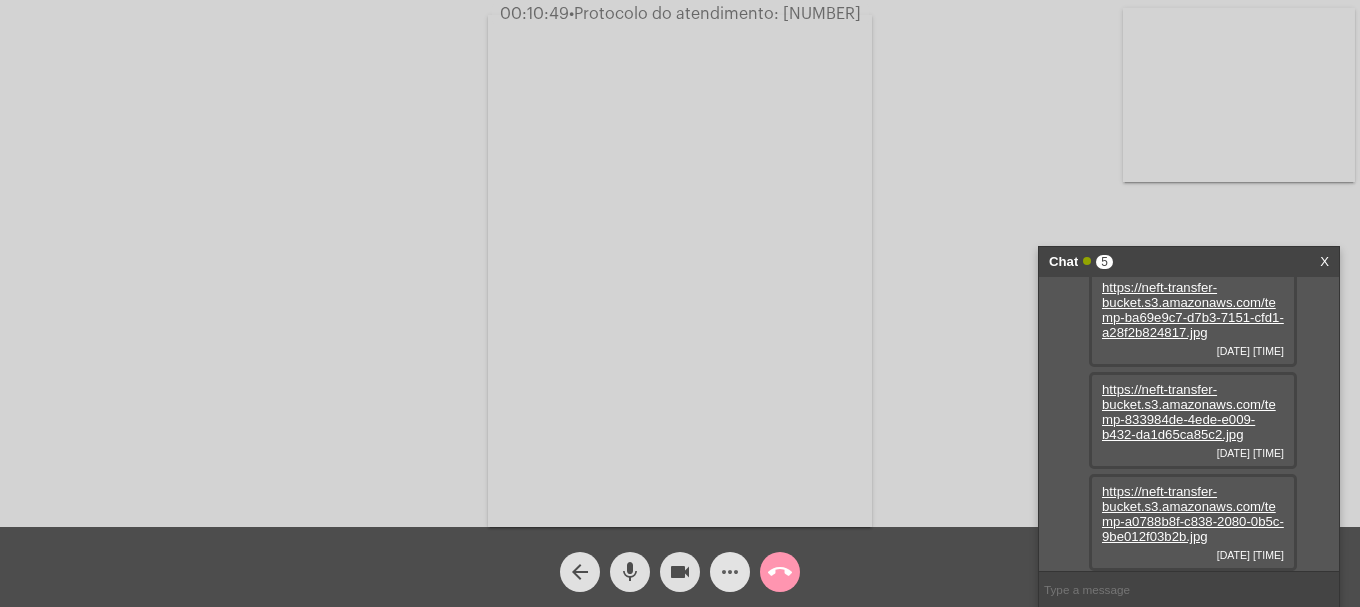 click on "more_horiz" 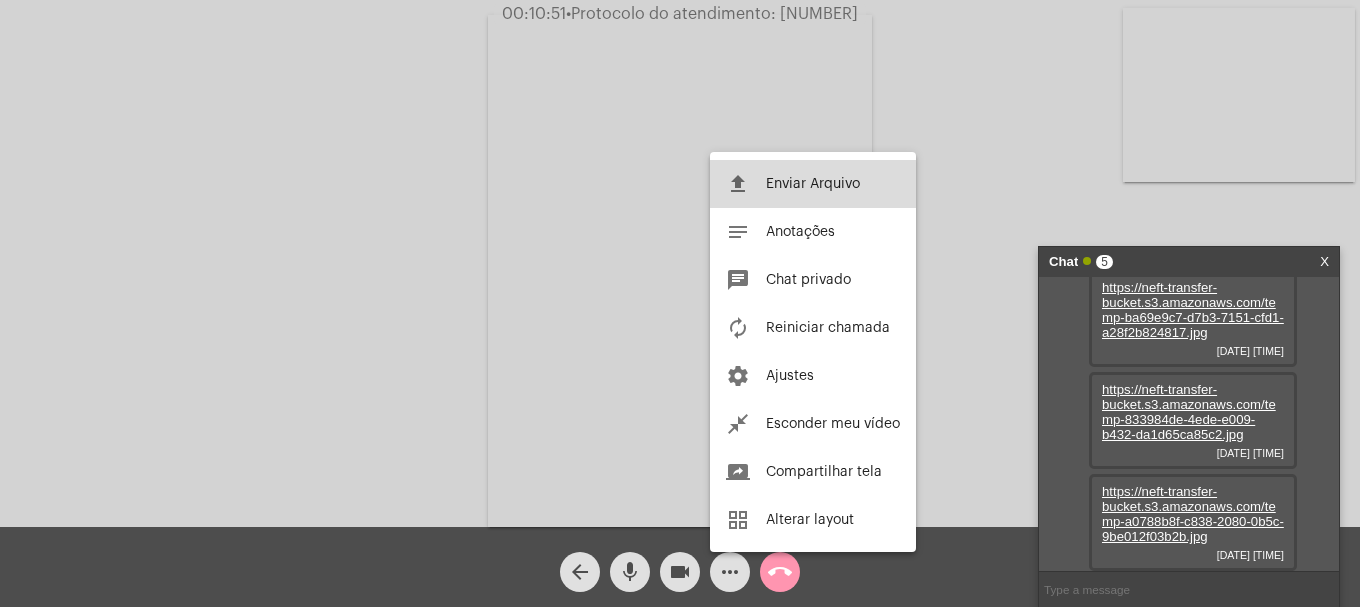 click on "Enviar Arquivo" at bounding box center (813, 184) 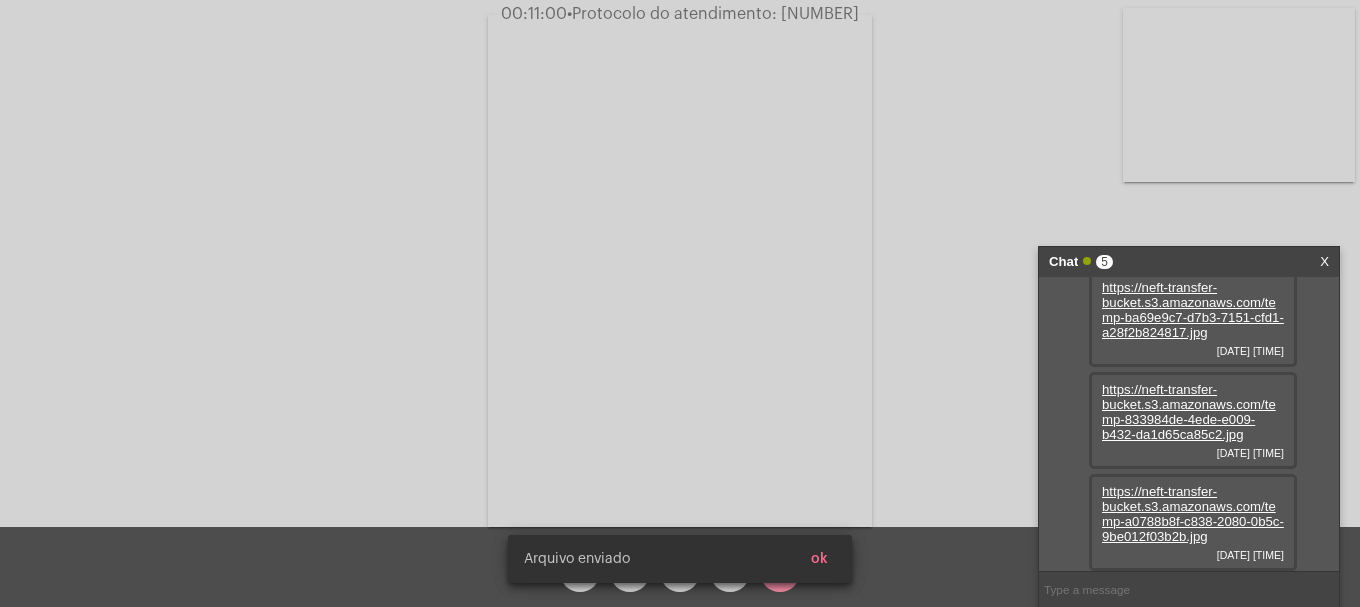 scroll, scrollTop: 323, scrollLeft: 0, axis: vertical 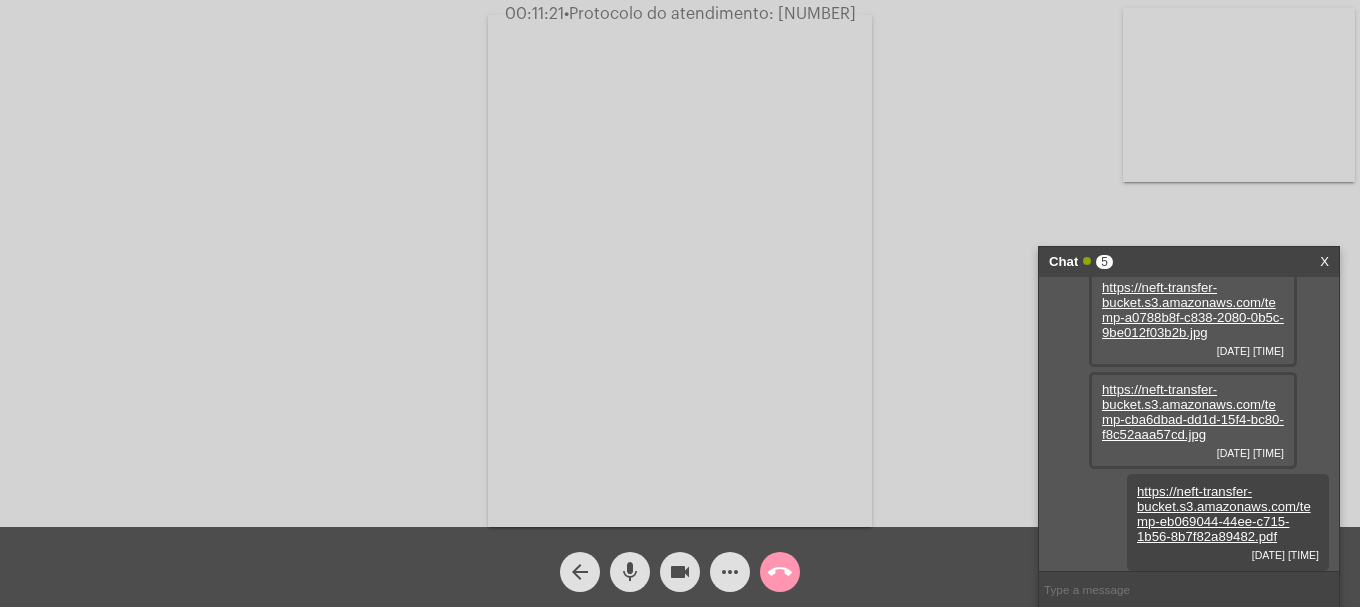 click on "•  Protocolo do atendimento: 20250806066026" 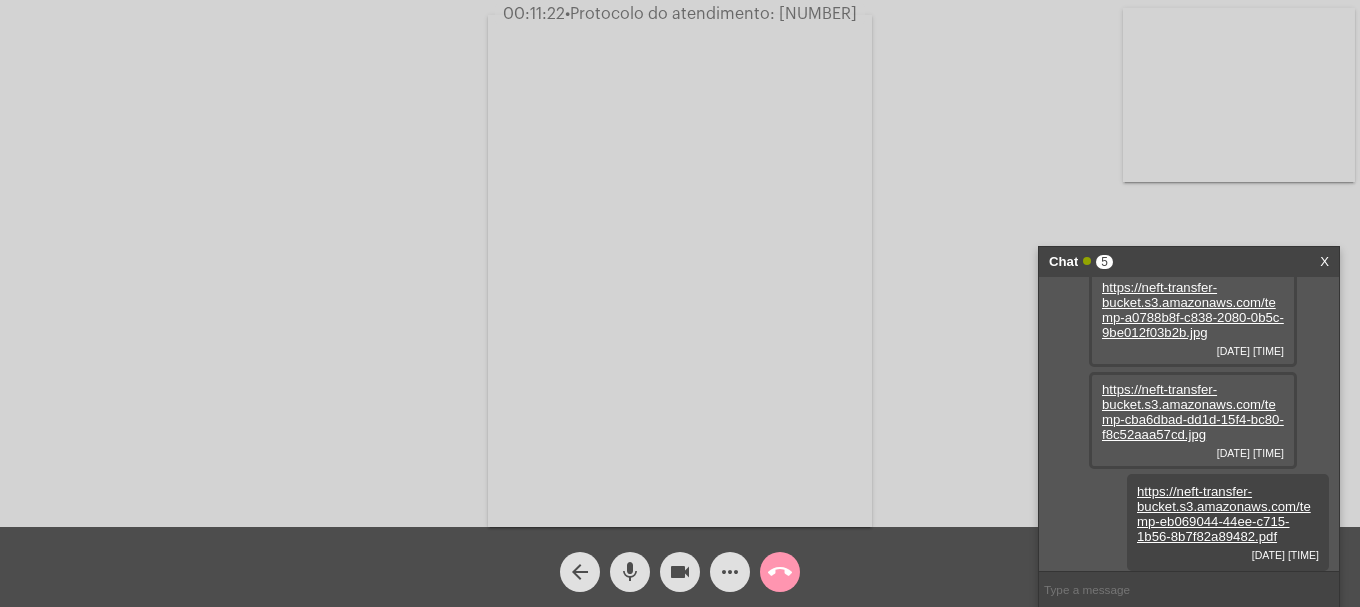copy on "20250806066026" 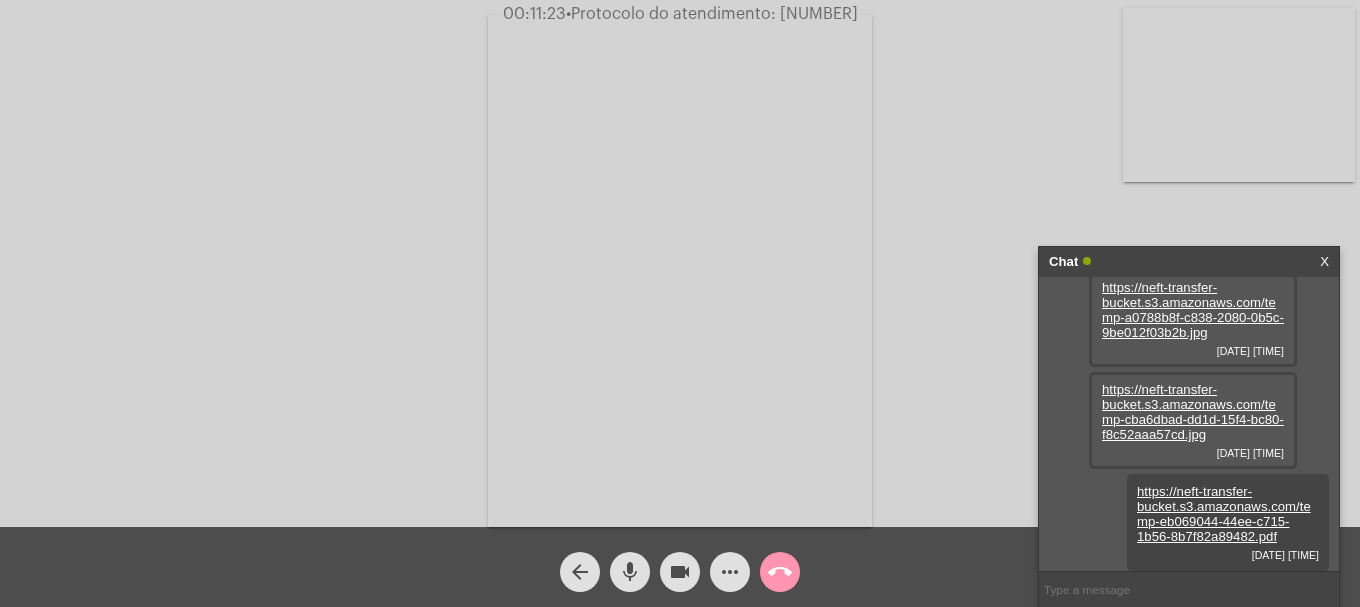 paste on "20250806066026" 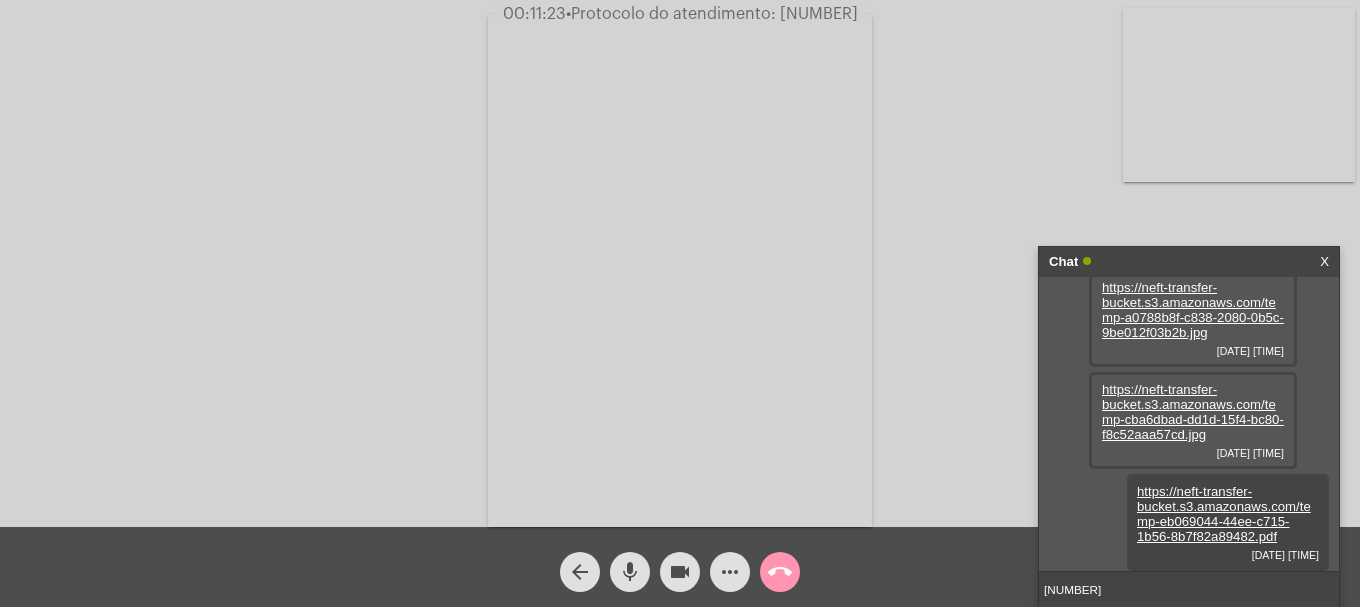 type 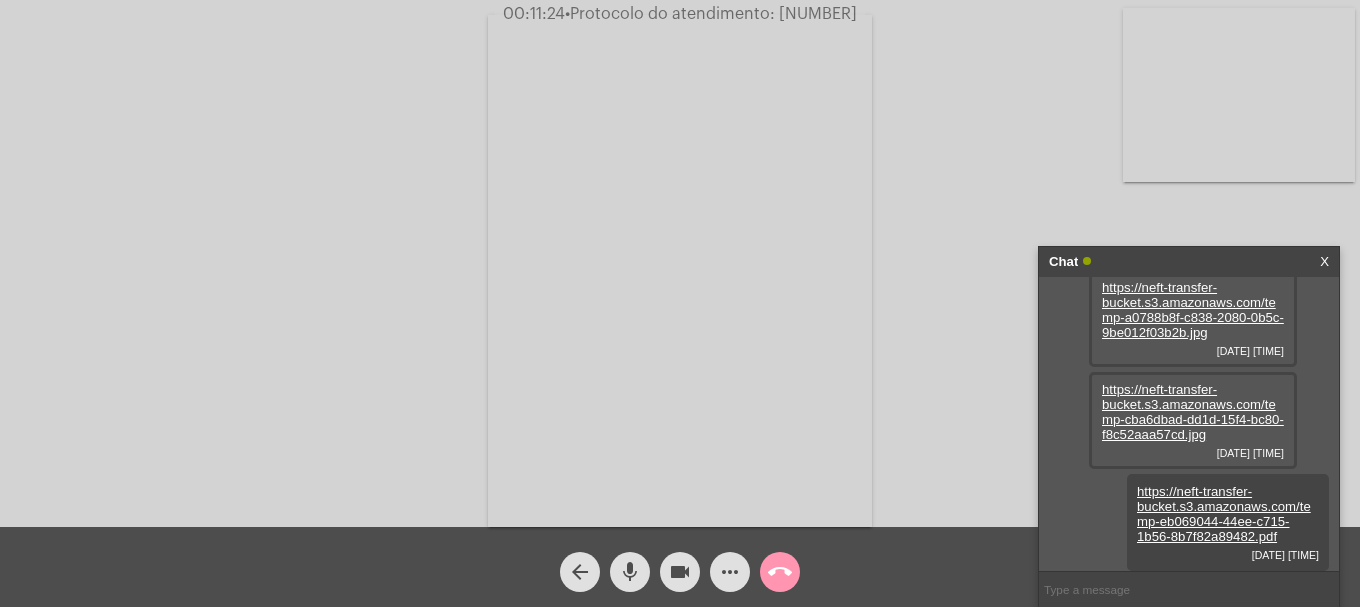 scroll, scrollTop: 380, scrollLeft: 0, axis: vertical 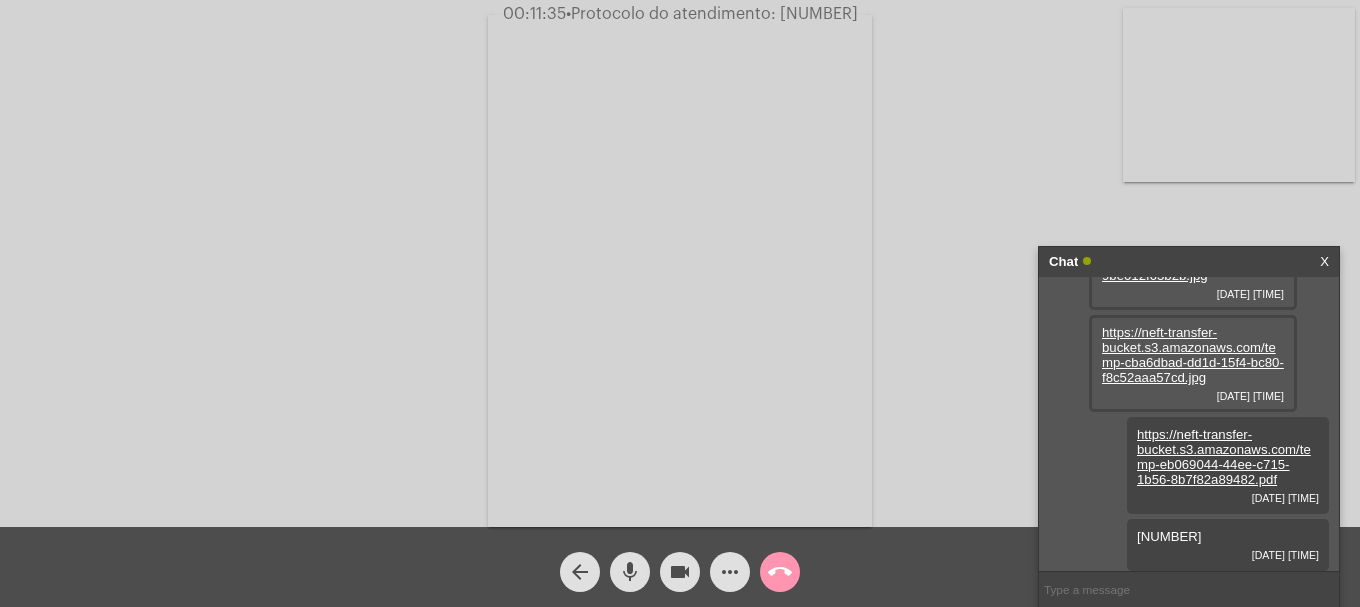 click on "more_horiz" 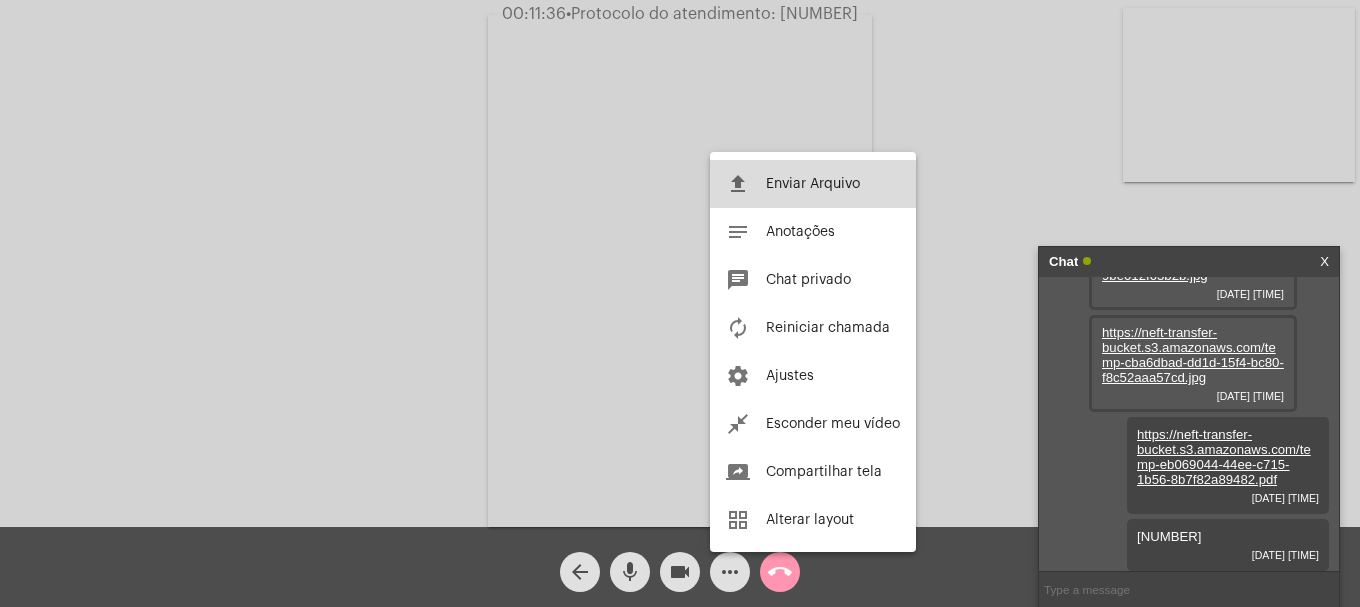 click on "Enviar Arquivo" at bounding box center (813, 184) 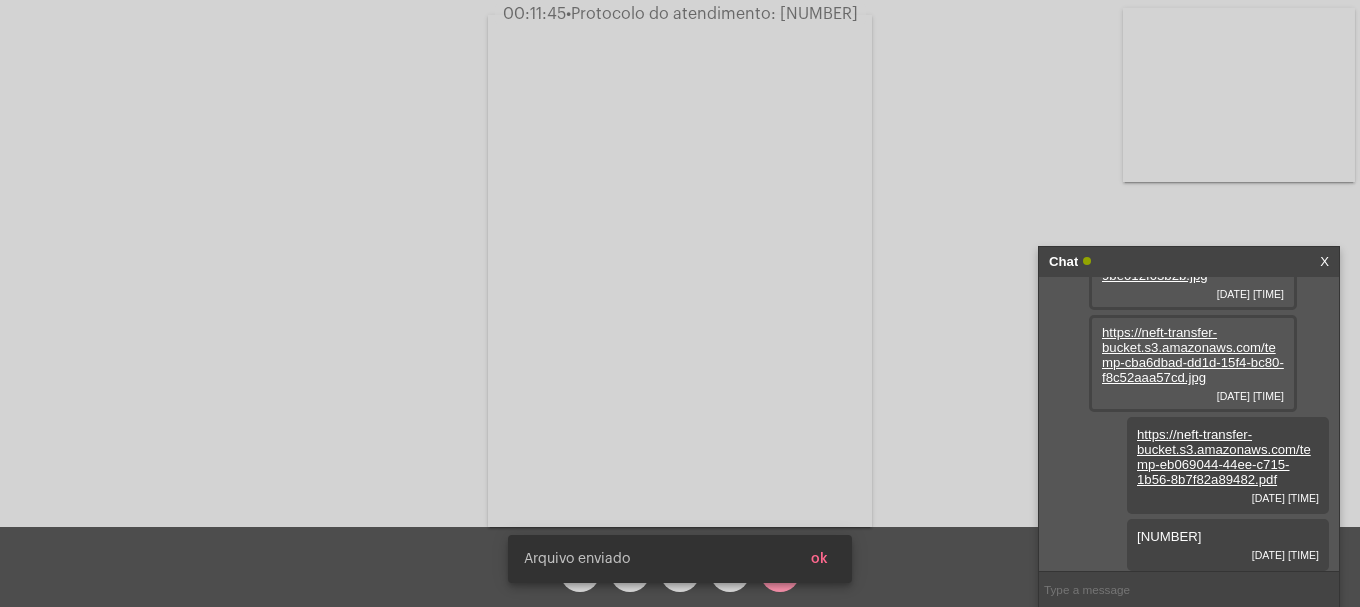 scroll, scrollTop: 482, scrollLeft: 0, axis: vertical 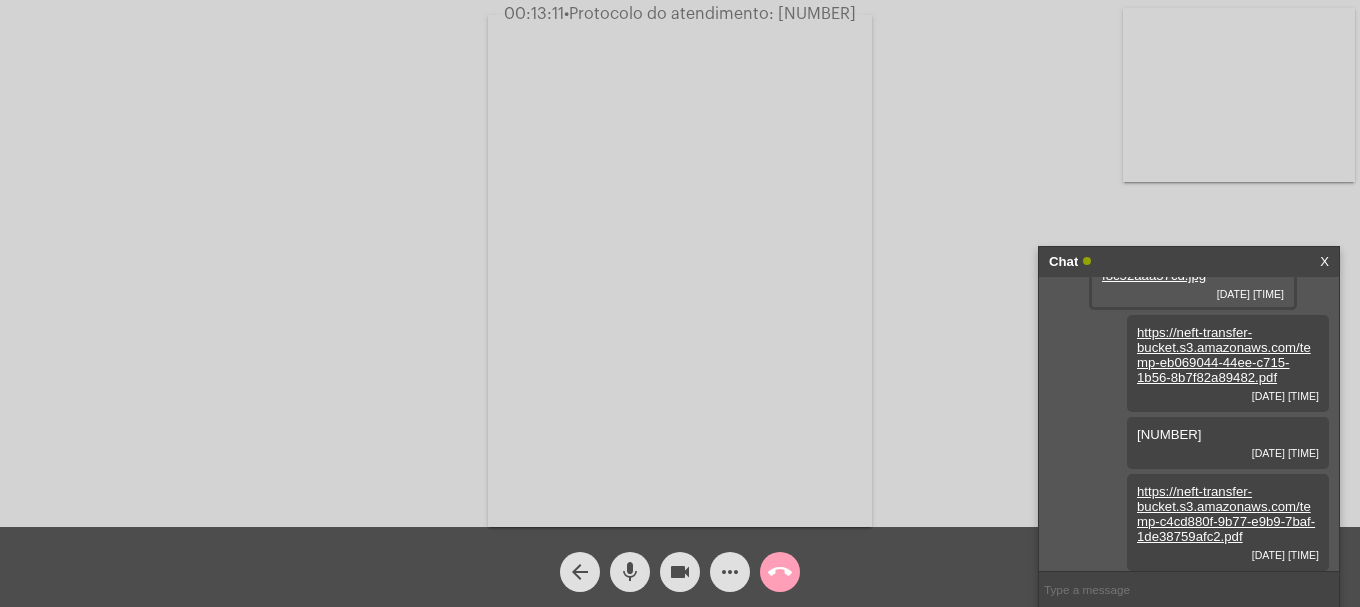 click on "call_end" 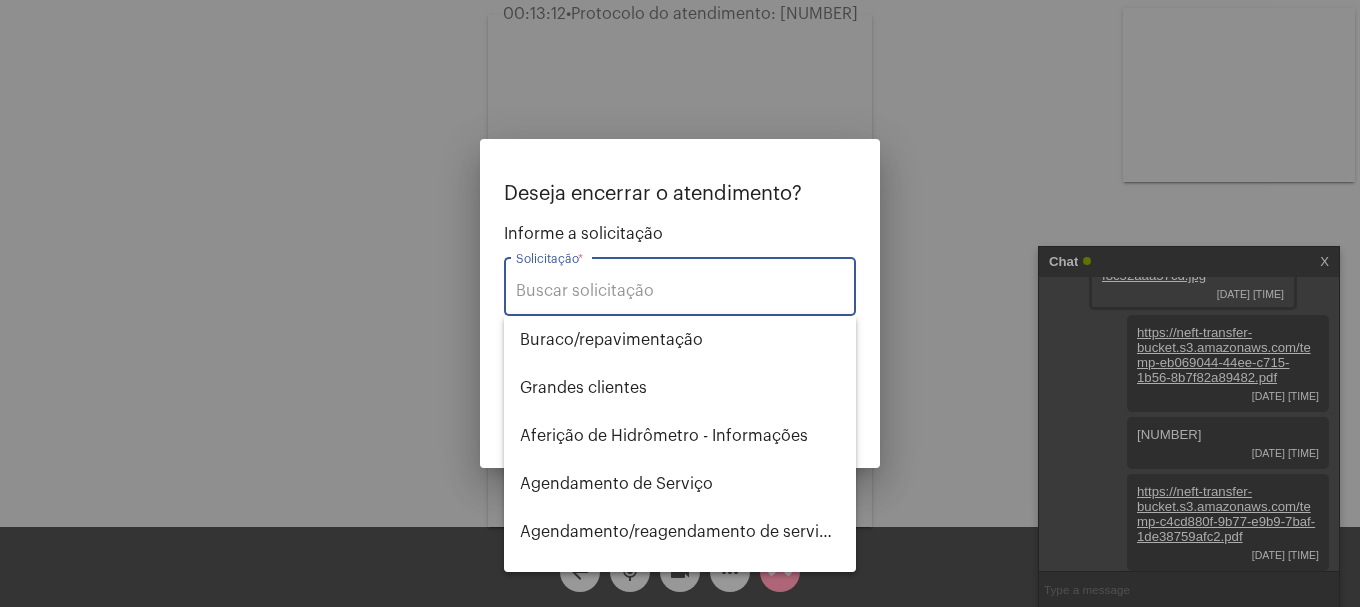 click on "Solicitação  *" at bounding box center (680, 291) 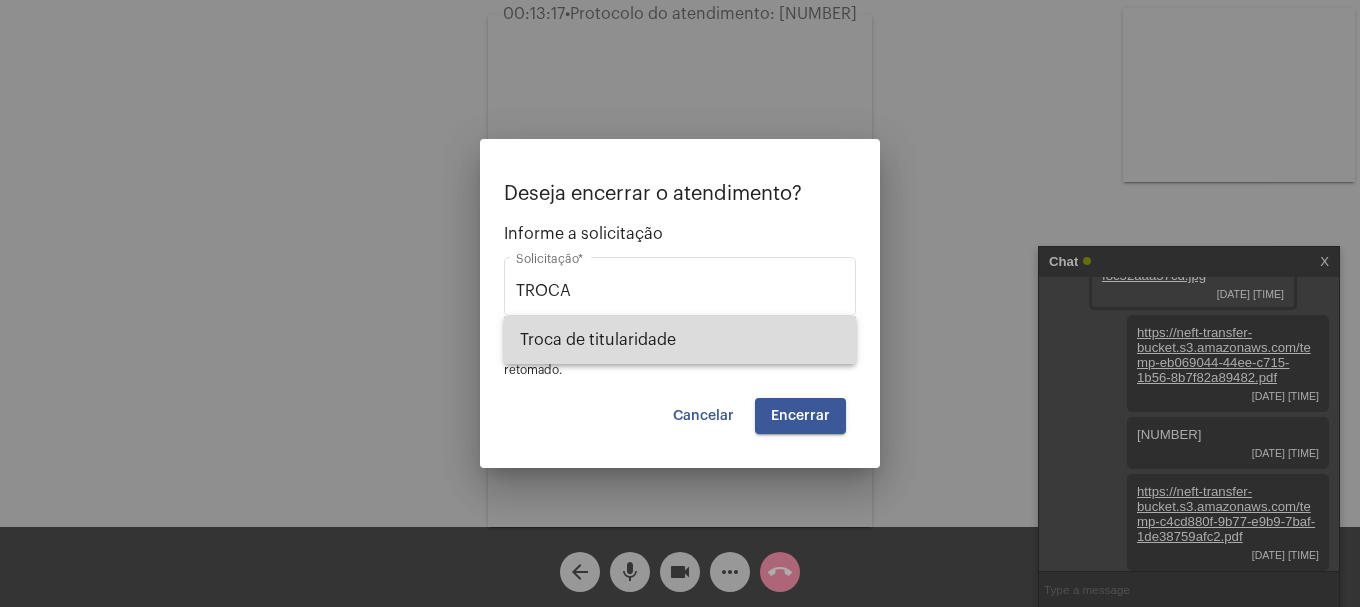 click on "Troca de titularidade" at bounding box center [680, 340] 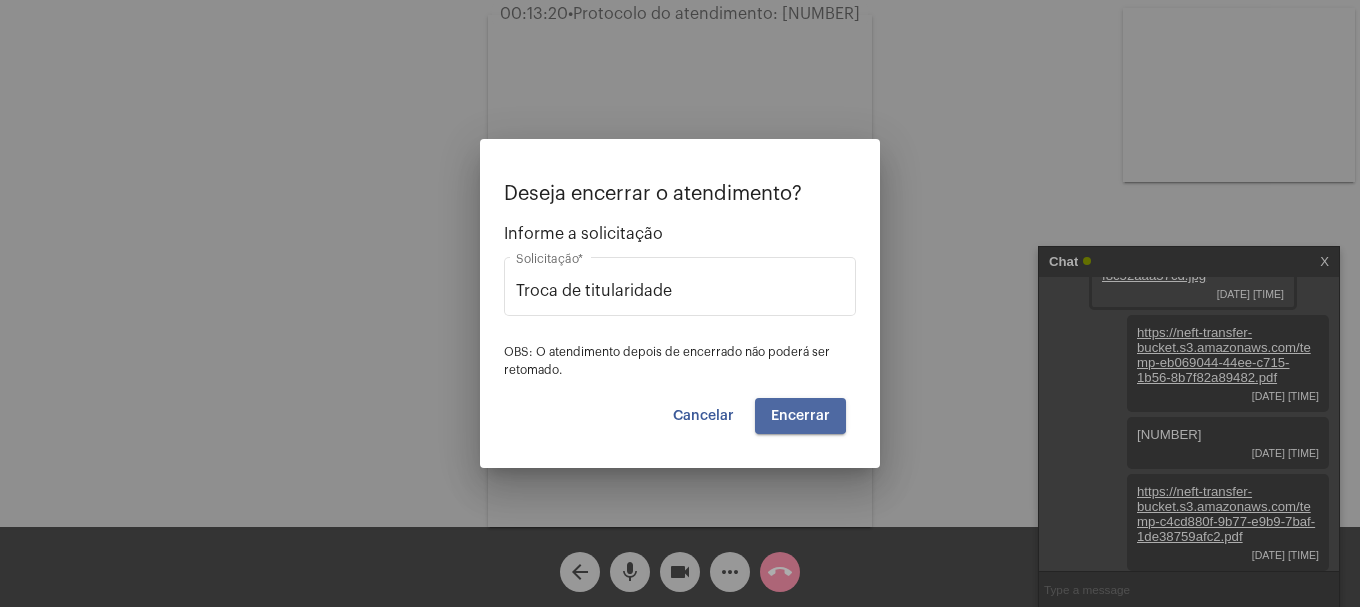 click on "Encerrar" at bounding box center (800, 416) 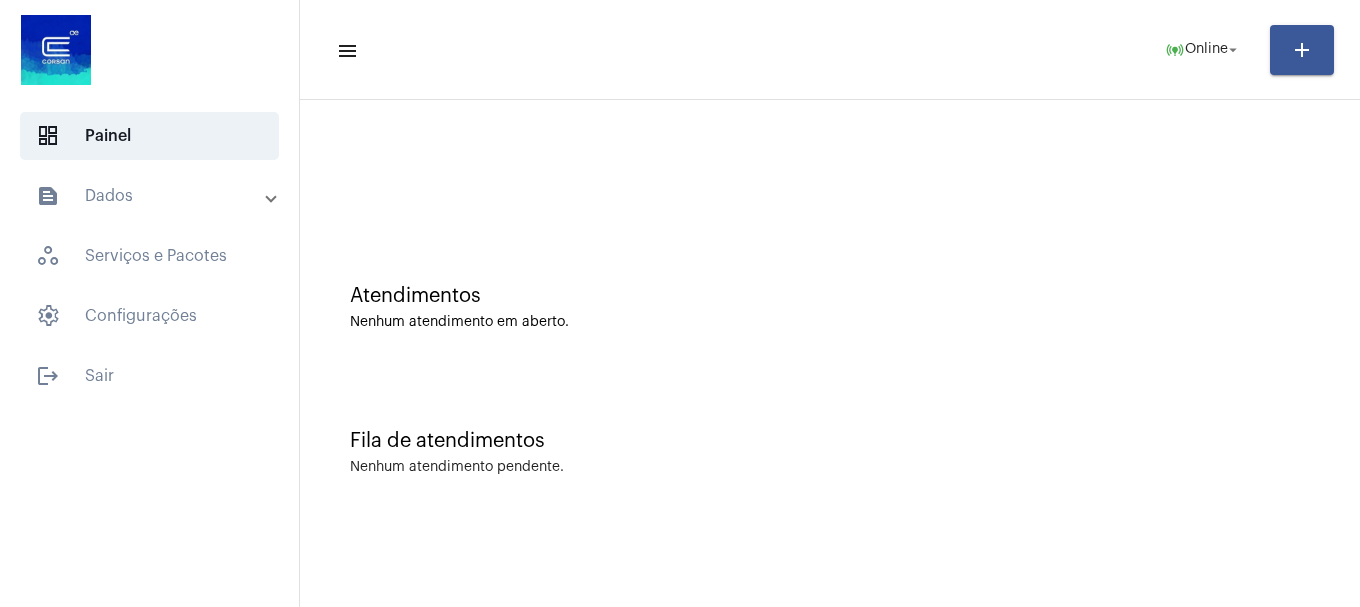 click on "text_snippet_outlined  Dados" at bounding box center [151, 196] 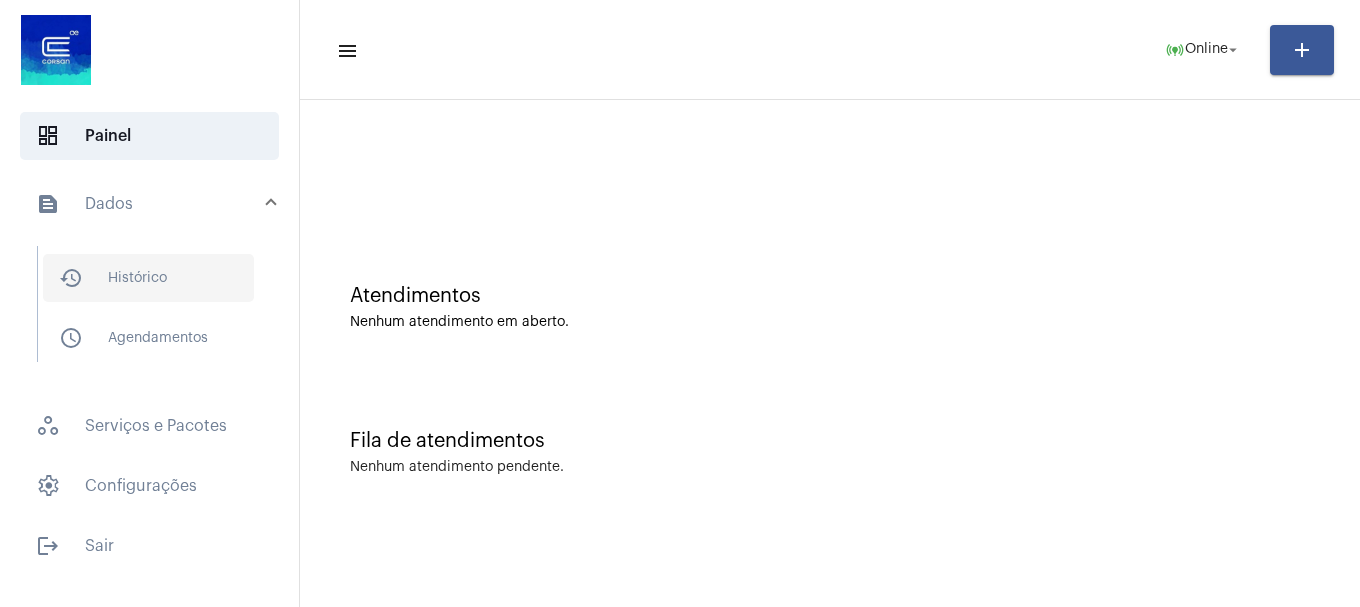 click on "history_outlined  Histórico" at bounding box center (148, 278) 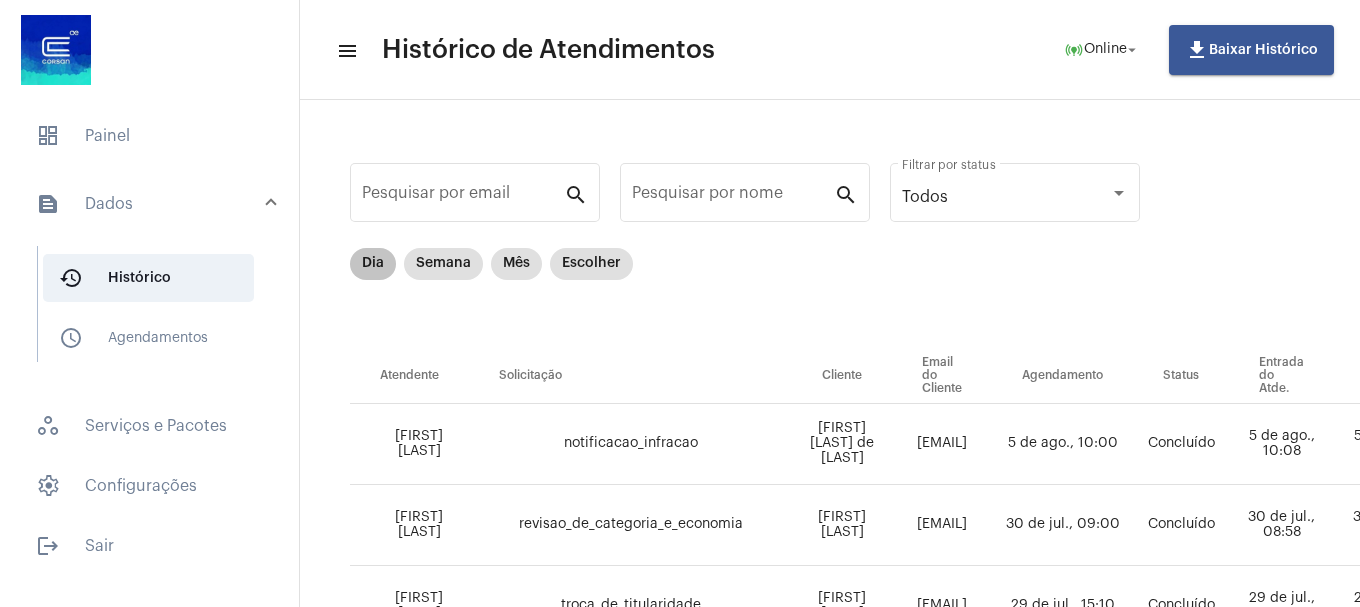 scroll, scrollTop: 0, scrollLeft: 0, axis: both 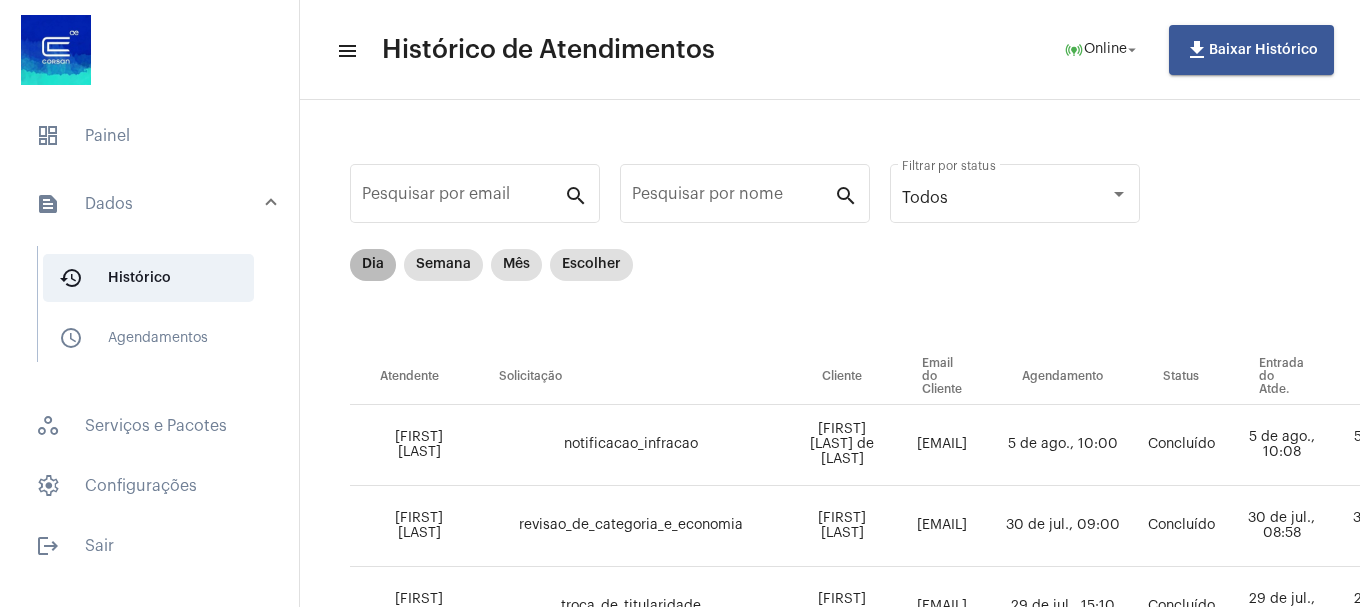 click on "Dia" at bounding box center (373, 265) 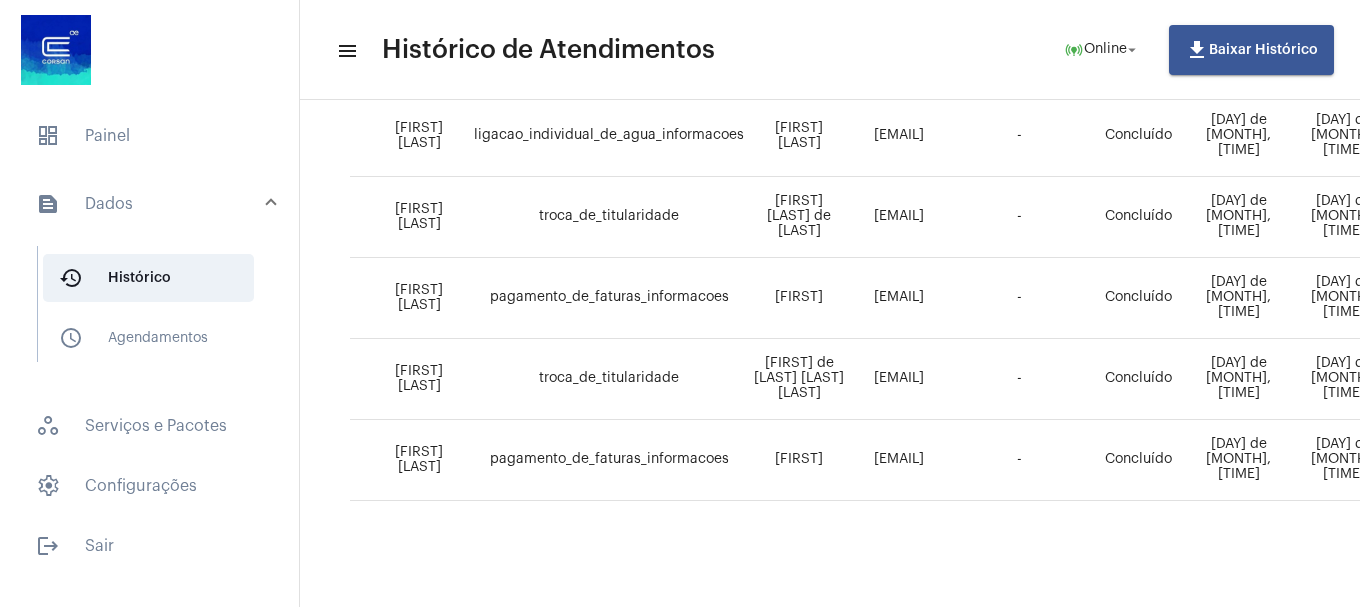 scroll, scrollTop: 972, scrollLeft: 0, axis: vertical 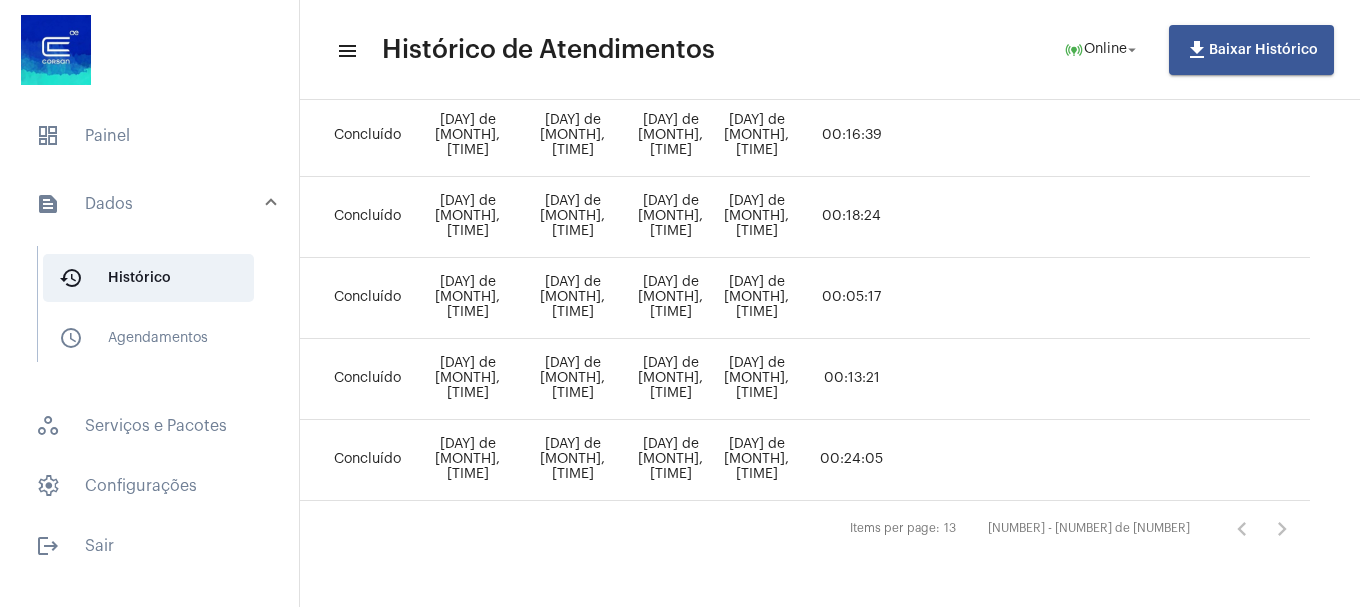 click on "6 de ago., 16:53" 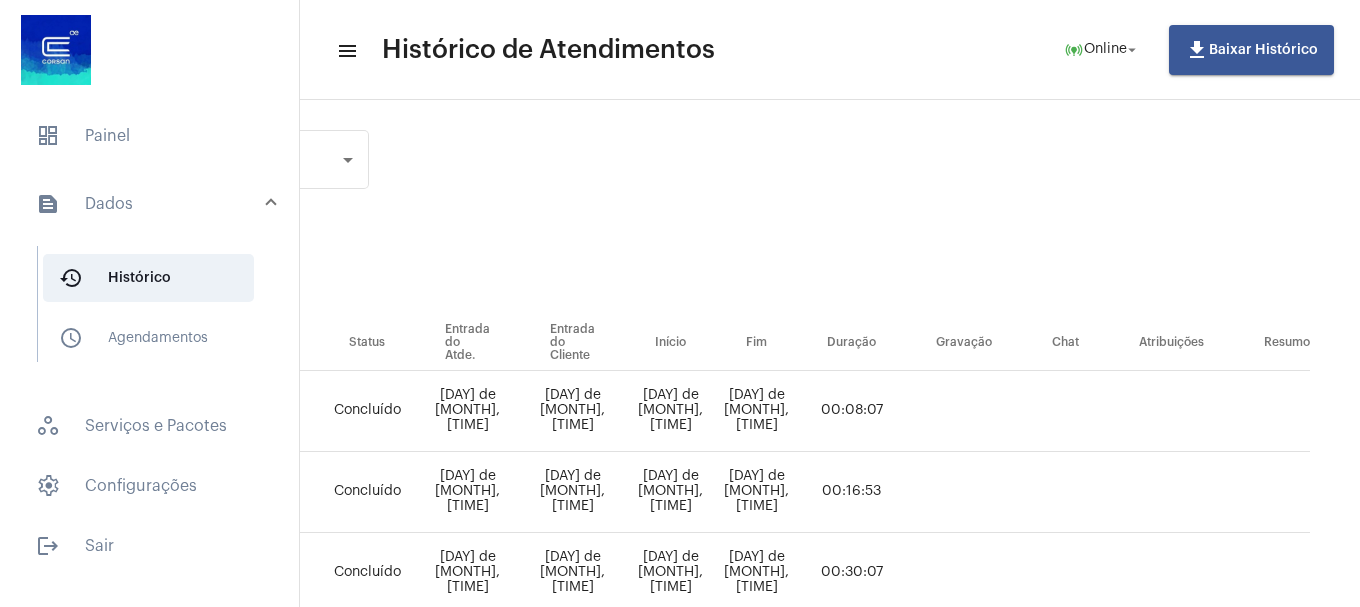 scroll, scrollTop: 0, scrollLeft: 917, axis: horizontal 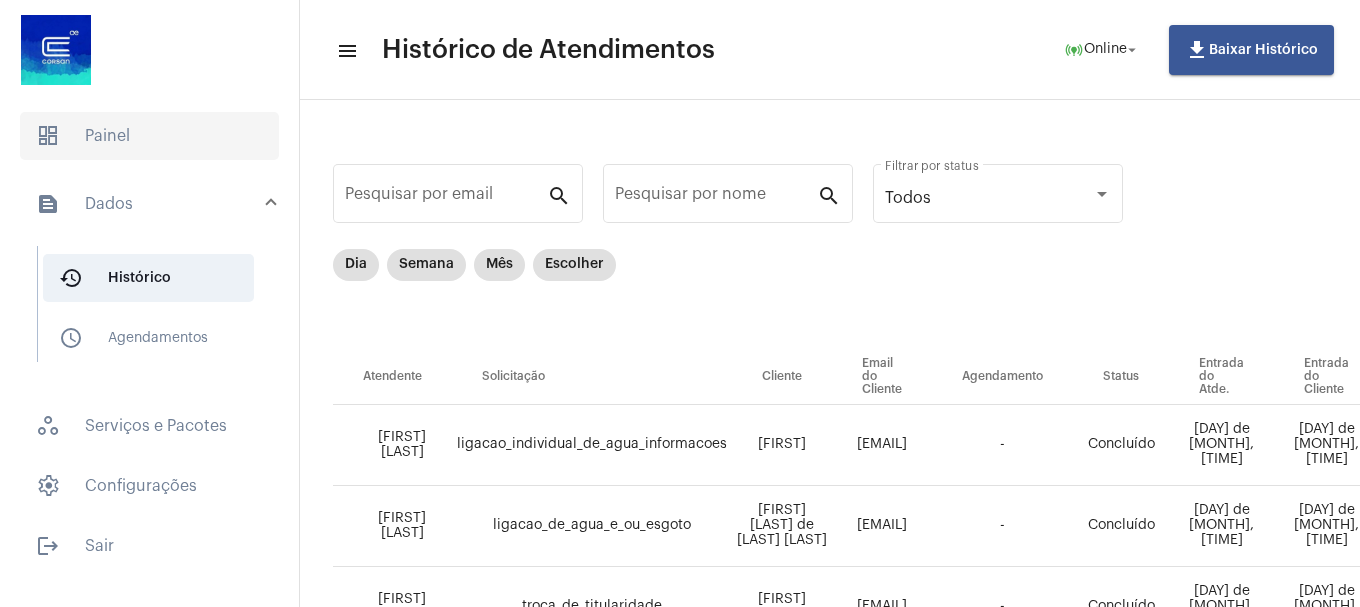 click on "dashboard   Painel" 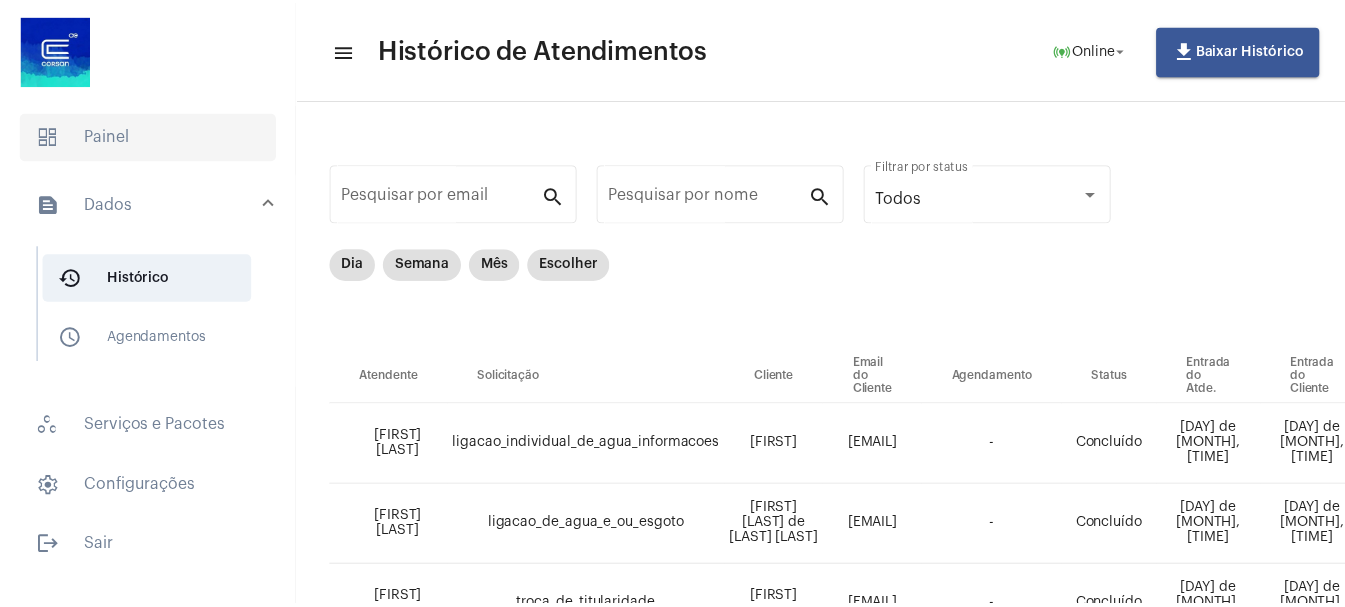 scroll, scrollTop: 0, scrollLeft: 0, axis: both 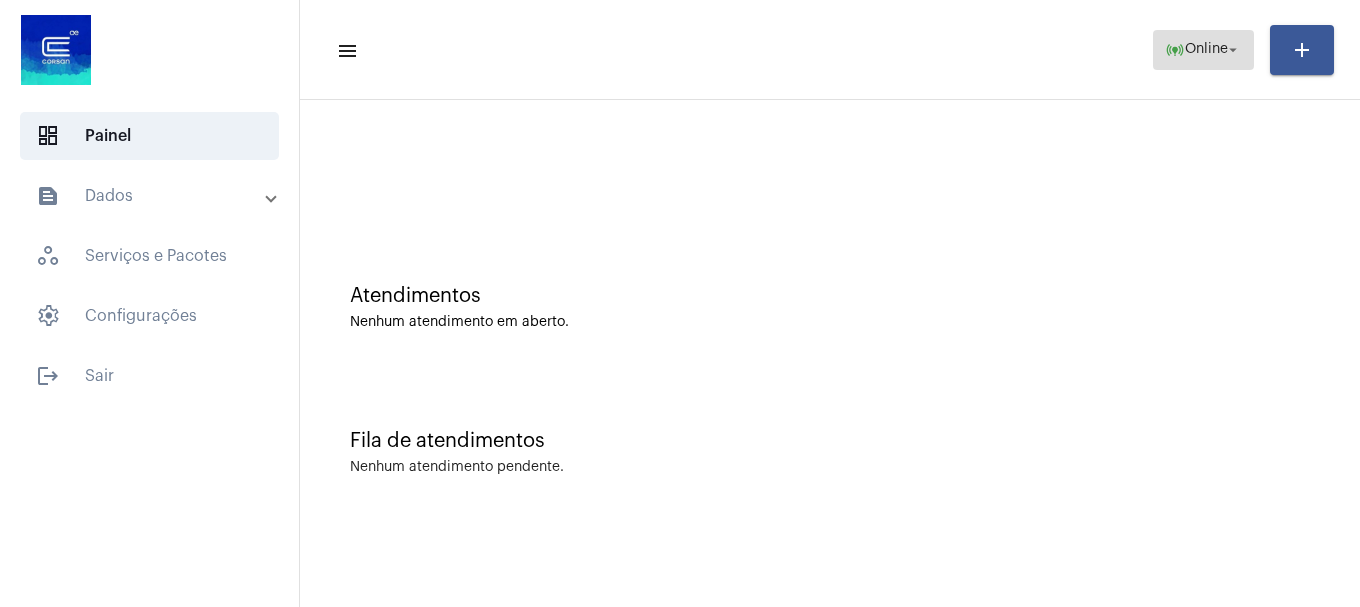 click on "Online" 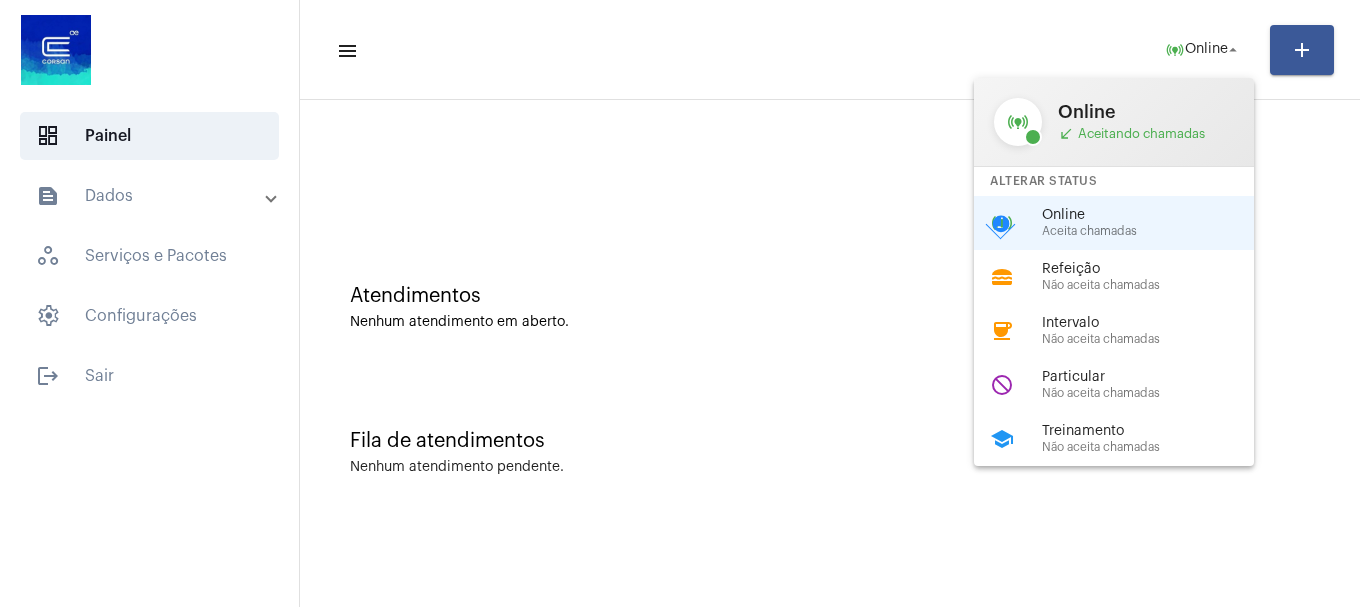 click at bounding box center [680, 303] 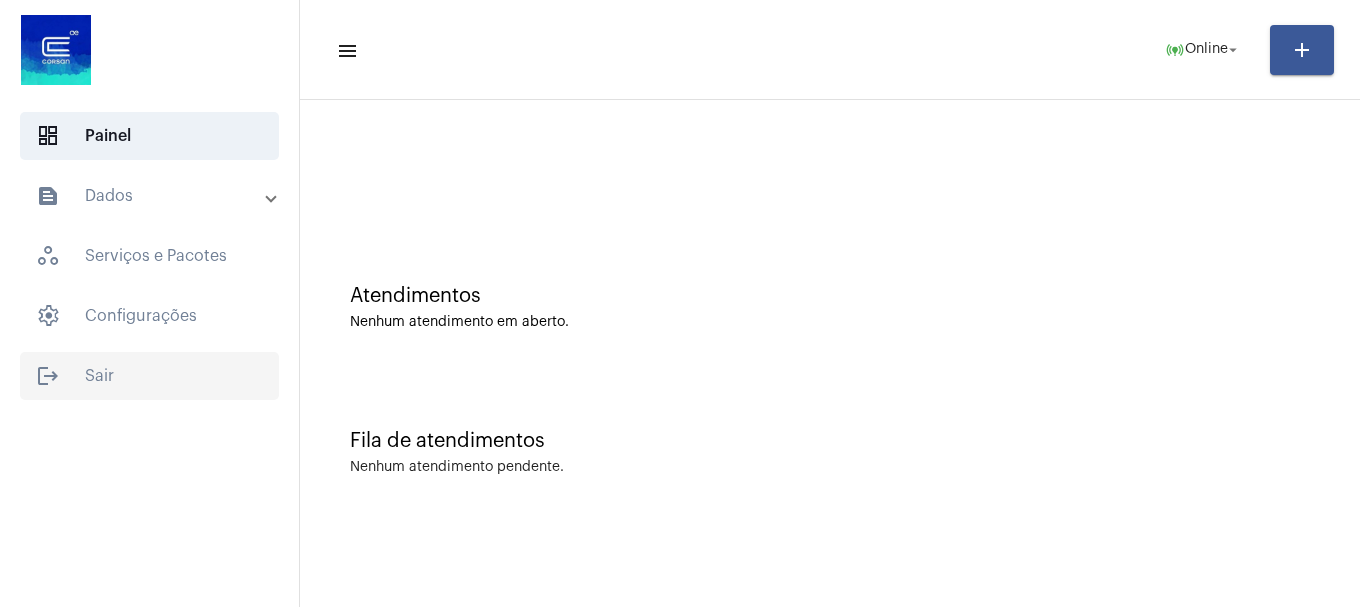 click on "logout  Sair" 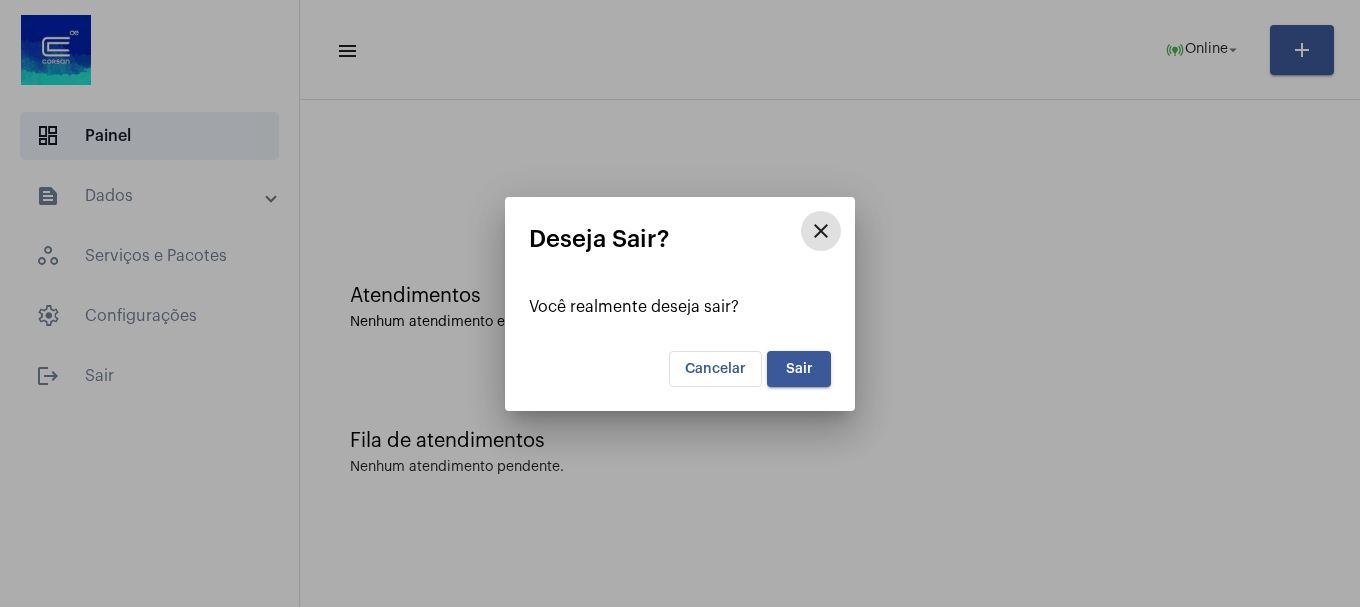 click on "Sair" at bounding box center (799, 369) 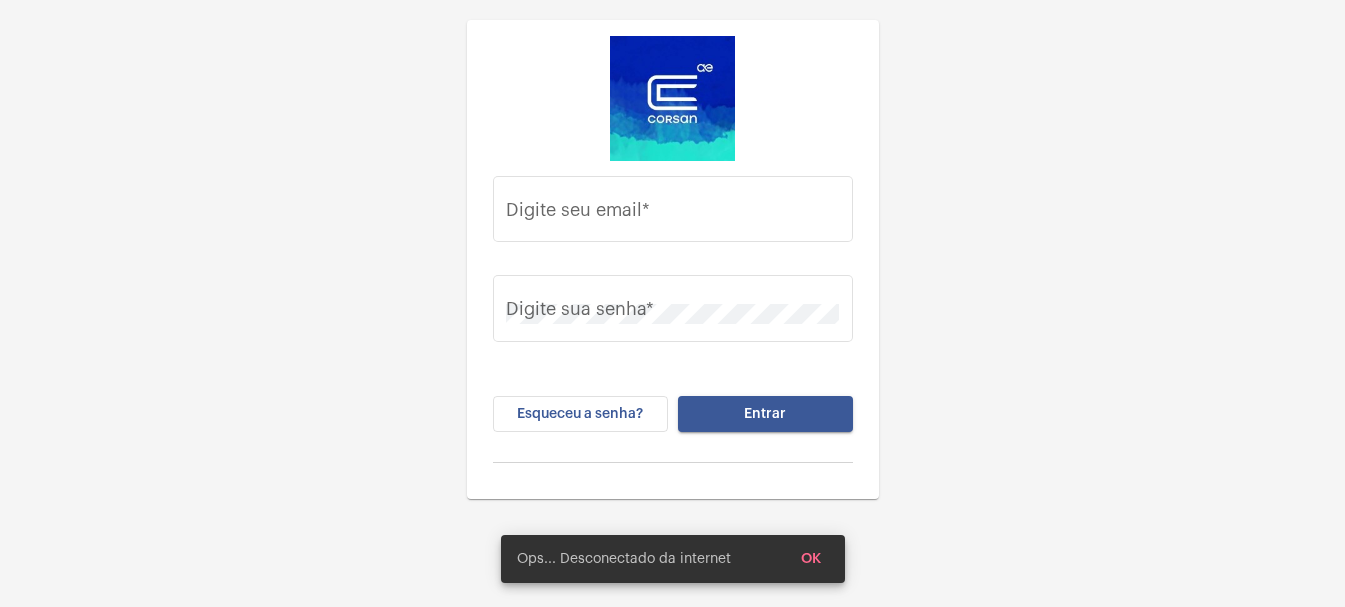 type on "[EMAIL]" 